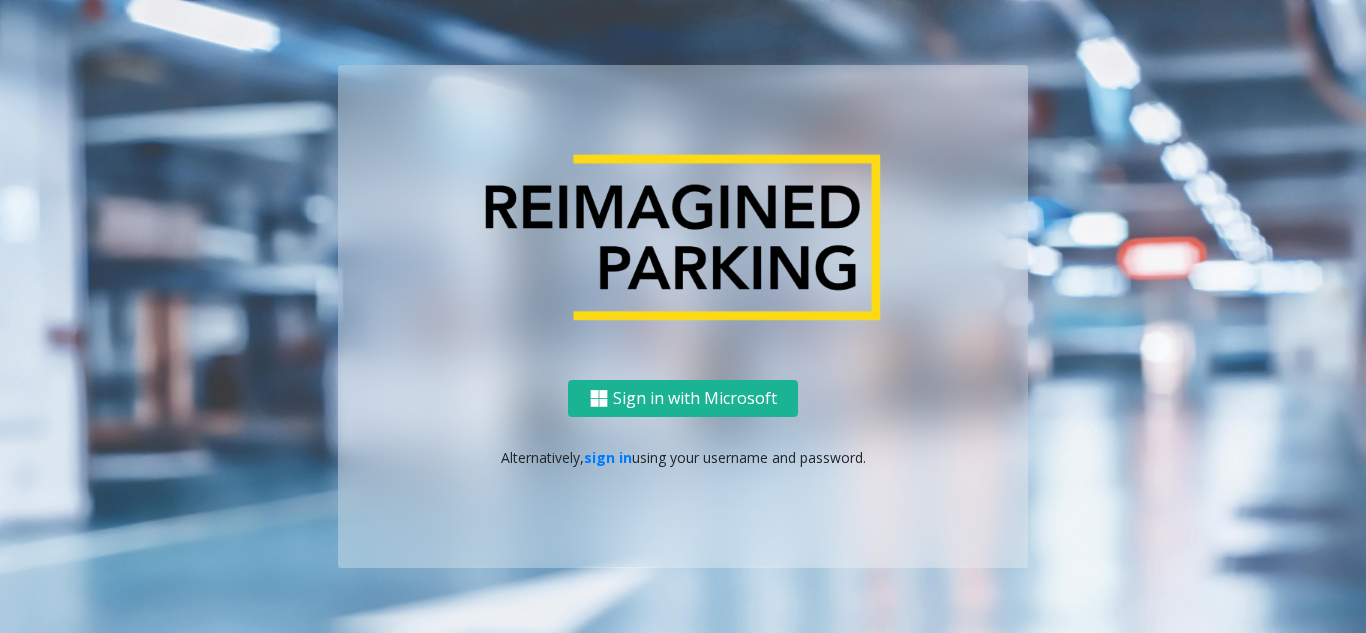 scroll, scrollTop: 0, scrollLeft: 0, axis: both 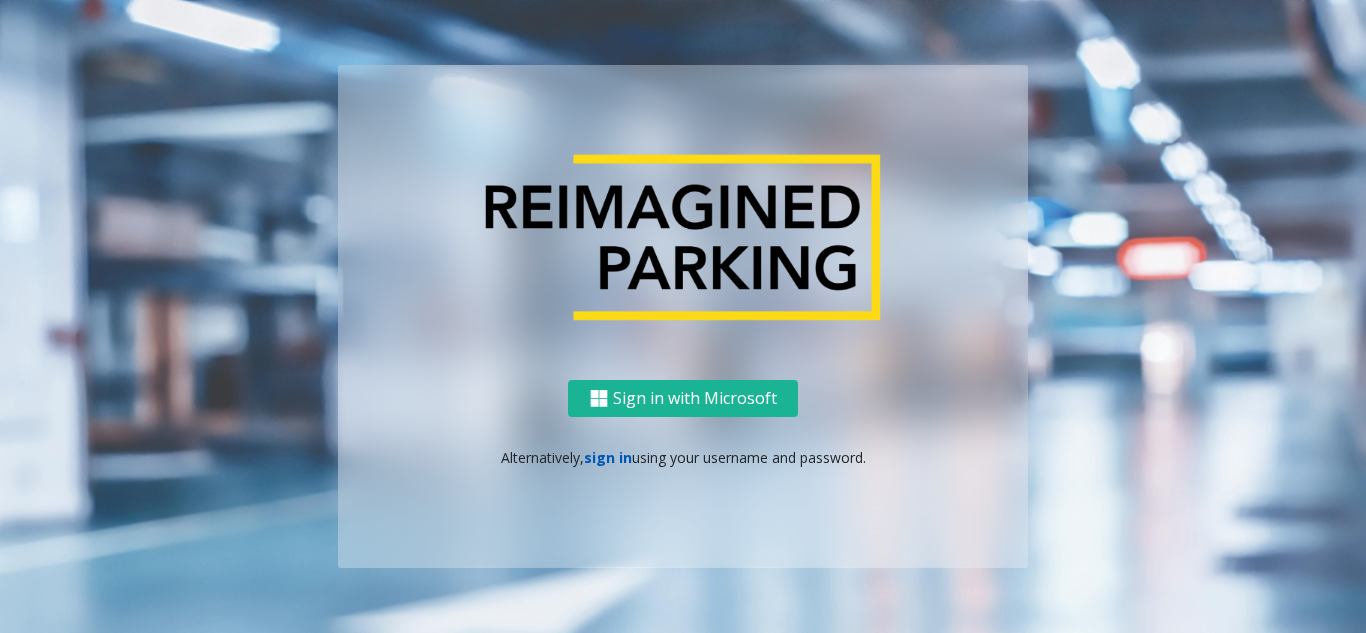 click on "sign in" 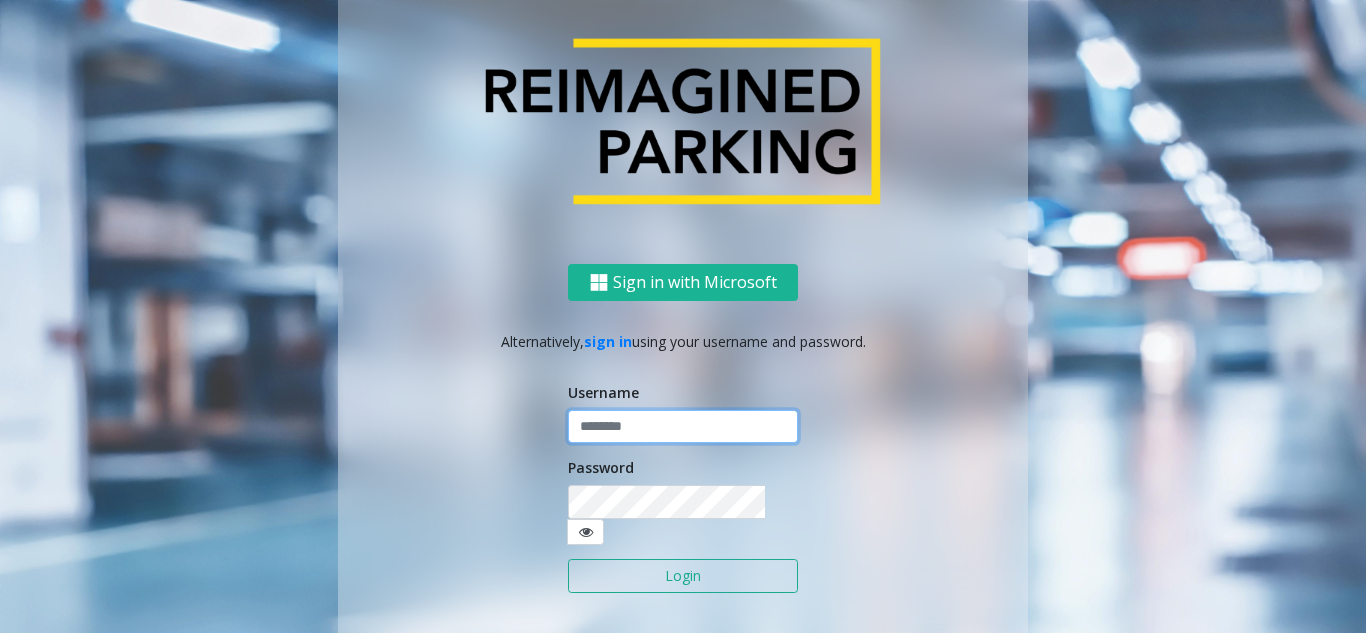 type on "**********" 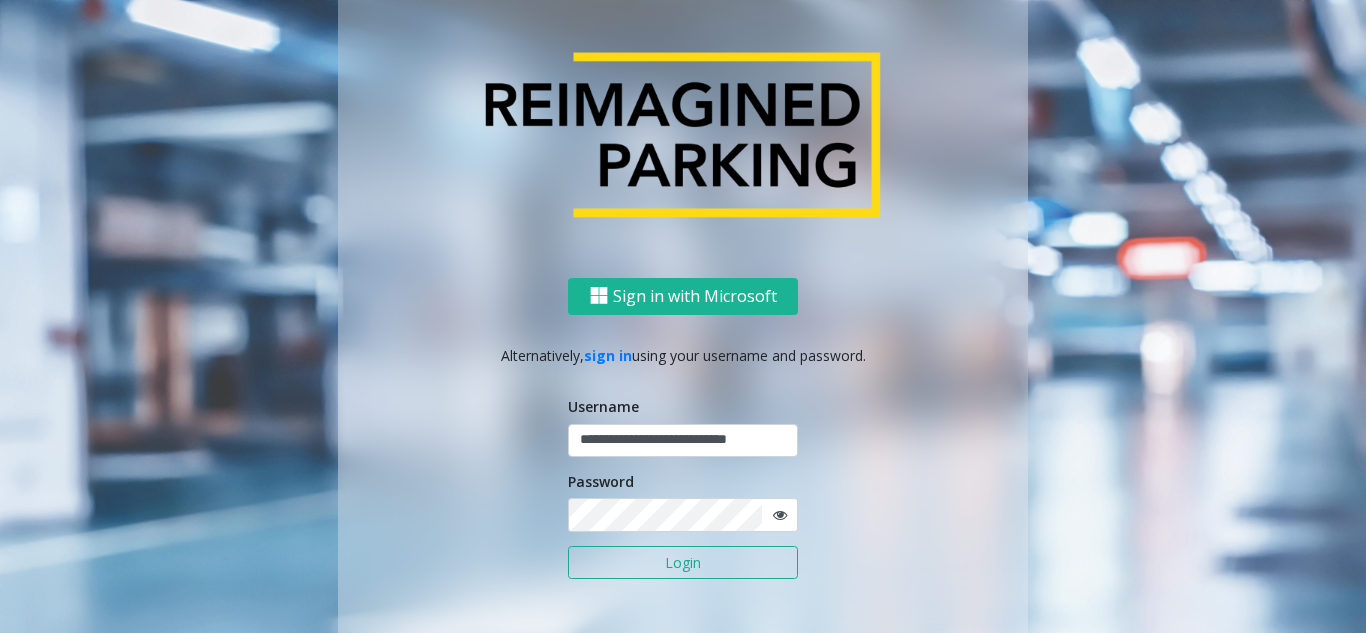 click on "Login" 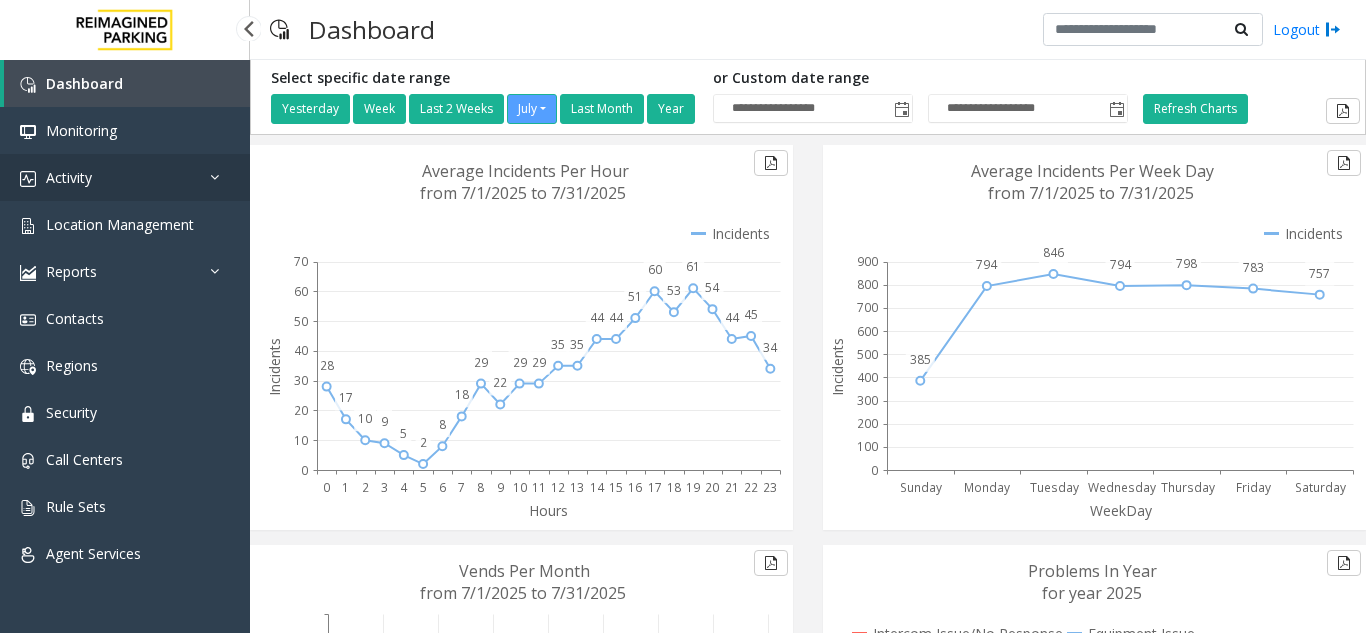 click on "Activity" at bounding box center [125, 177] 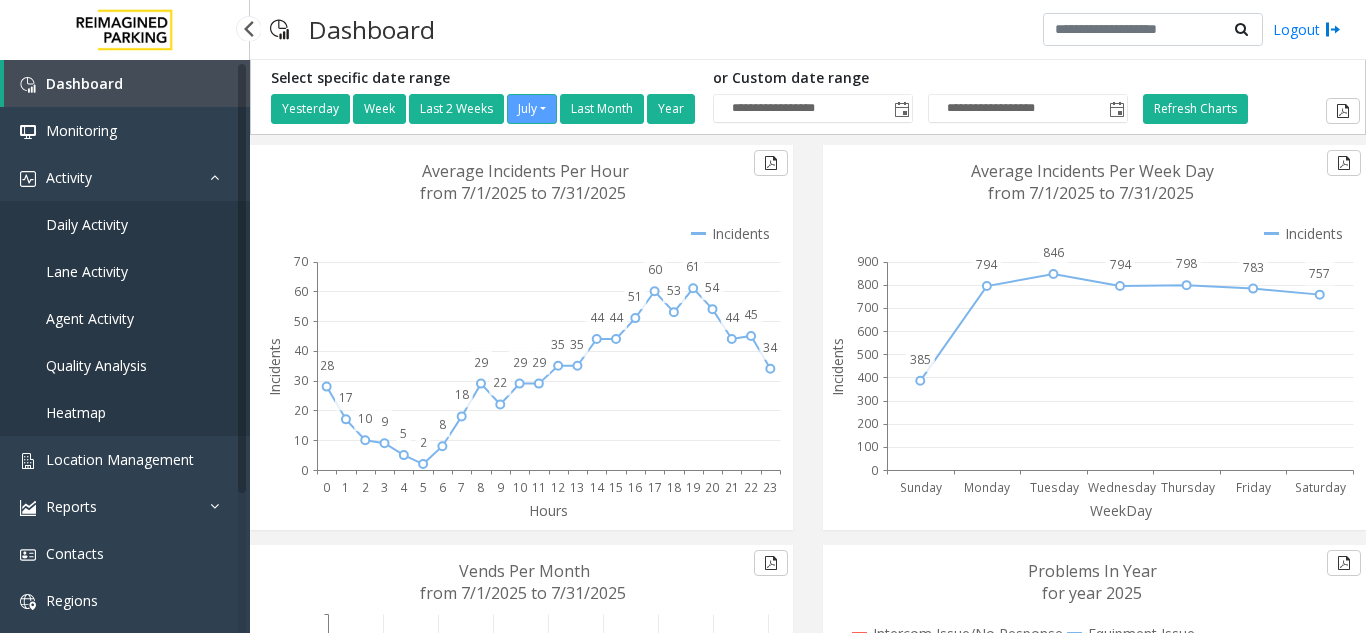 click on "Agent Activity" at bounding box center [125, 318] 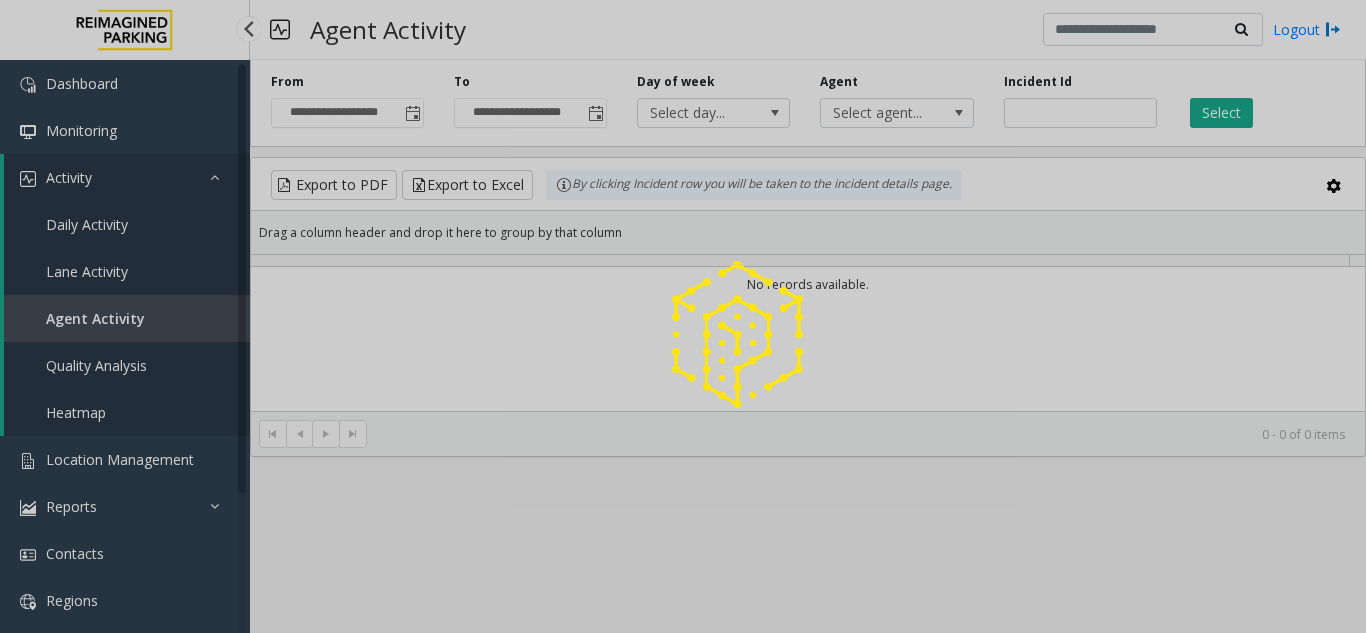 click 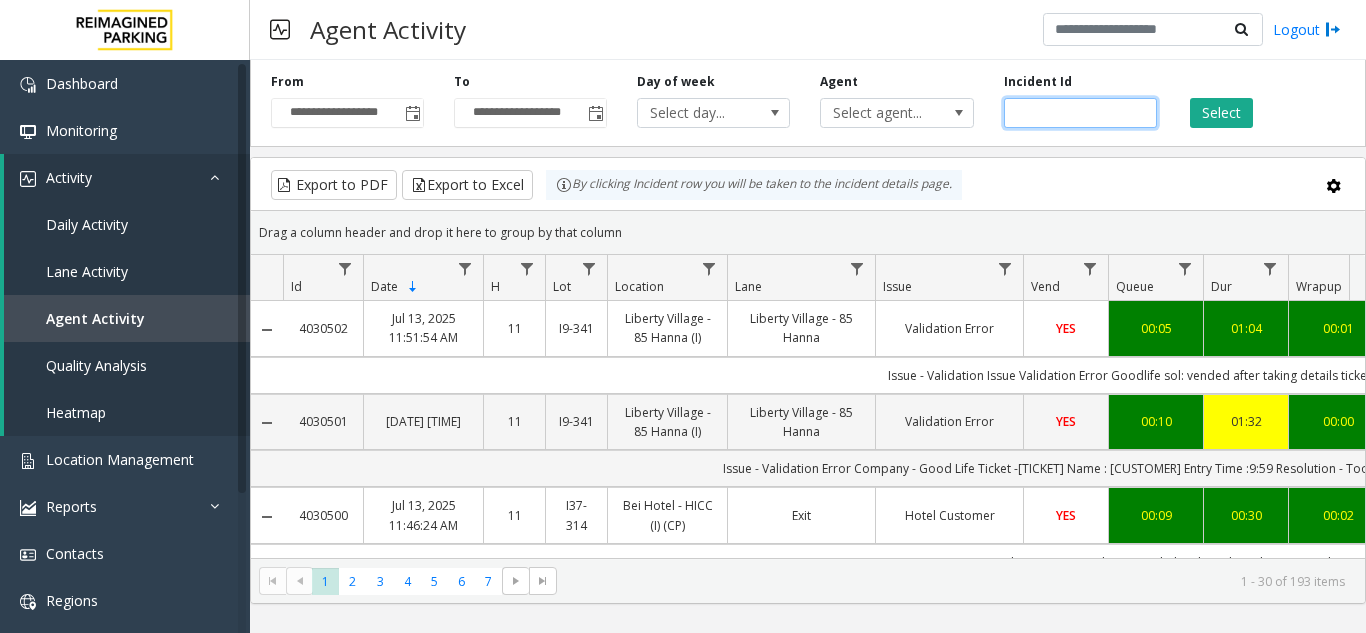 click 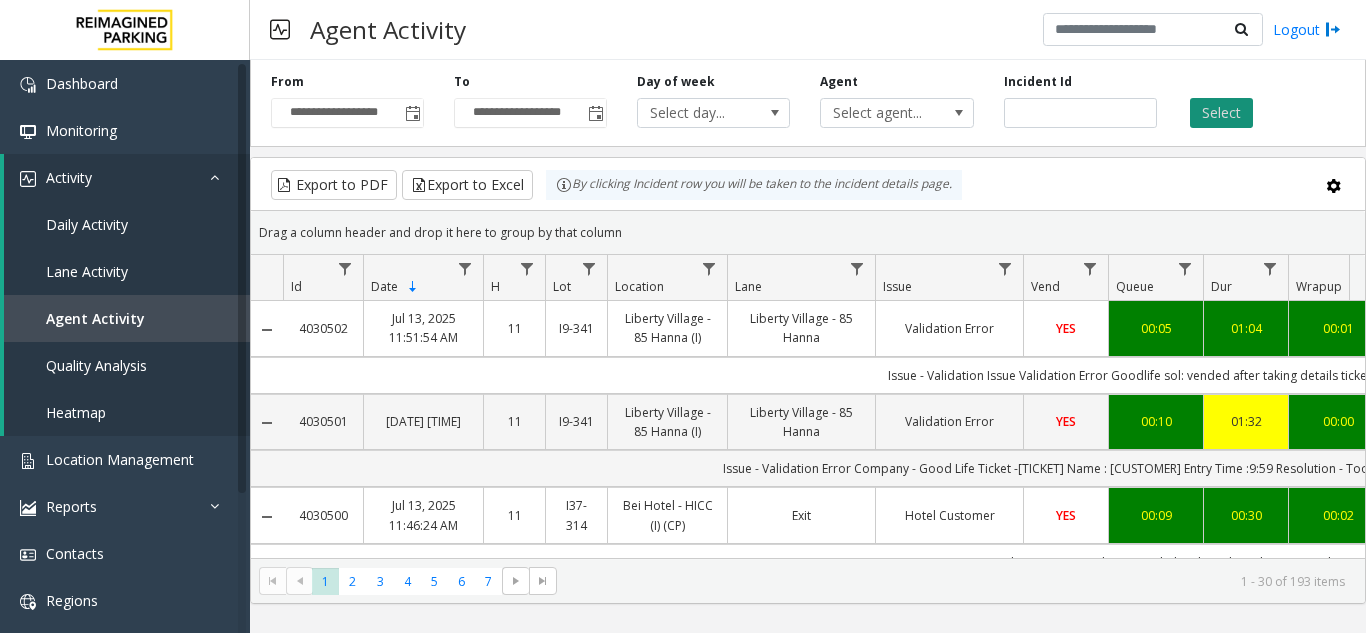 click on "Select" 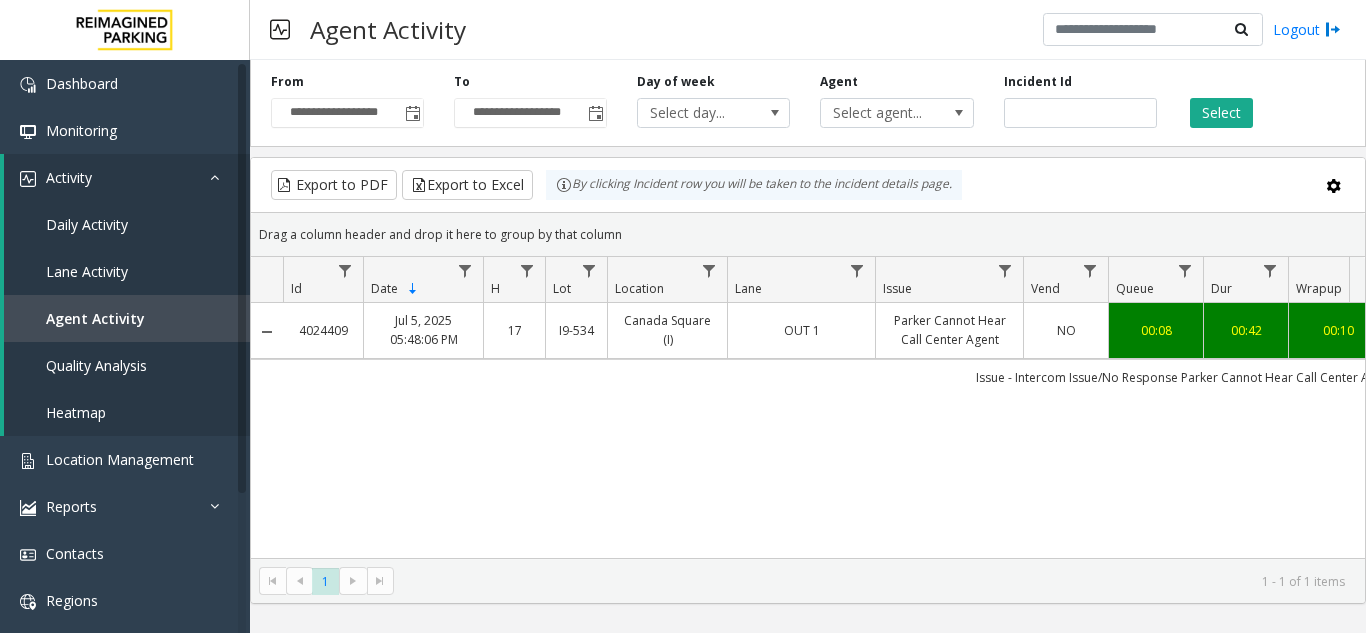 scroll, scrollTop: 0, scrollLeft: 189, axis: horizontal 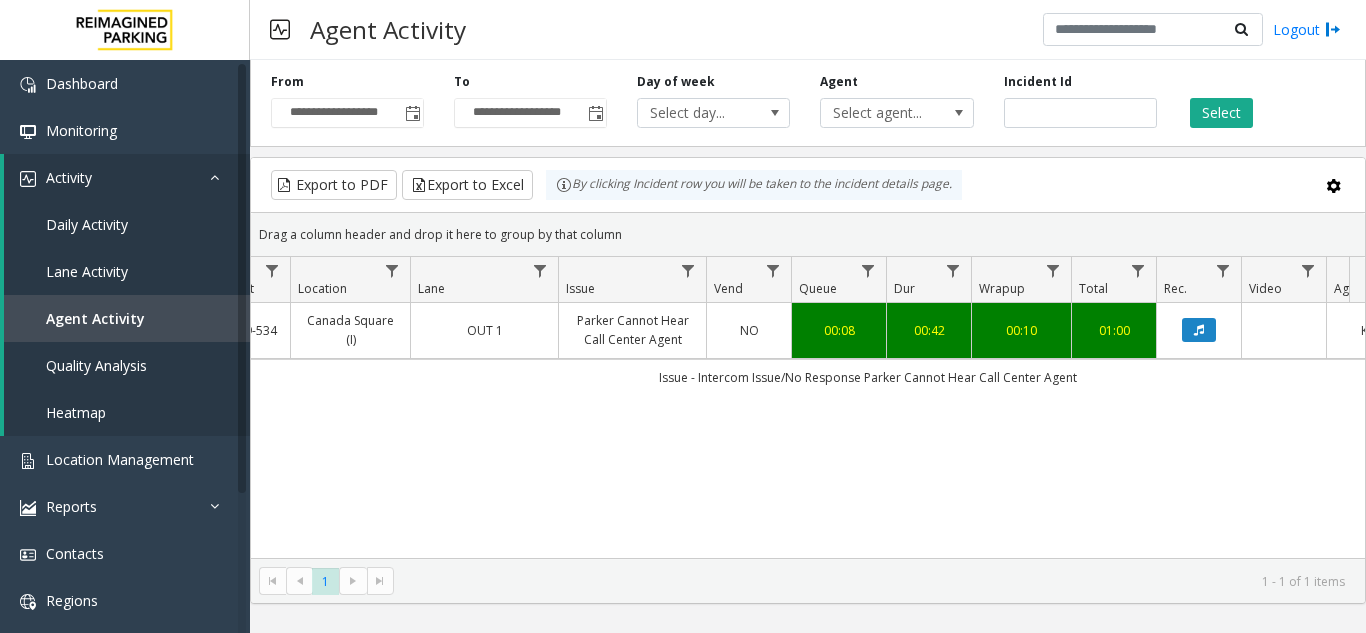 drag, startPoint x: 890, startPoint y: 408, endPoint x: 707, endPoint y: 429, distance: 184.20097 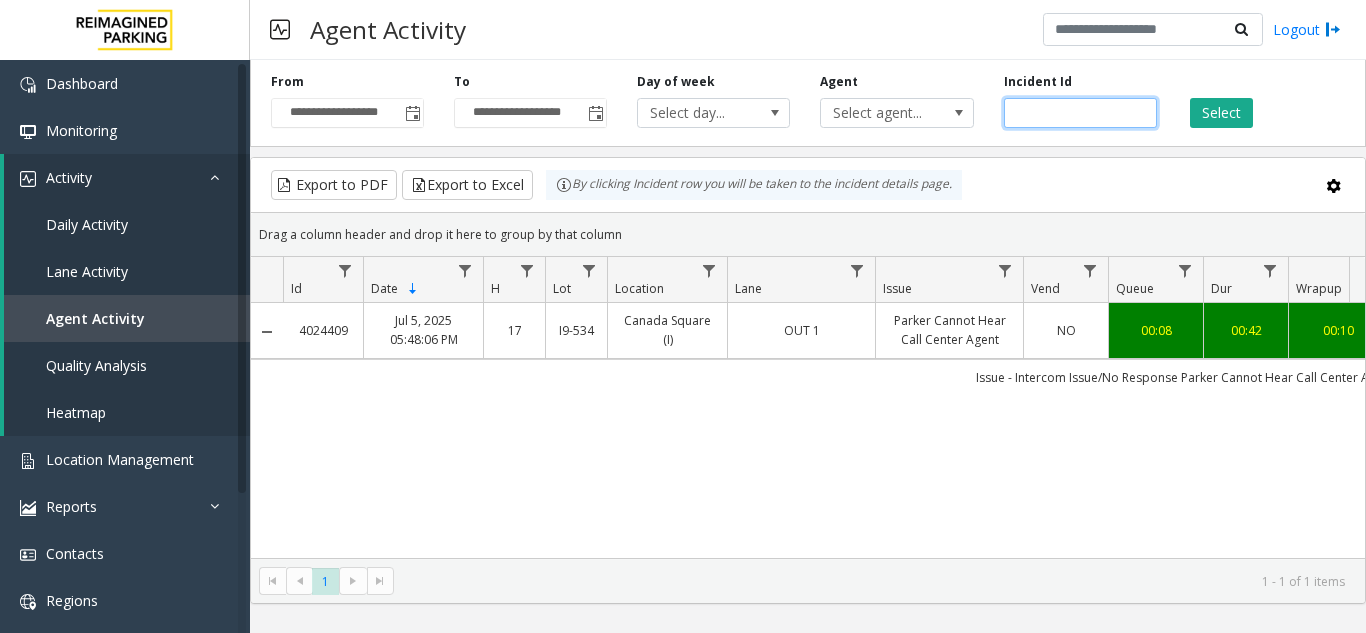 click on "*******" 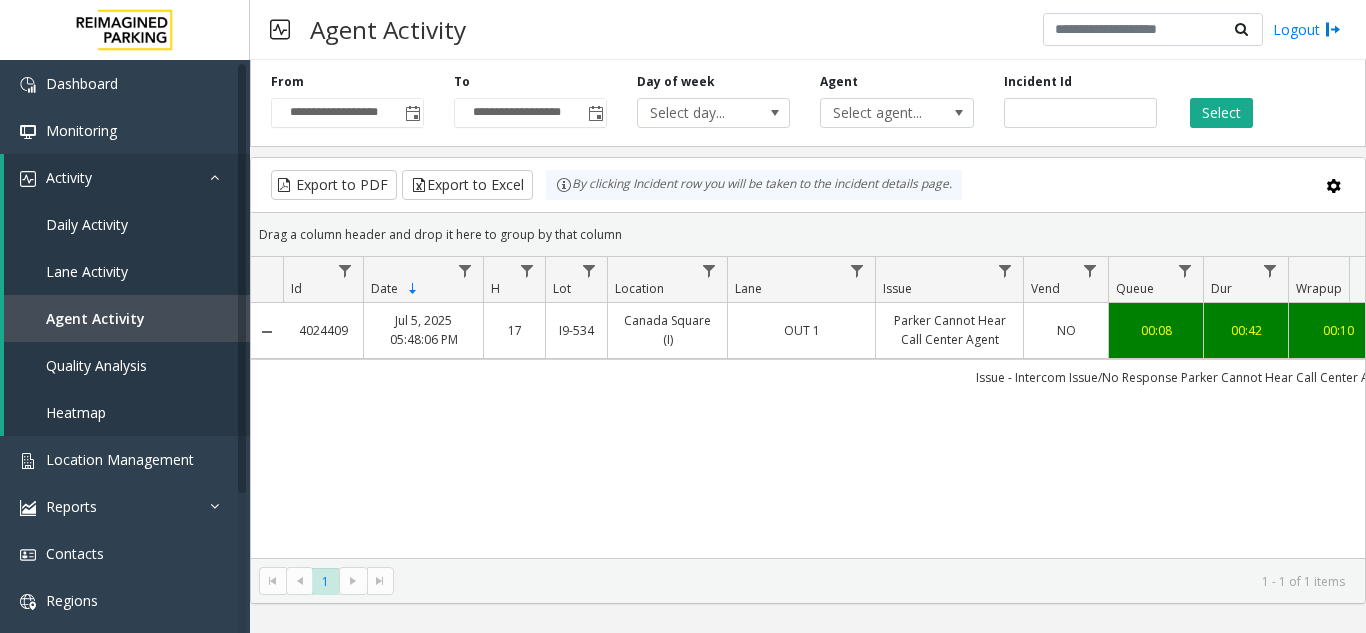 click on "Select" 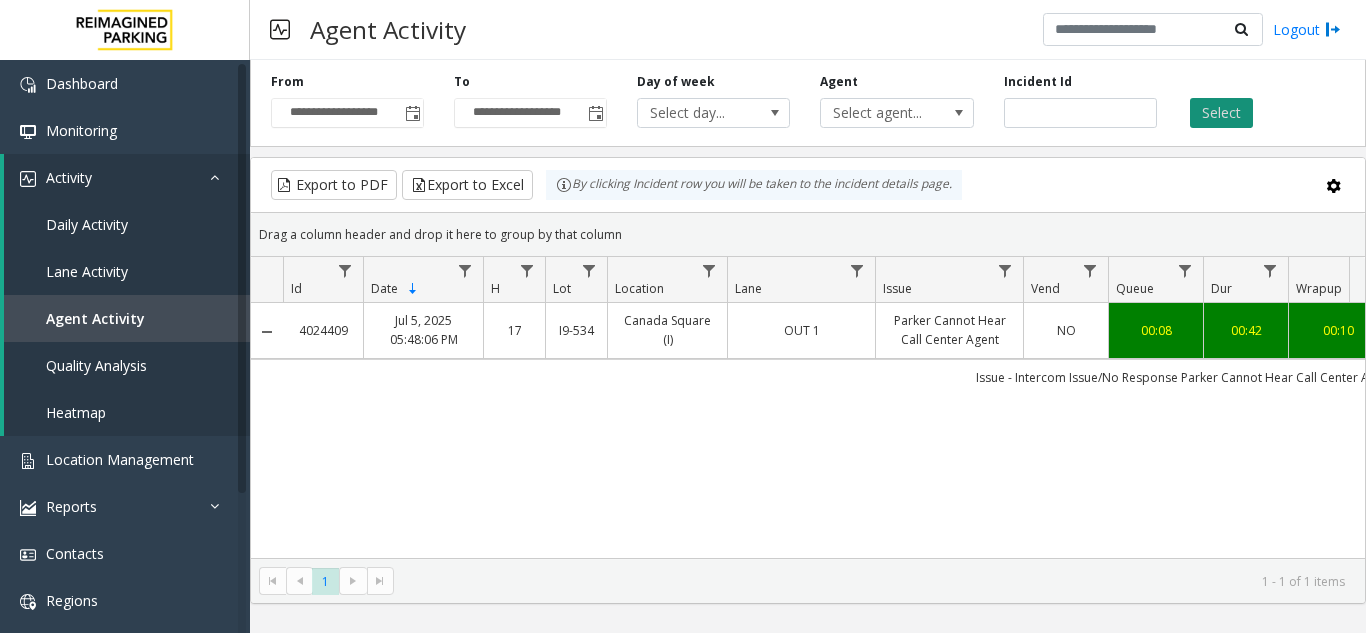 click on "Select" 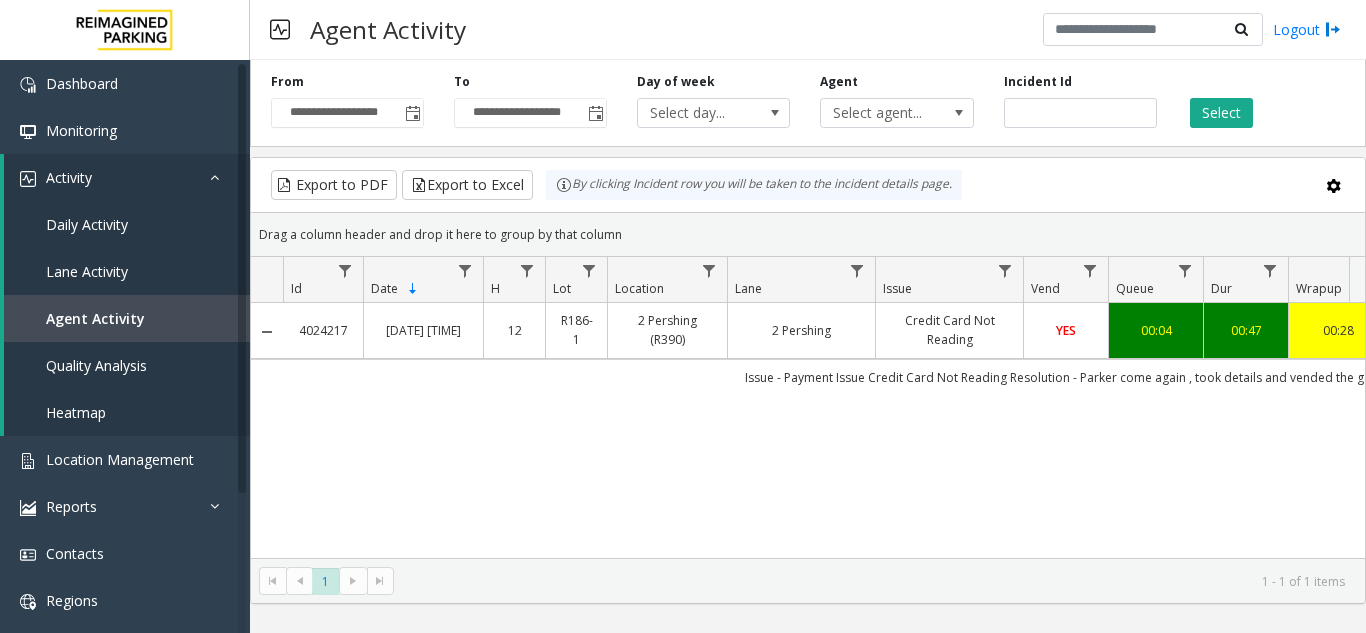 scroll, scrollTop: 0, scrollLeft: 79, axis: horizontal 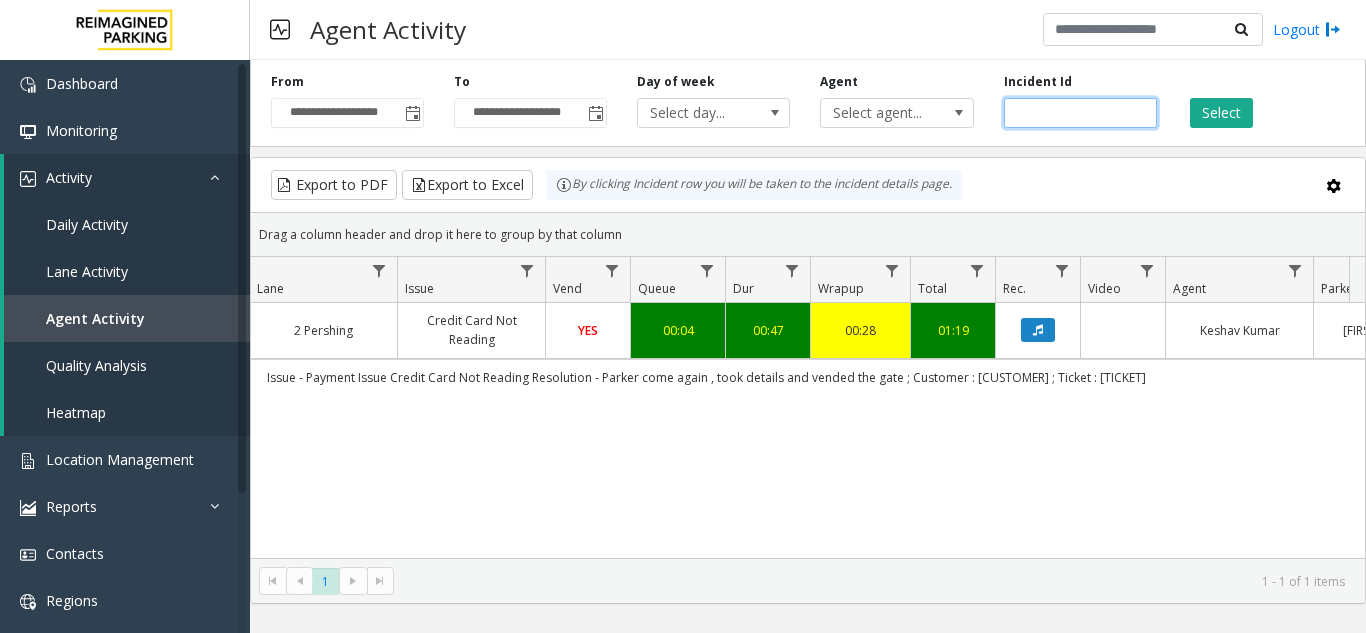 click on "*******" 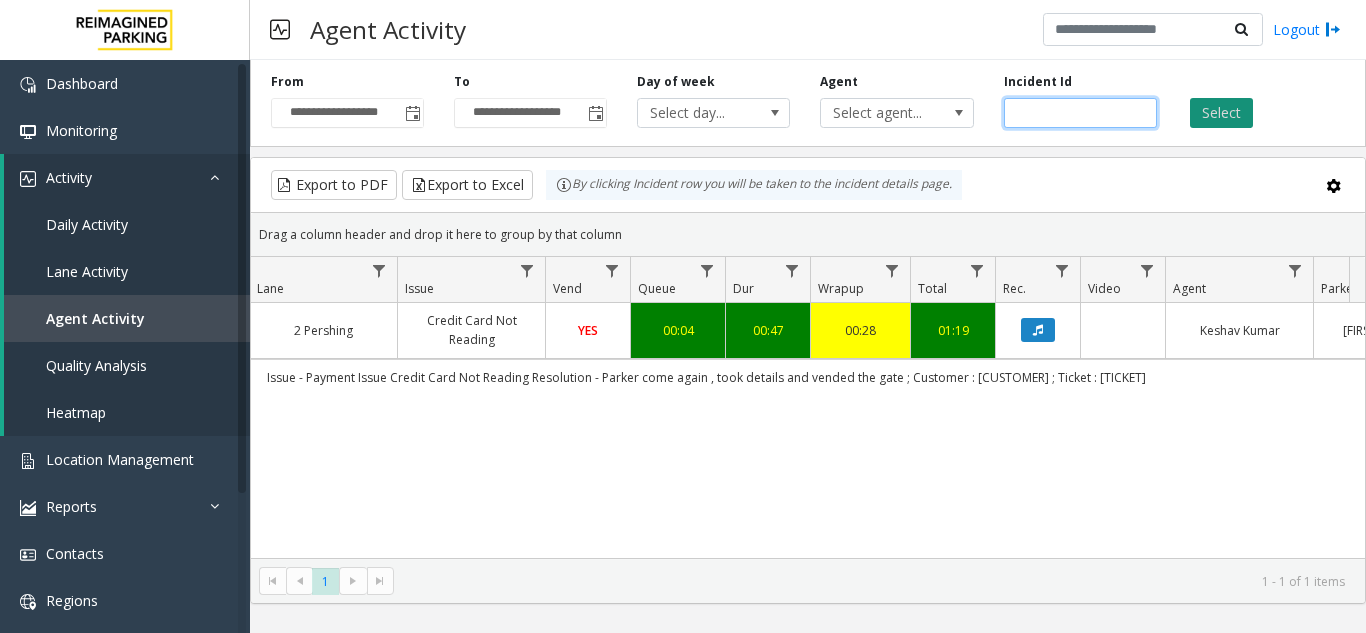 type on "*******" 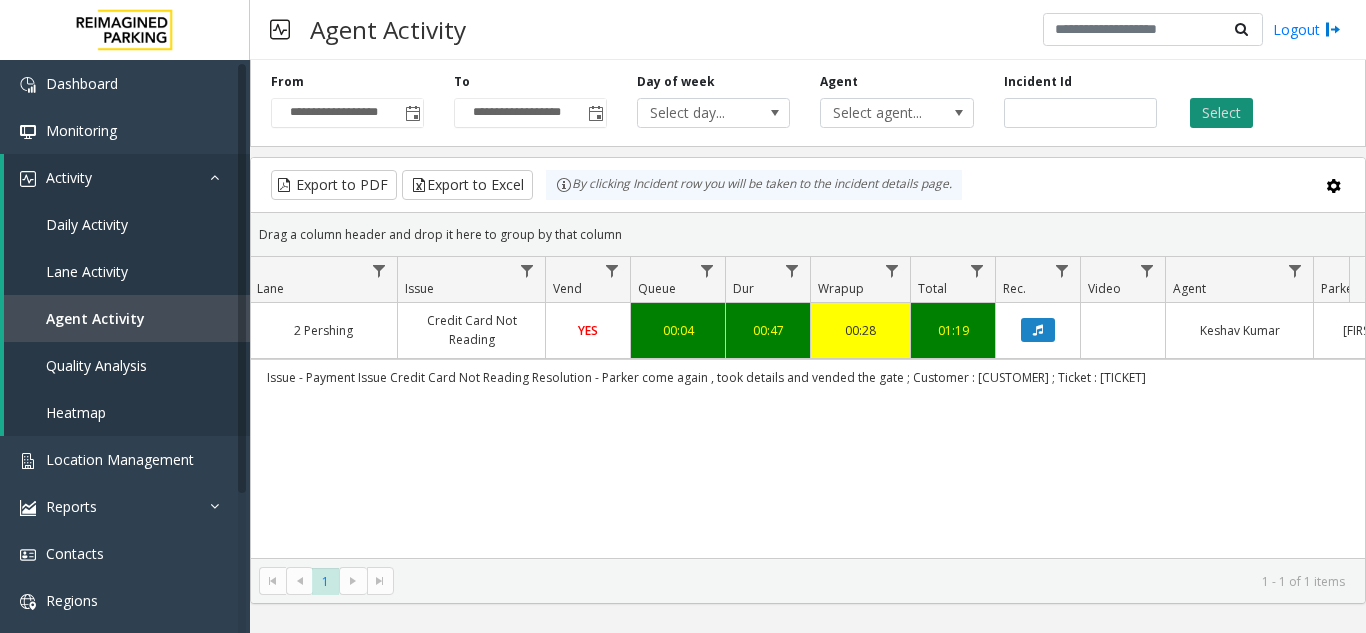 click on "Select" 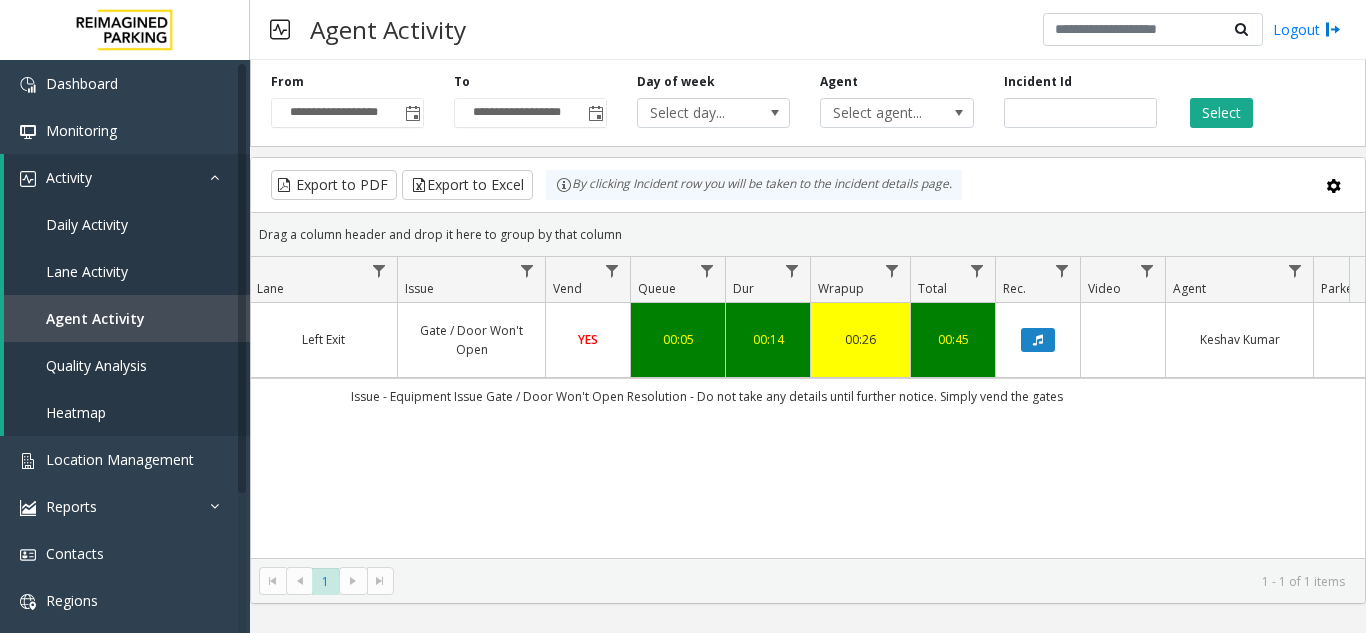 scroll, scrollTop: 0, scrollLeft: 490, axis: horizontal 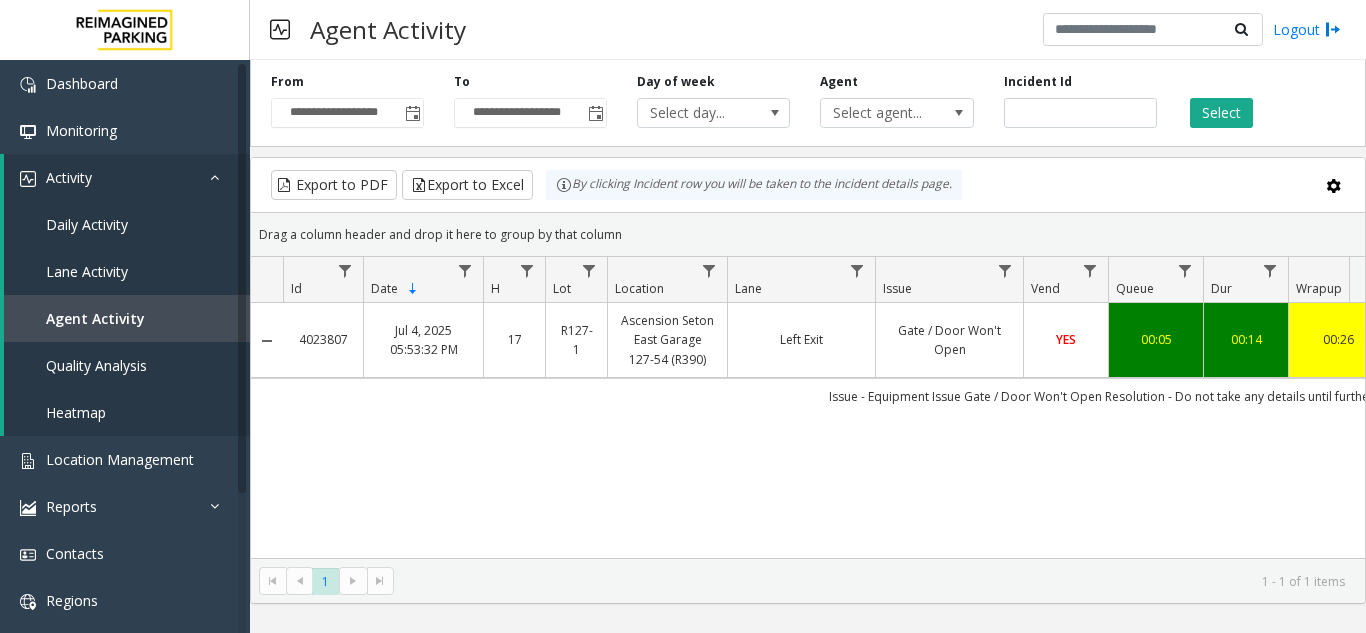 copy on "4023807" 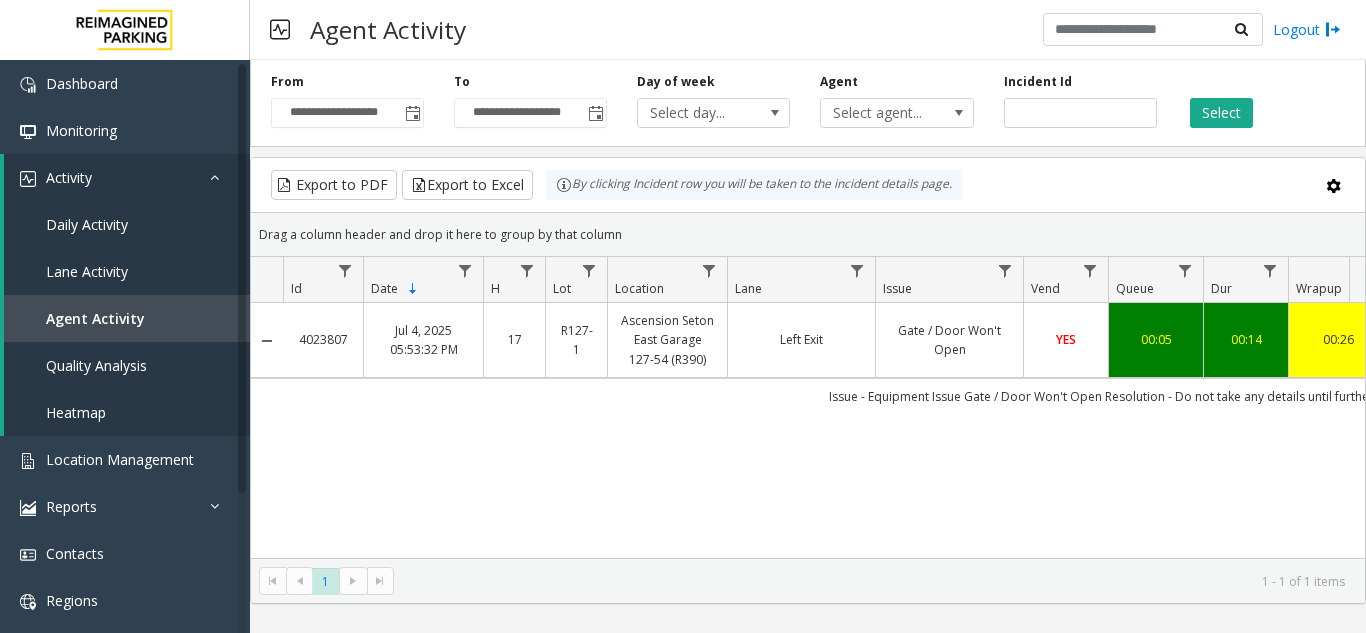 copy on "Ascension Seton East Garage 127-54 (R390)" 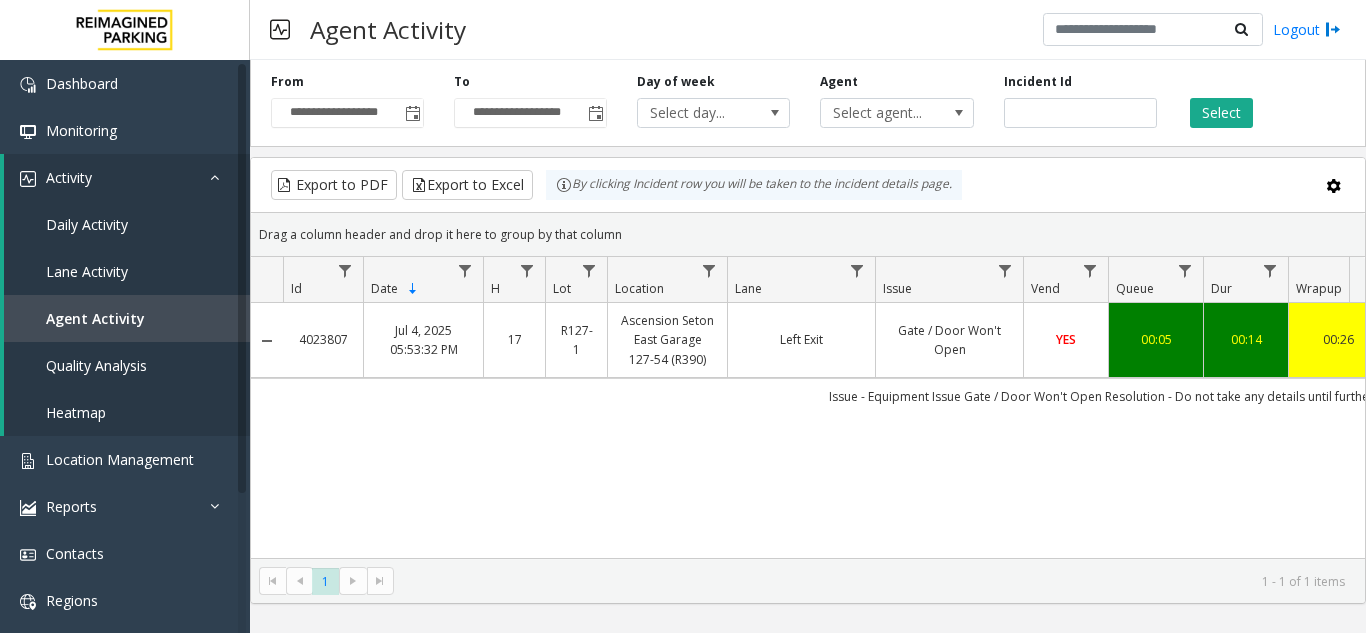 drag, startPoint x: 718, startPoint y: 359, endPoint x: 630, endPoint y: 375, distance: 89.44272 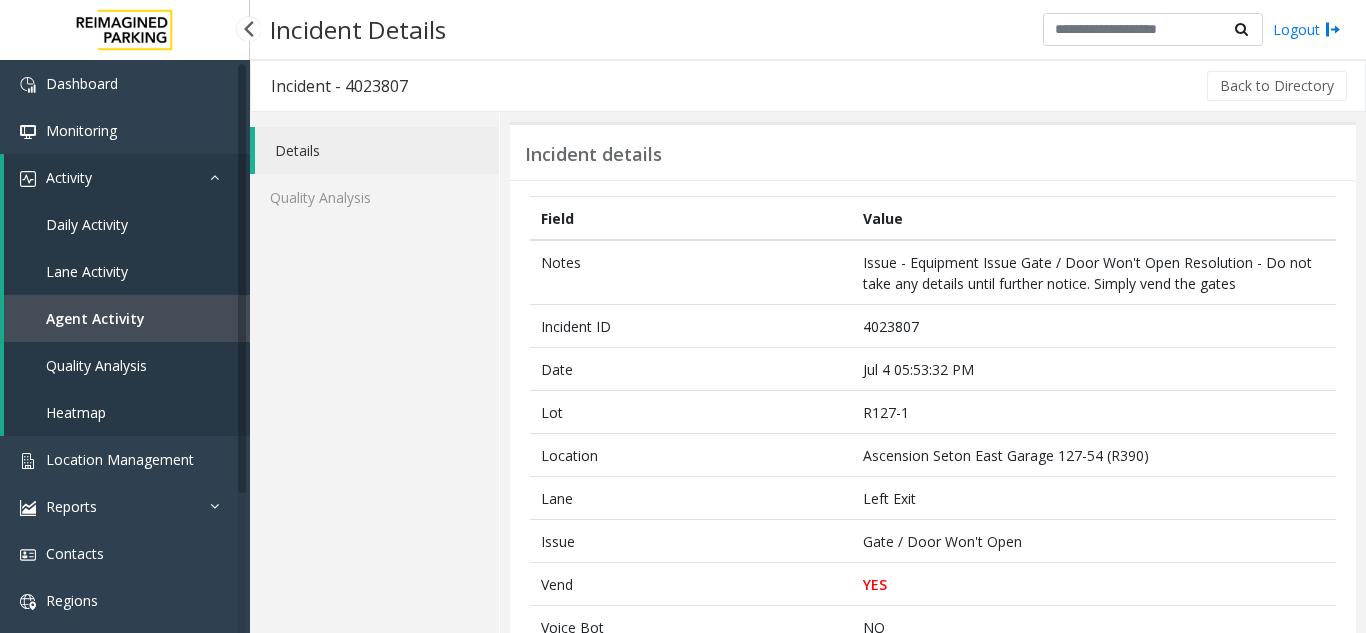 click on "Agent Activity" at bounding box center [127, 318] 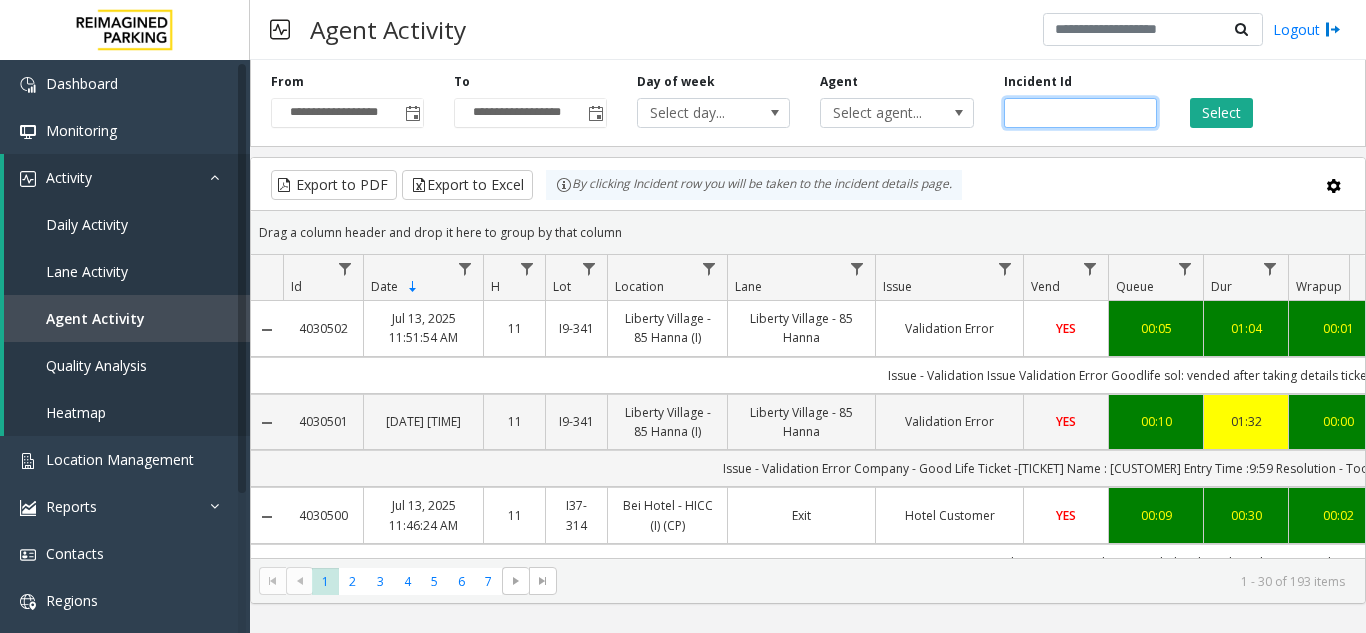 click 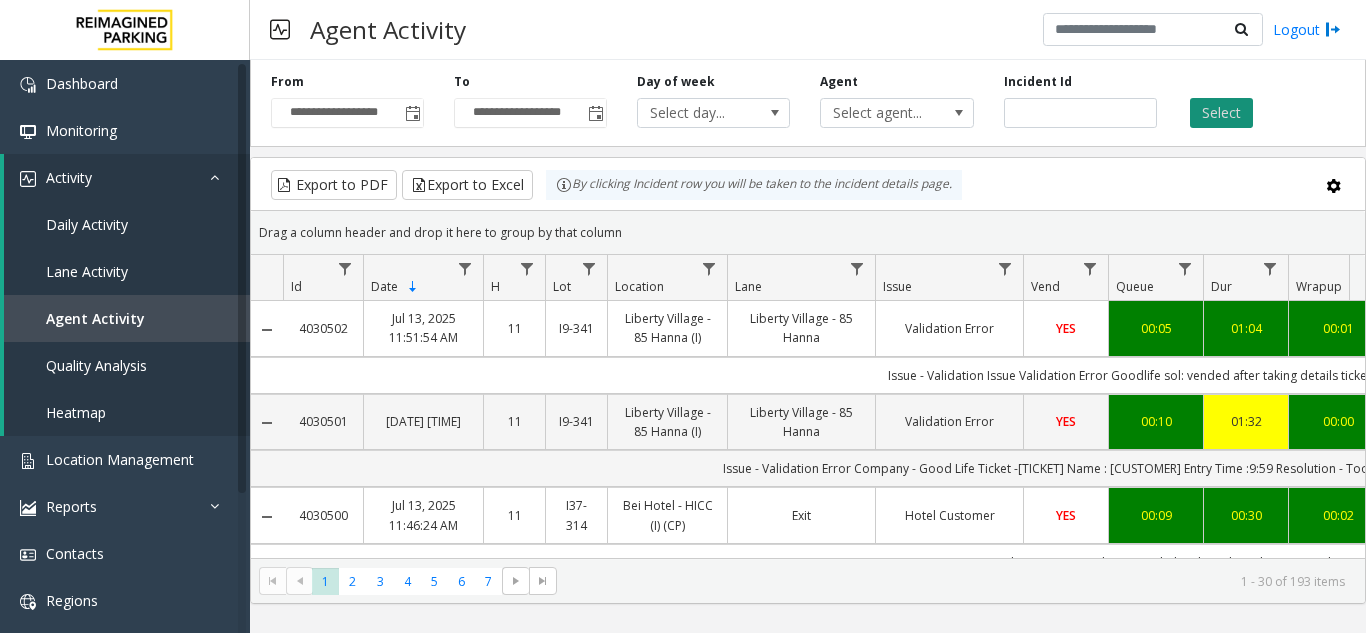 click on "Select" 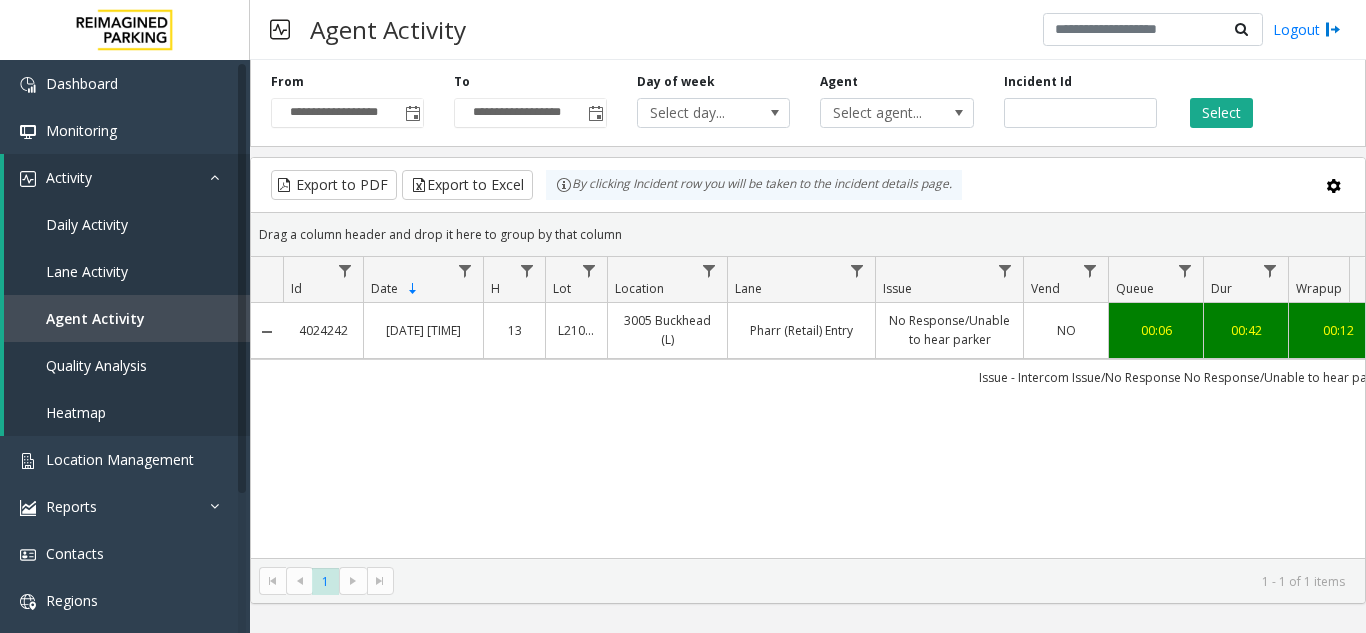 scroll, scrollTop: 0, scrollLeft: 31, axis: horizontal 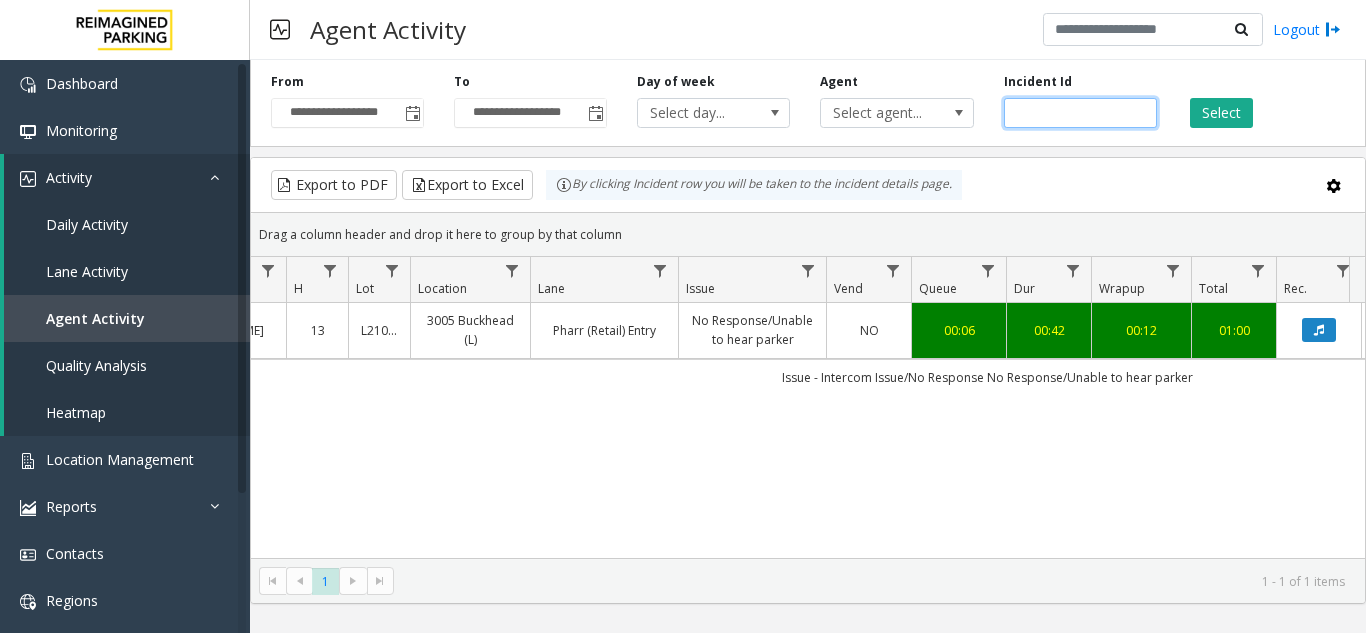 click on "*******" 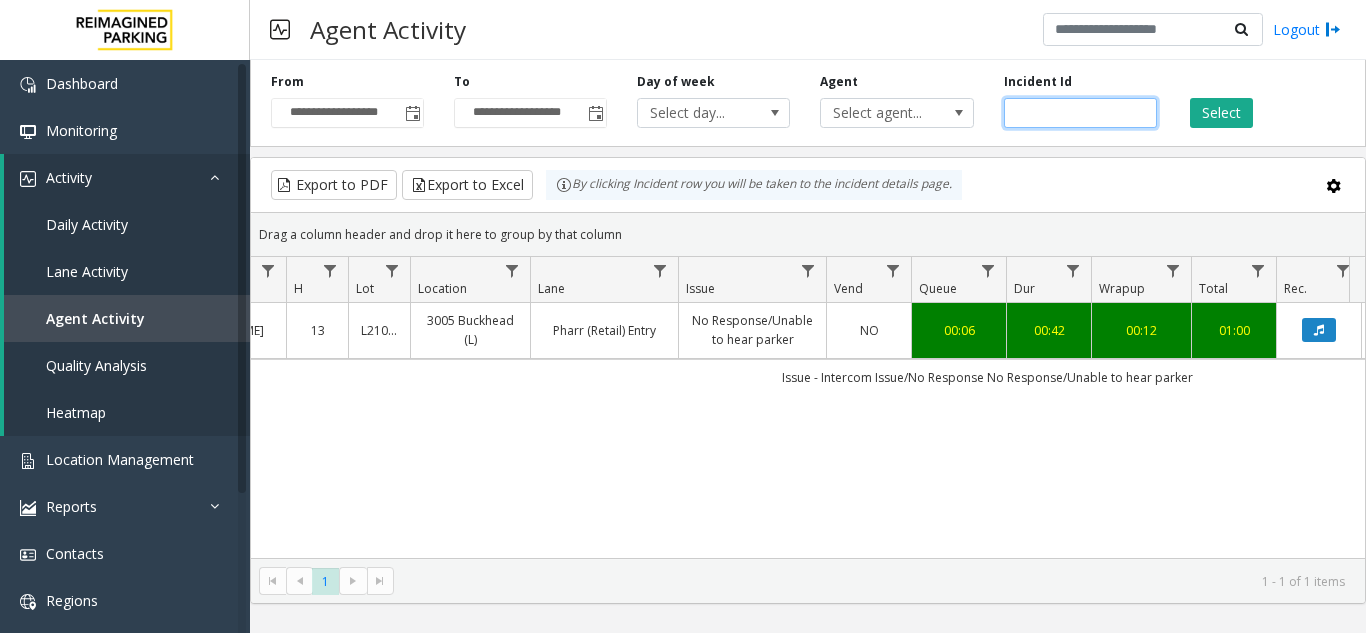 paste 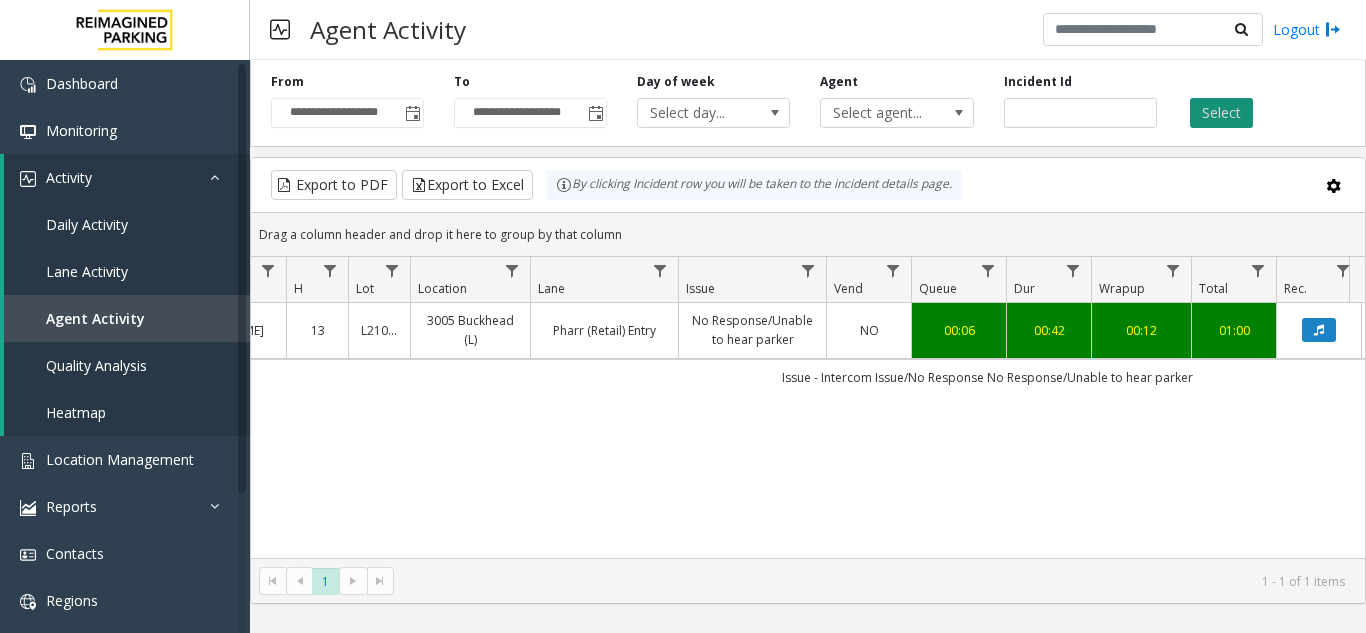 click on "Select" 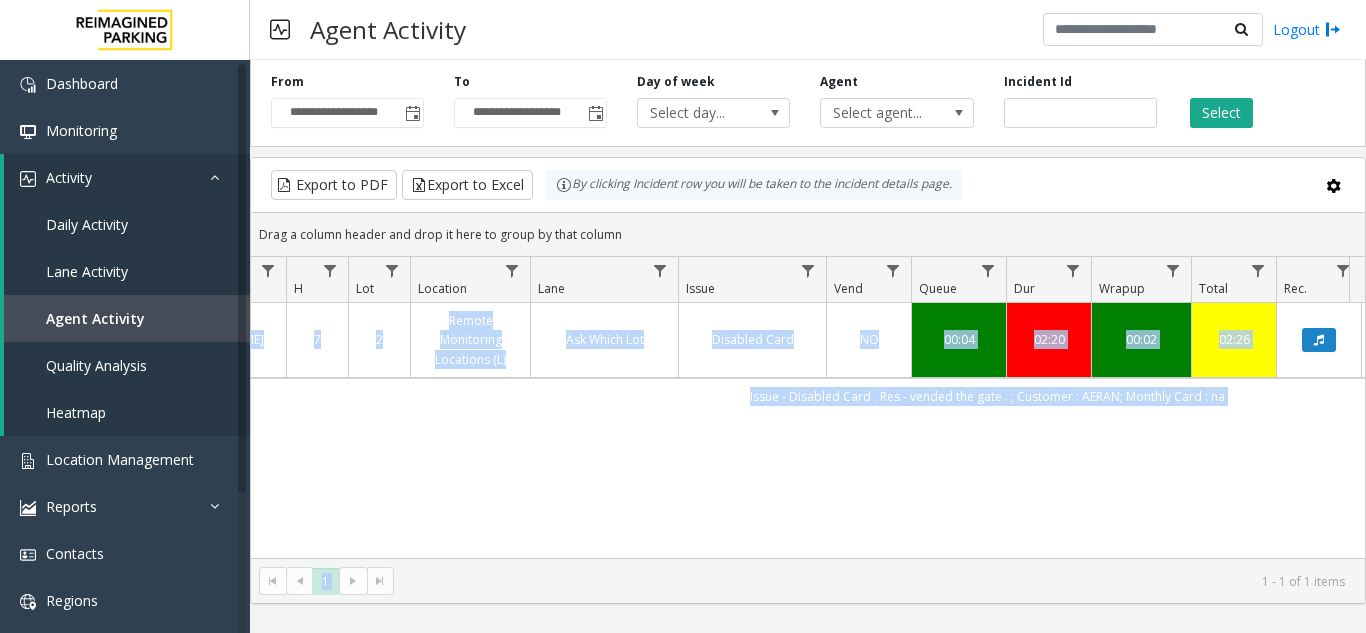 drag, startPoint x: 942, startPoint y: 561, endPoint x: 1168, endPoint y: 495, distance: 235.44002 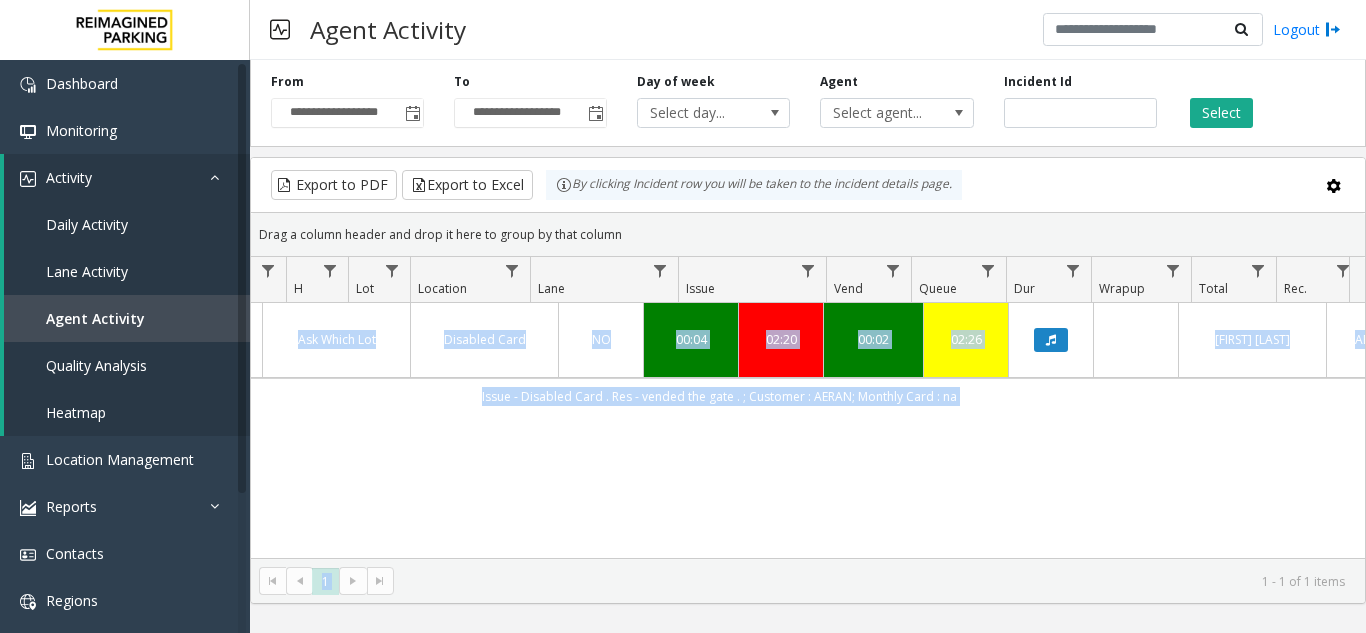 scroll, scrollTop: 0, scrollLeft: 465, axis: horizontal 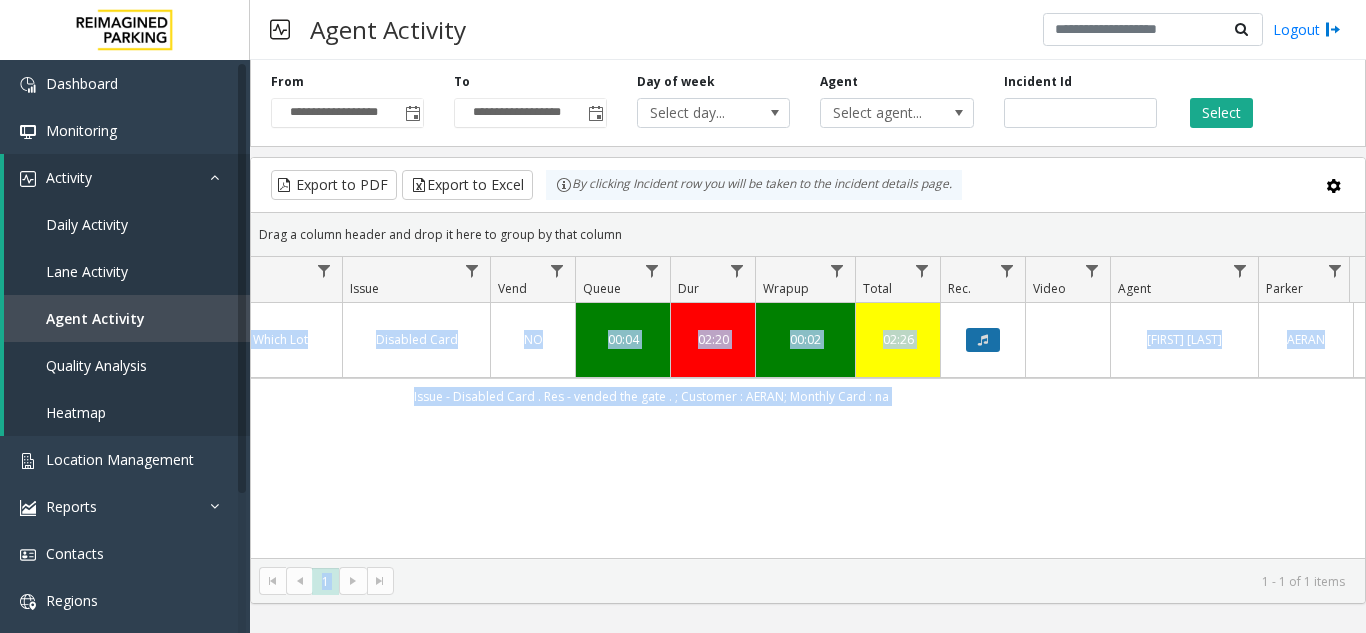 click 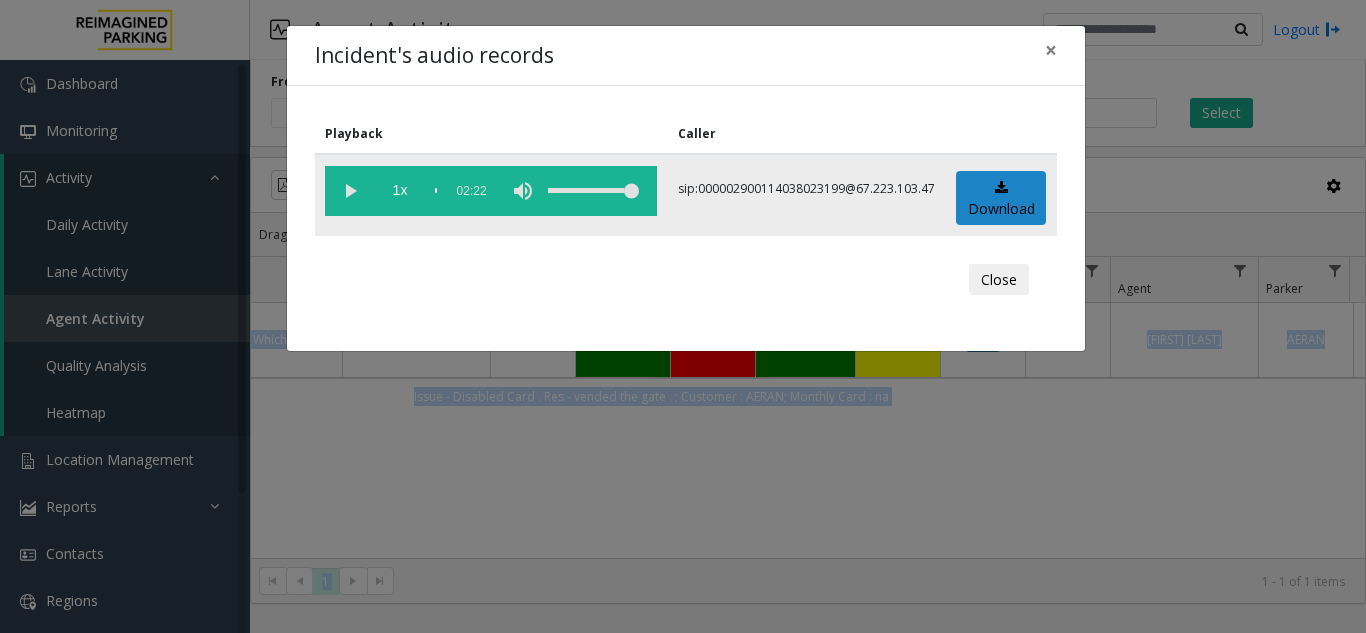 click 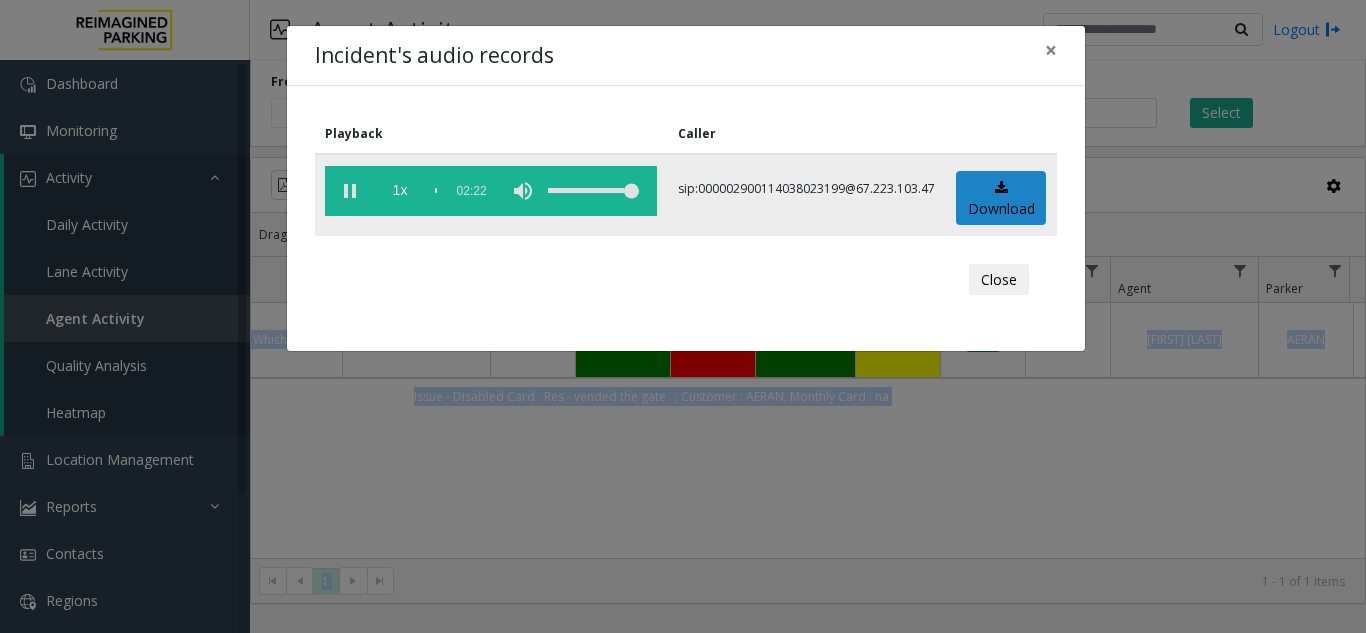 click 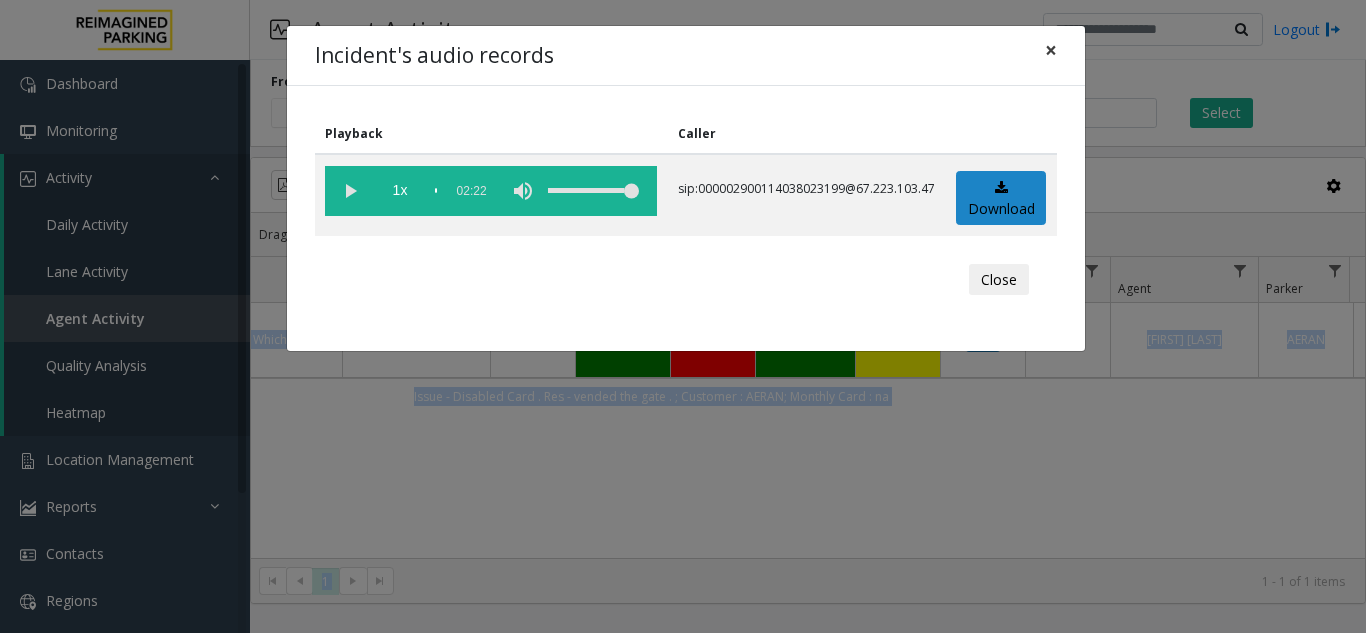click on "×" 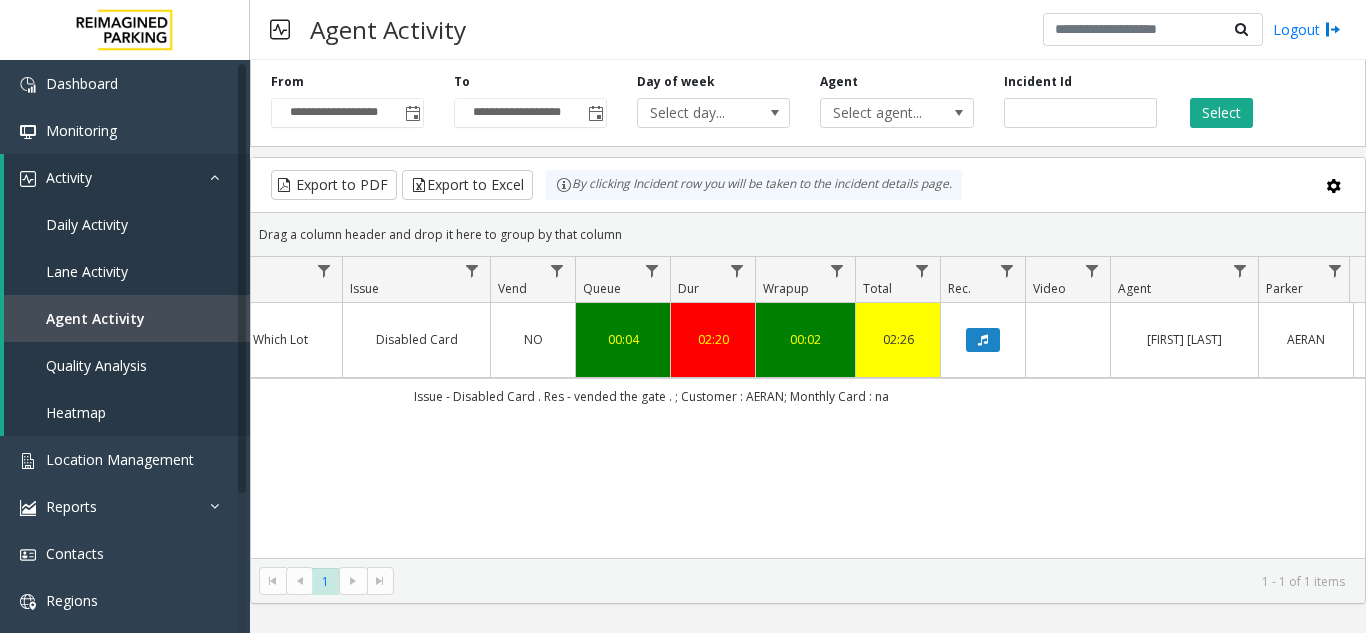 scroll, scrollTop: 0, scrollLeft: 496, axis: horizontal 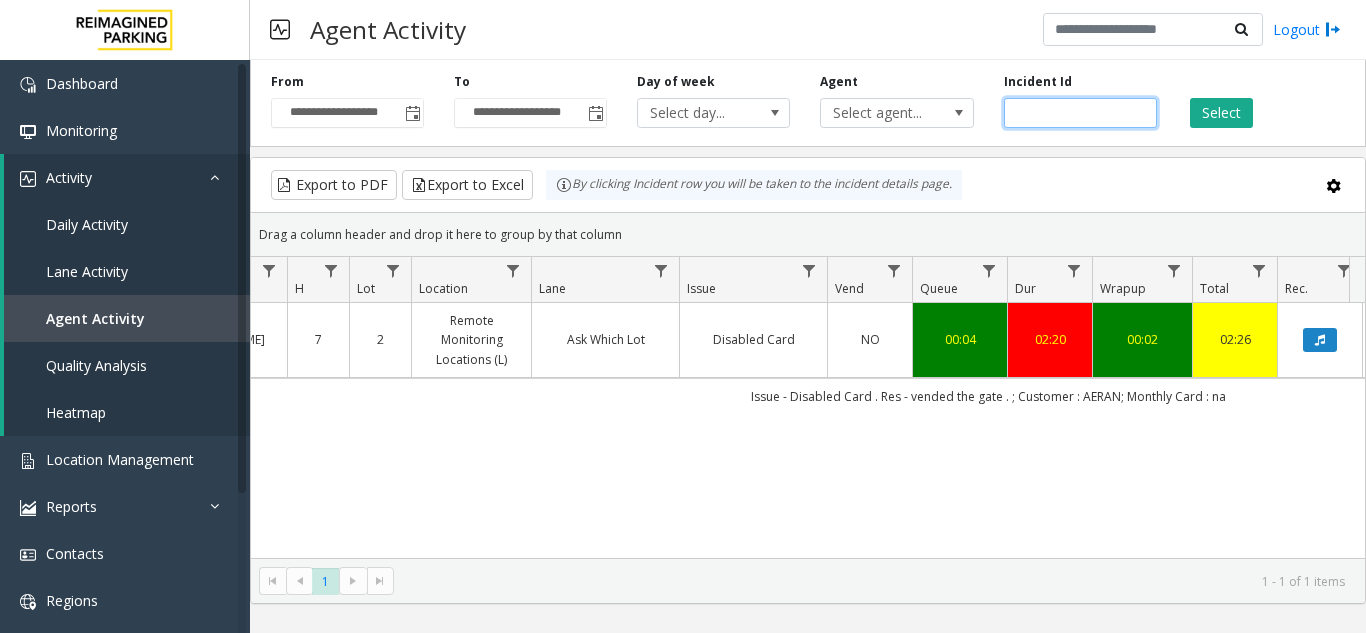 click on "*******" 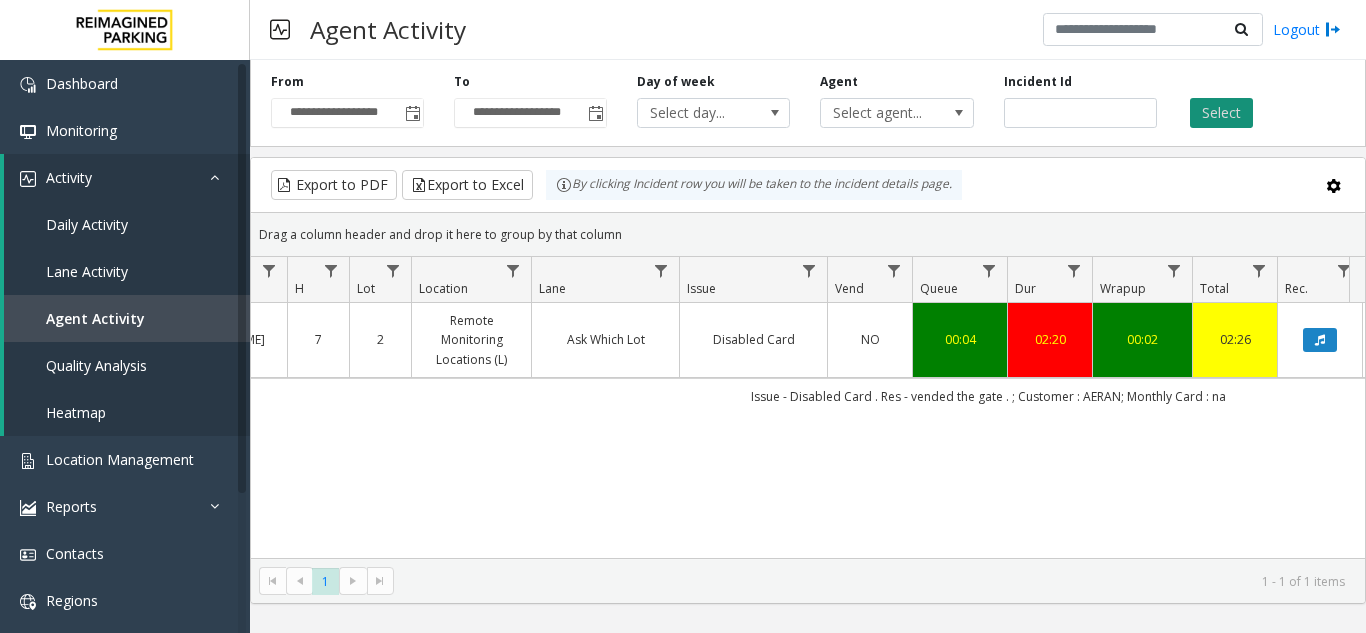 click on "Select" 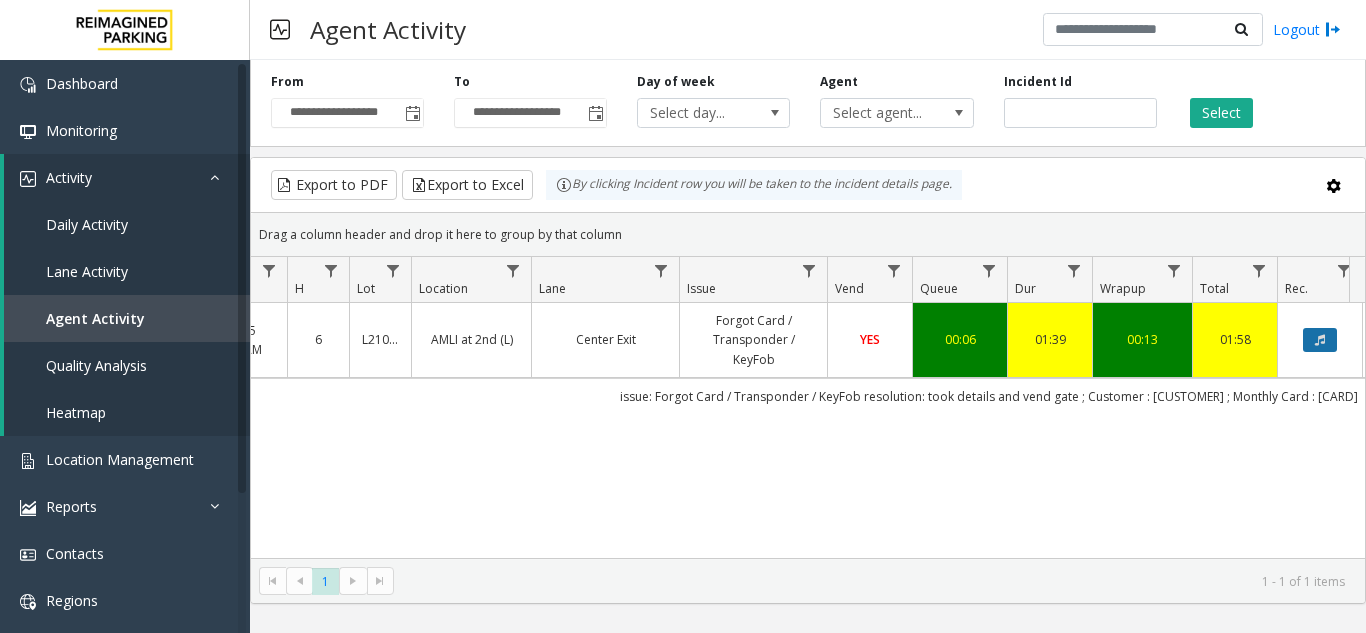 click 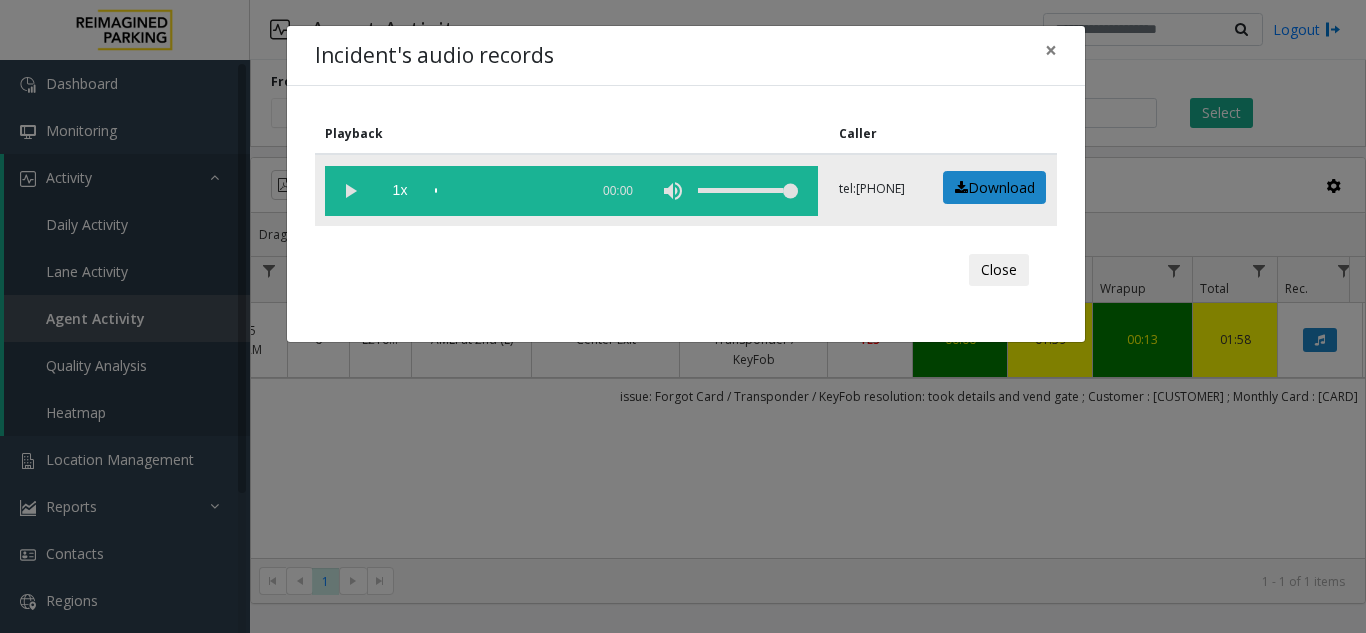click 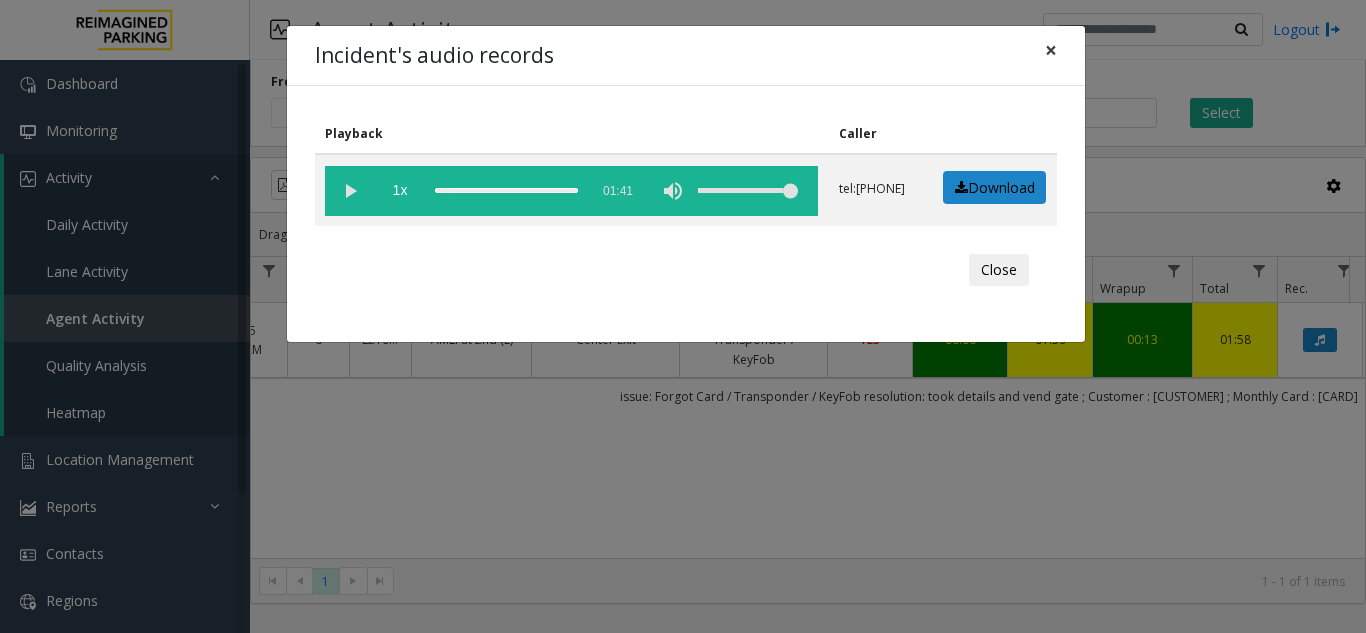 click on "×" 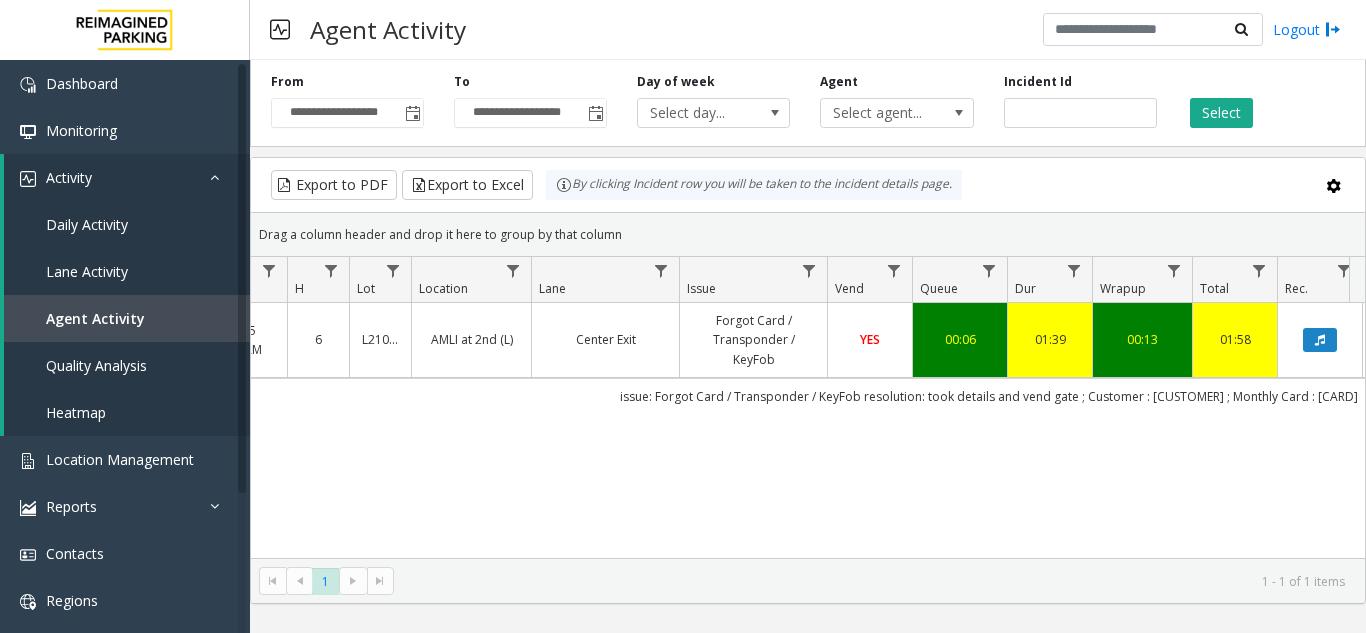 scroll, scrollTop: 0, scrollLeft: 74, axis: horizontal 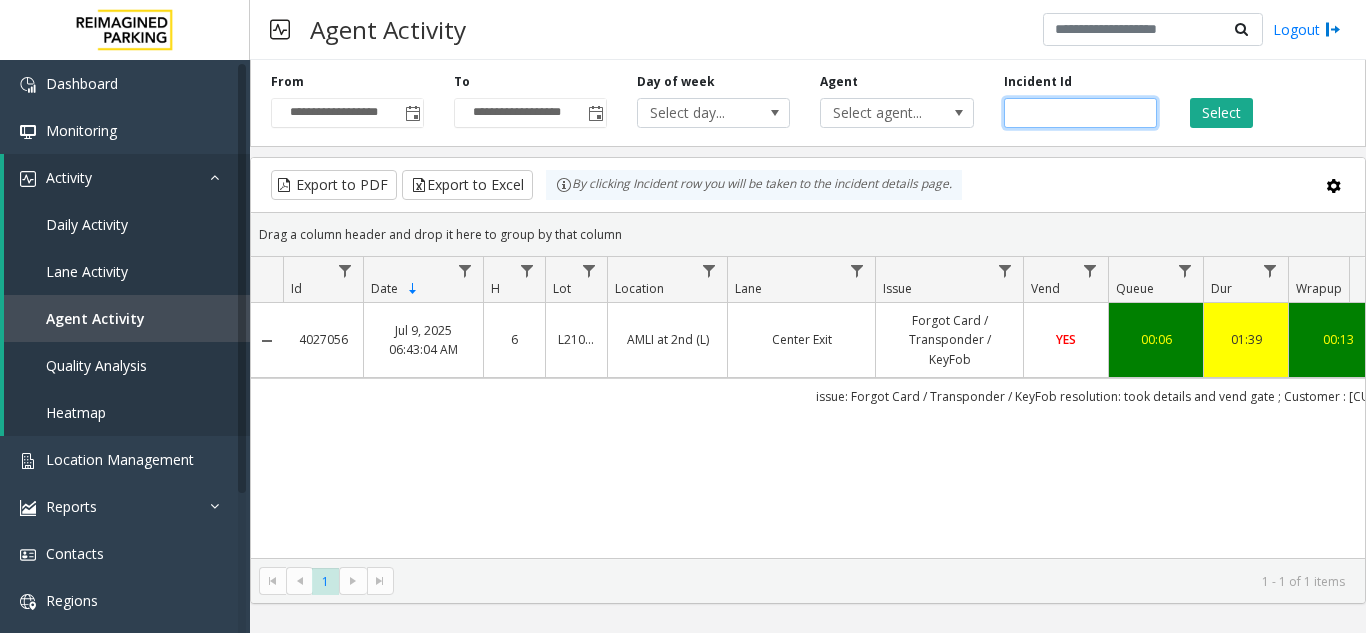 click on "*******" 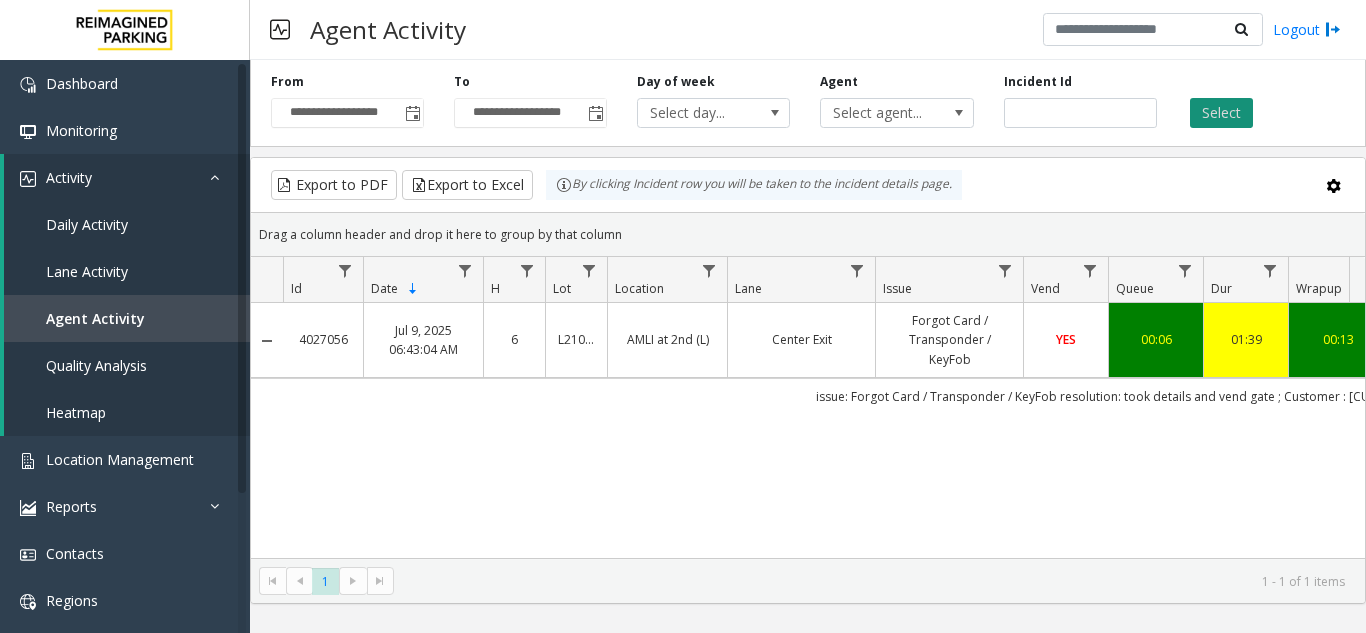 click on "Select" 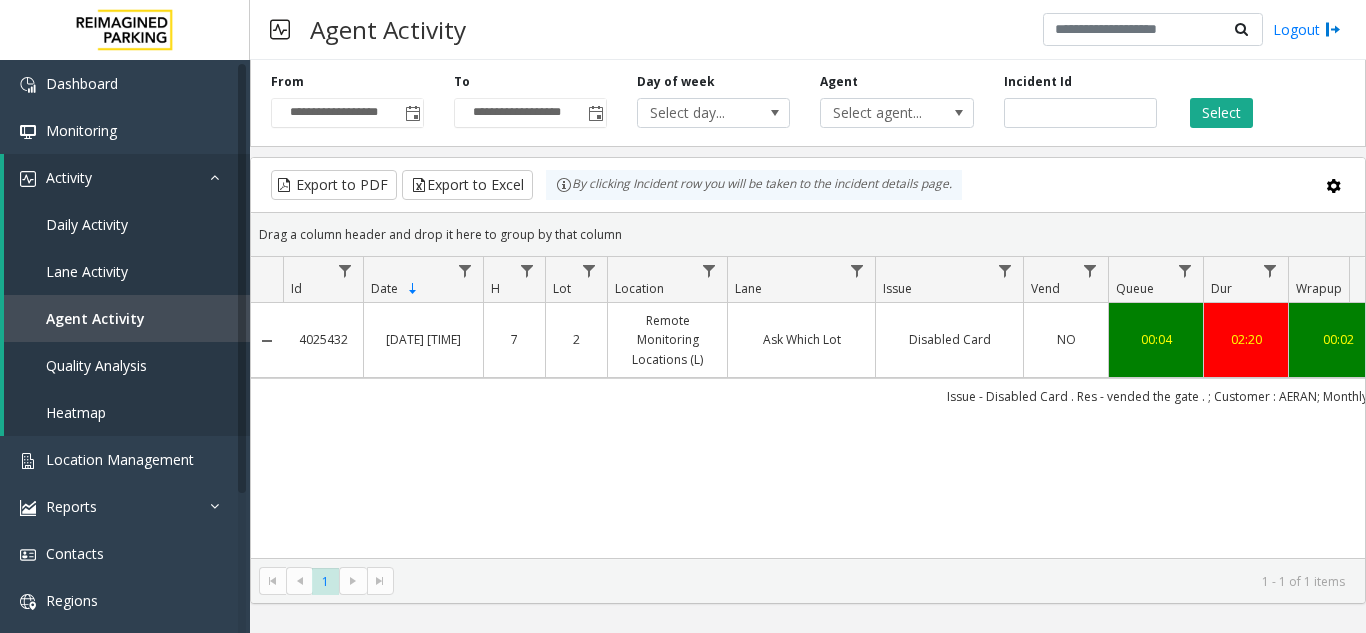 scroll, scrollTop: 0, scrollLeft: 34, axis: horizontal 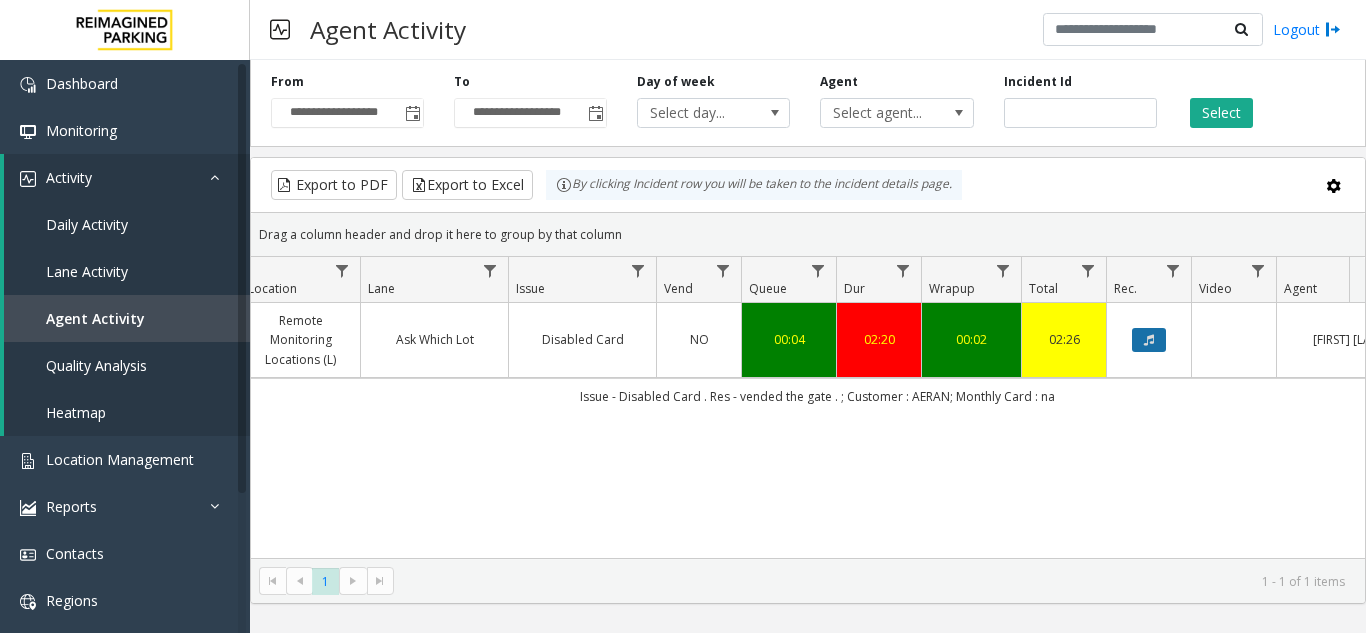 click 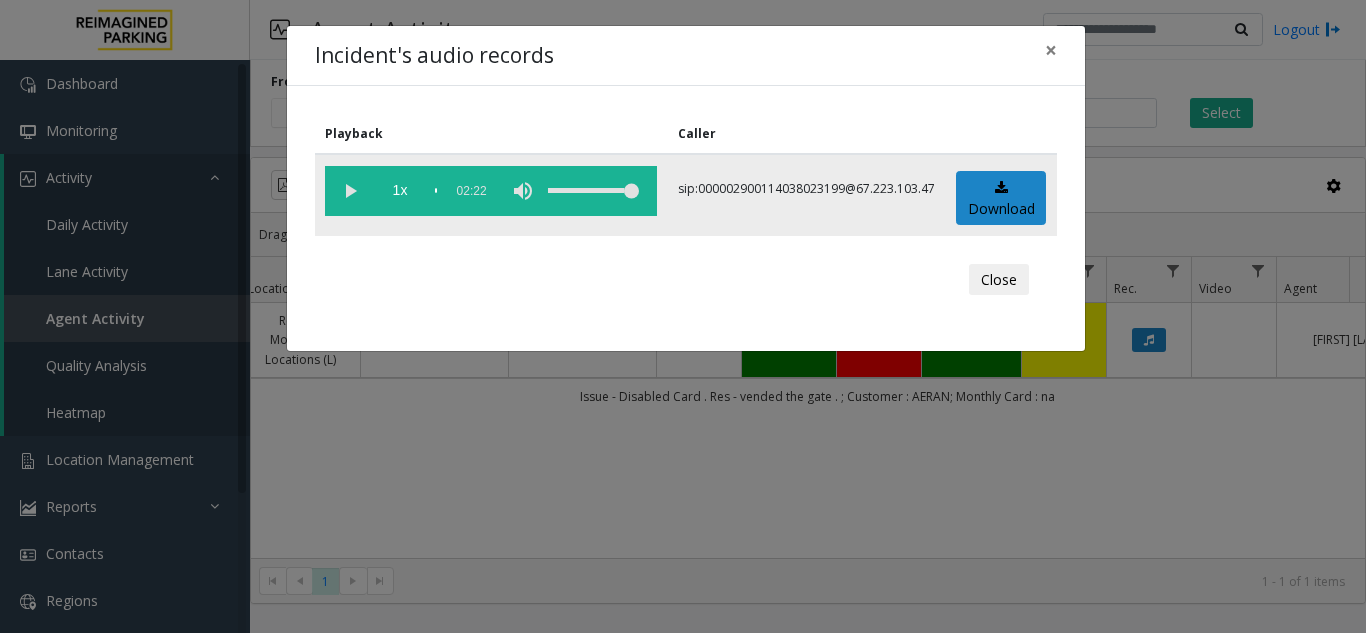 click 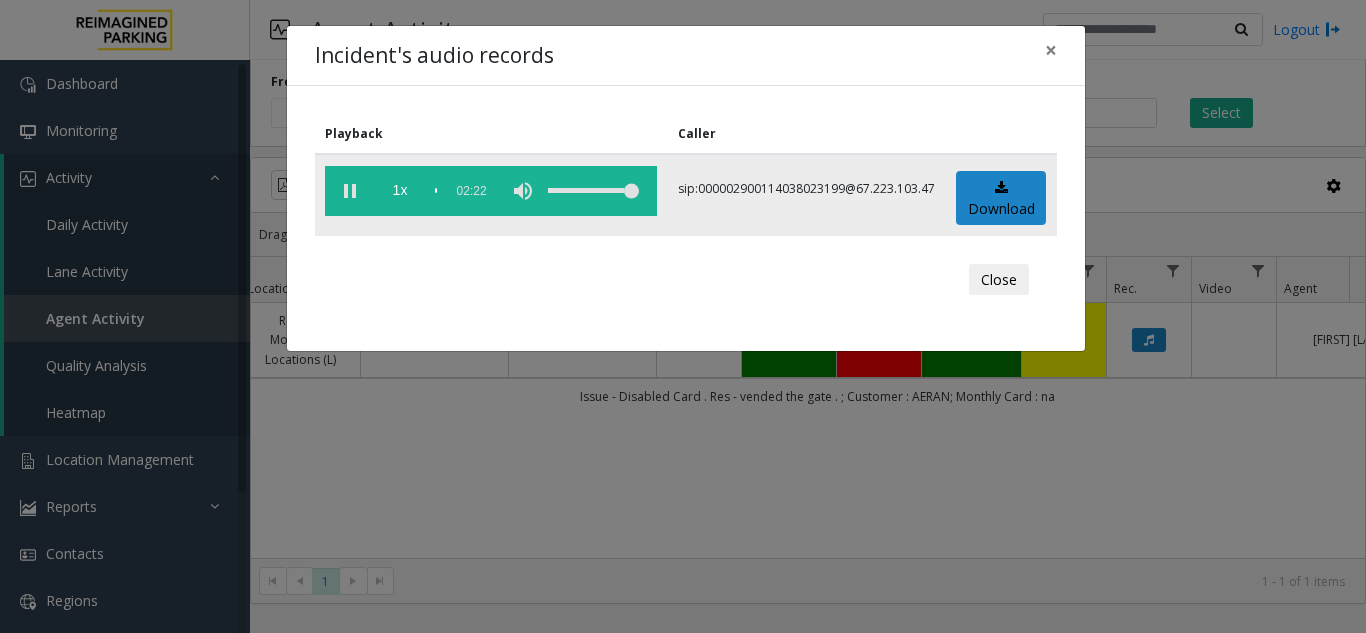 click 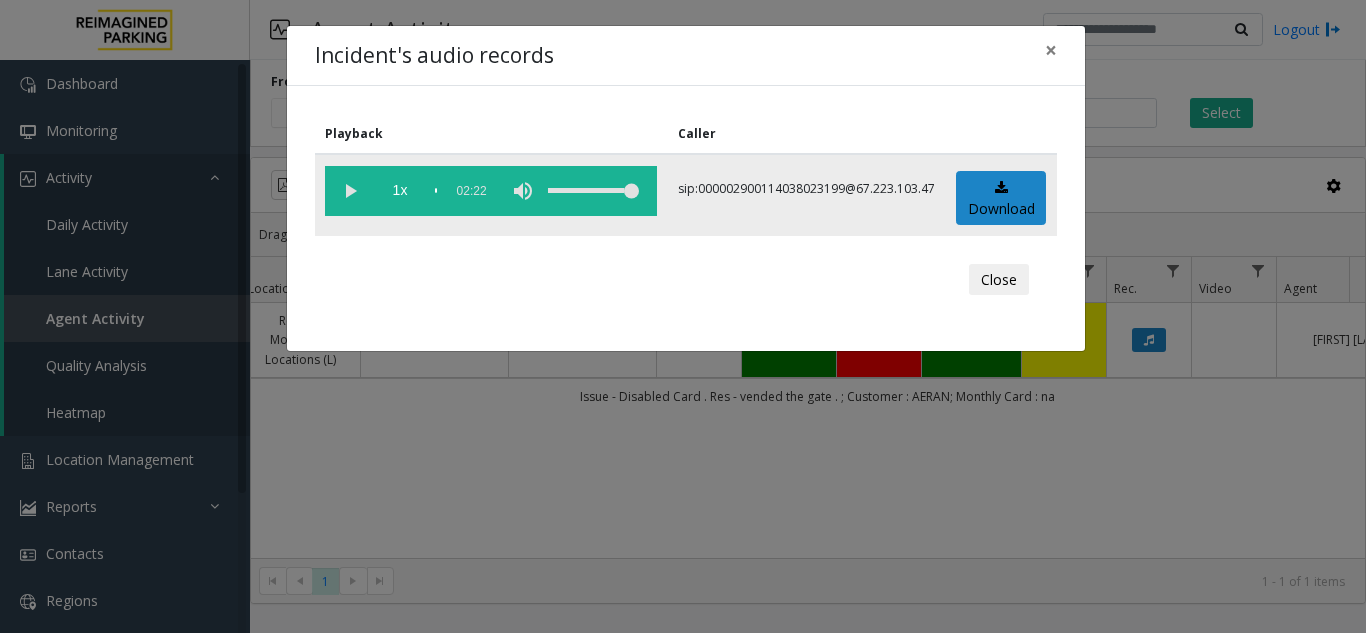 click 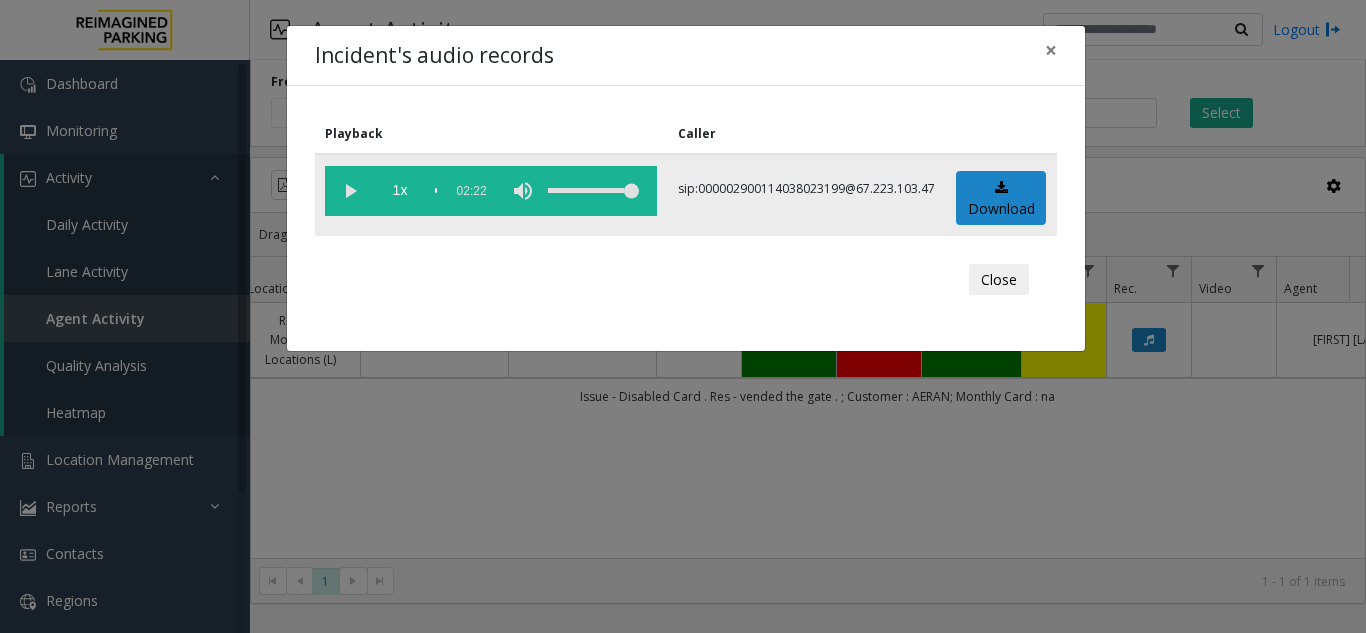 click 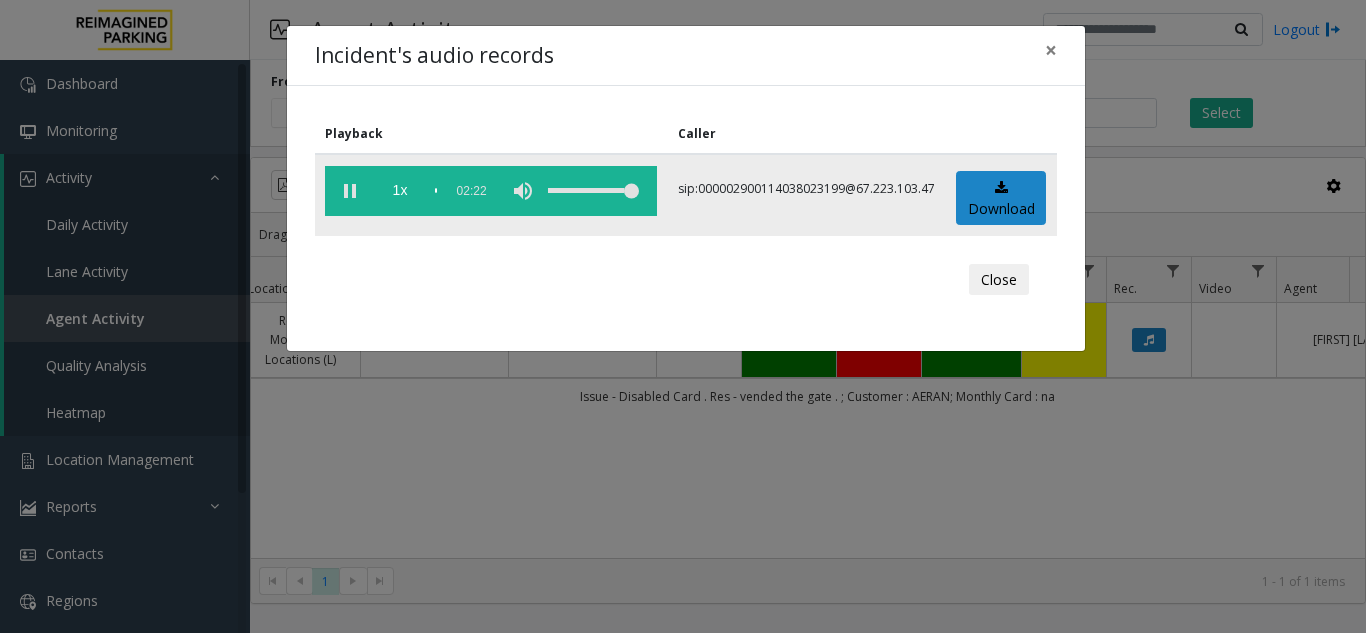 click 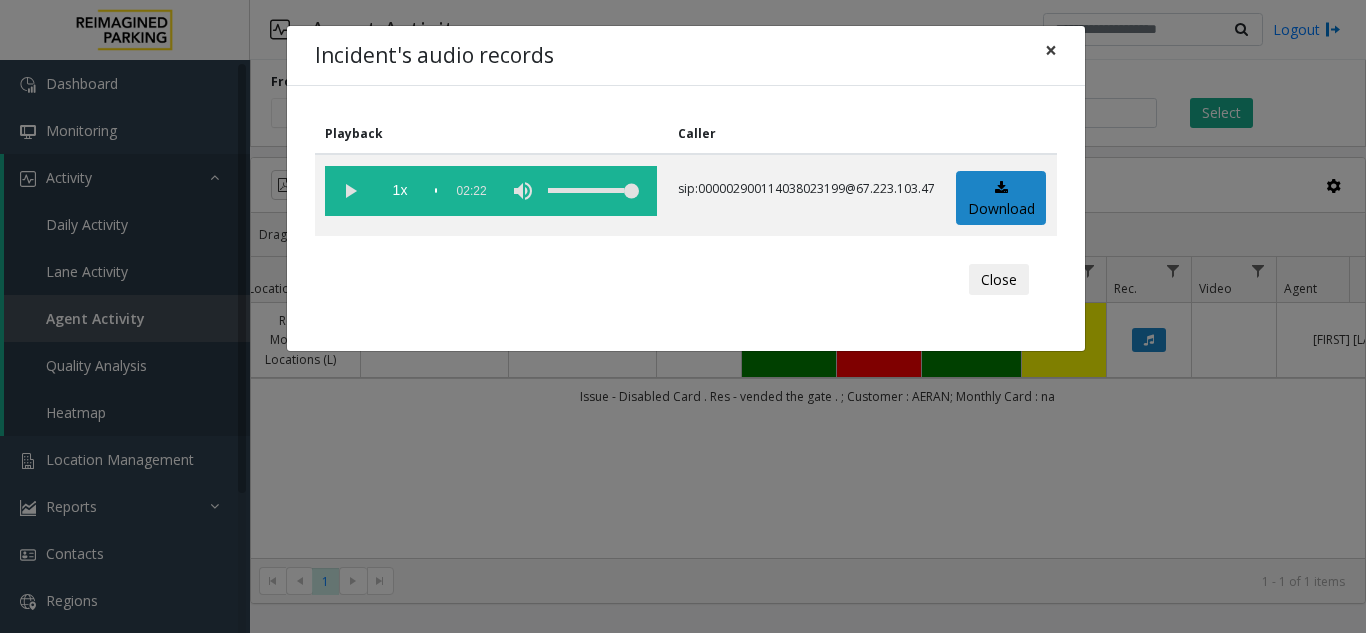 click on "×" 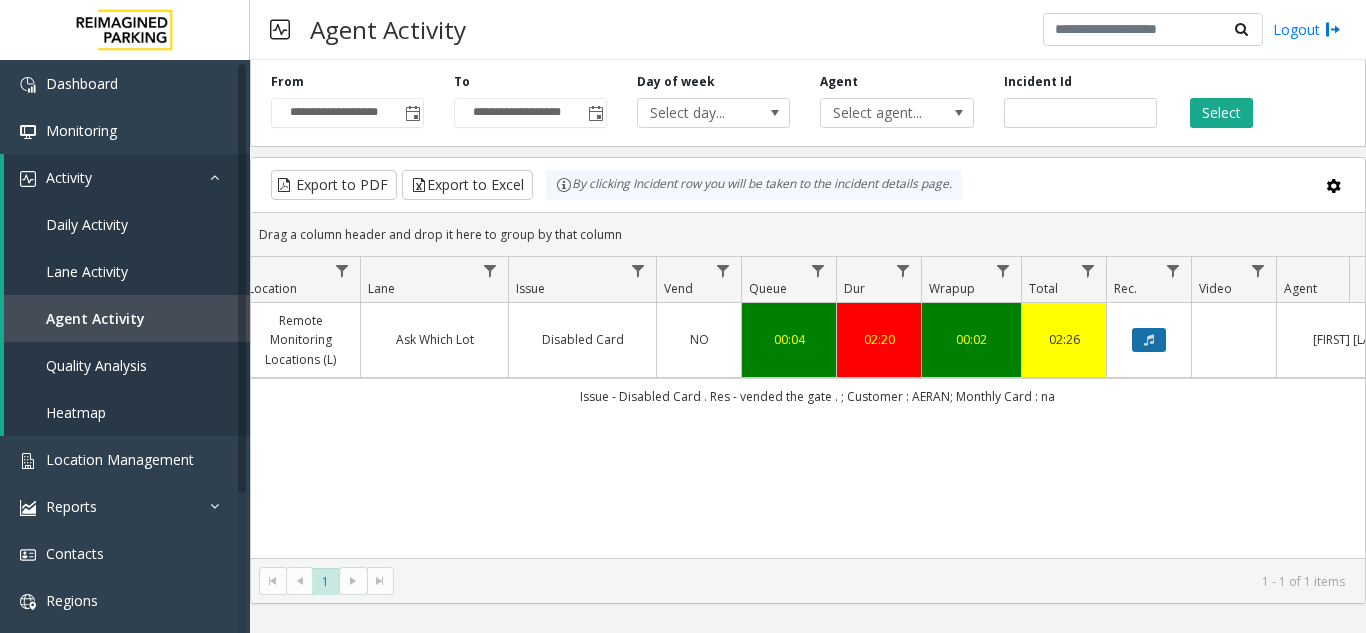 click 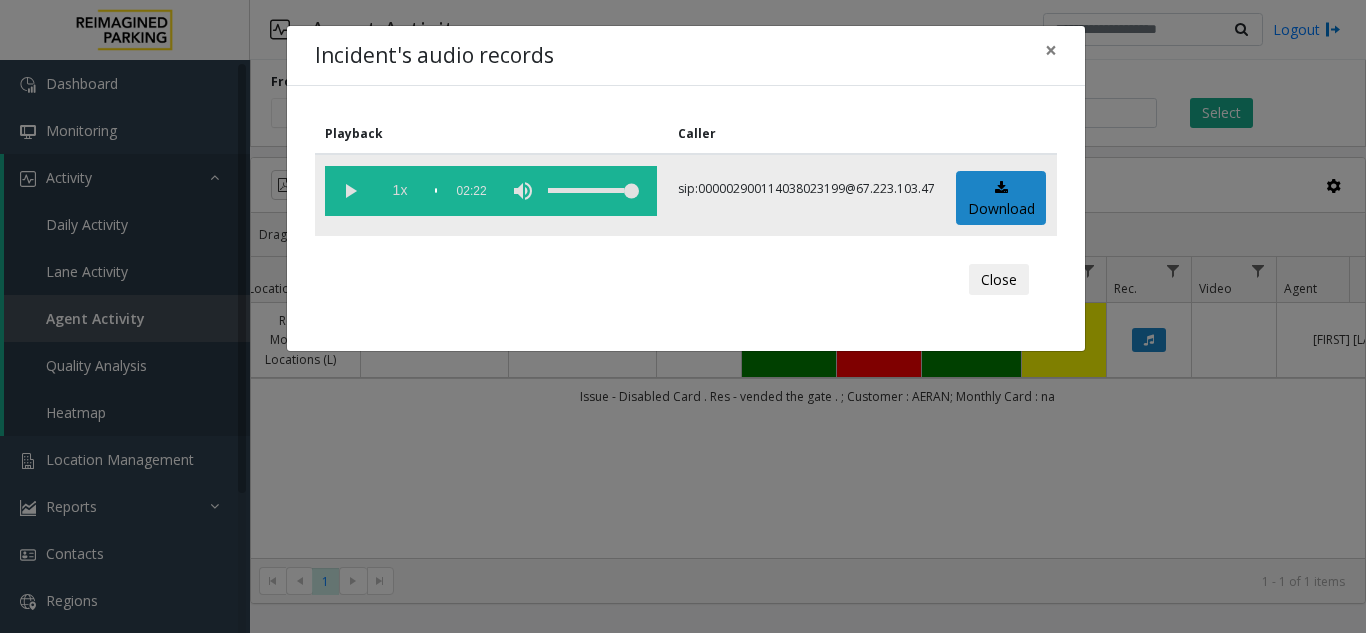 click on "1x" 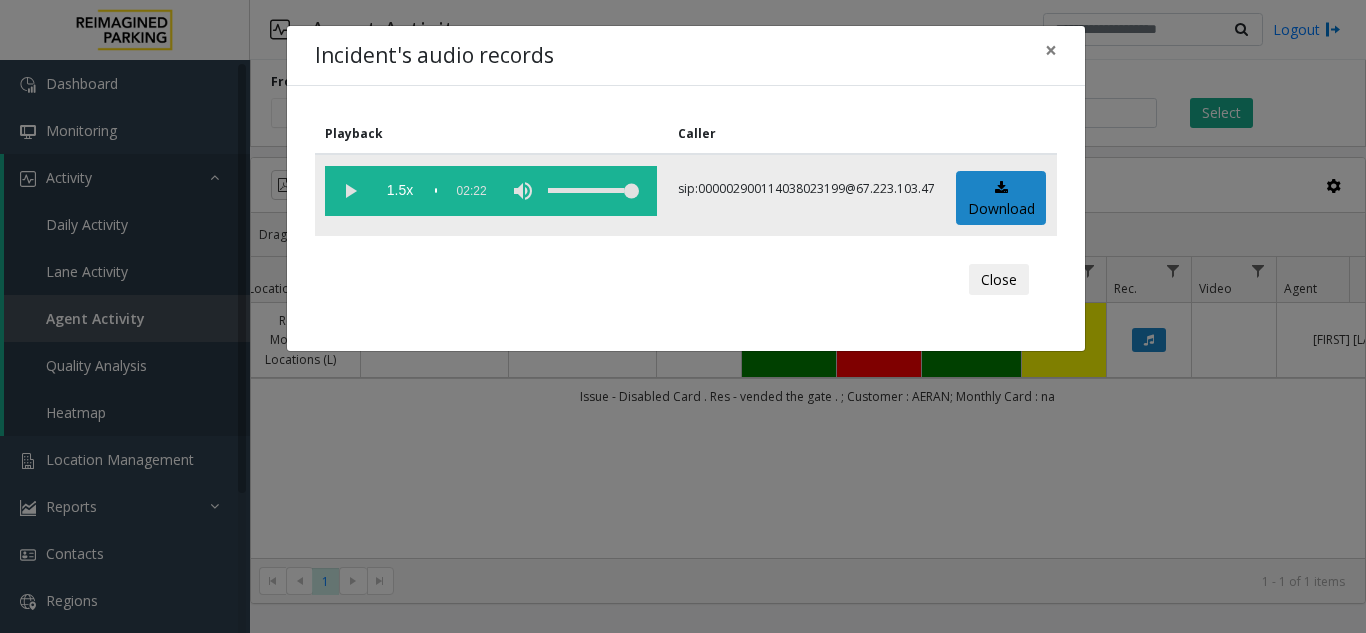 click 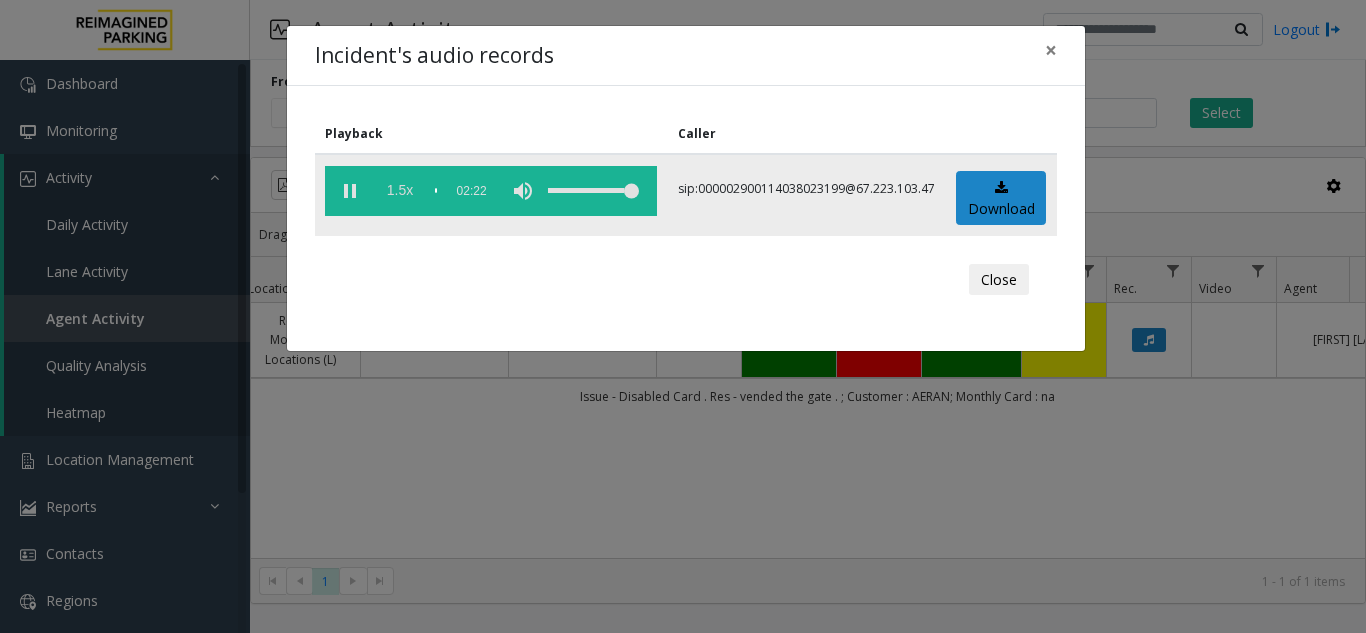 click on "1.5x" 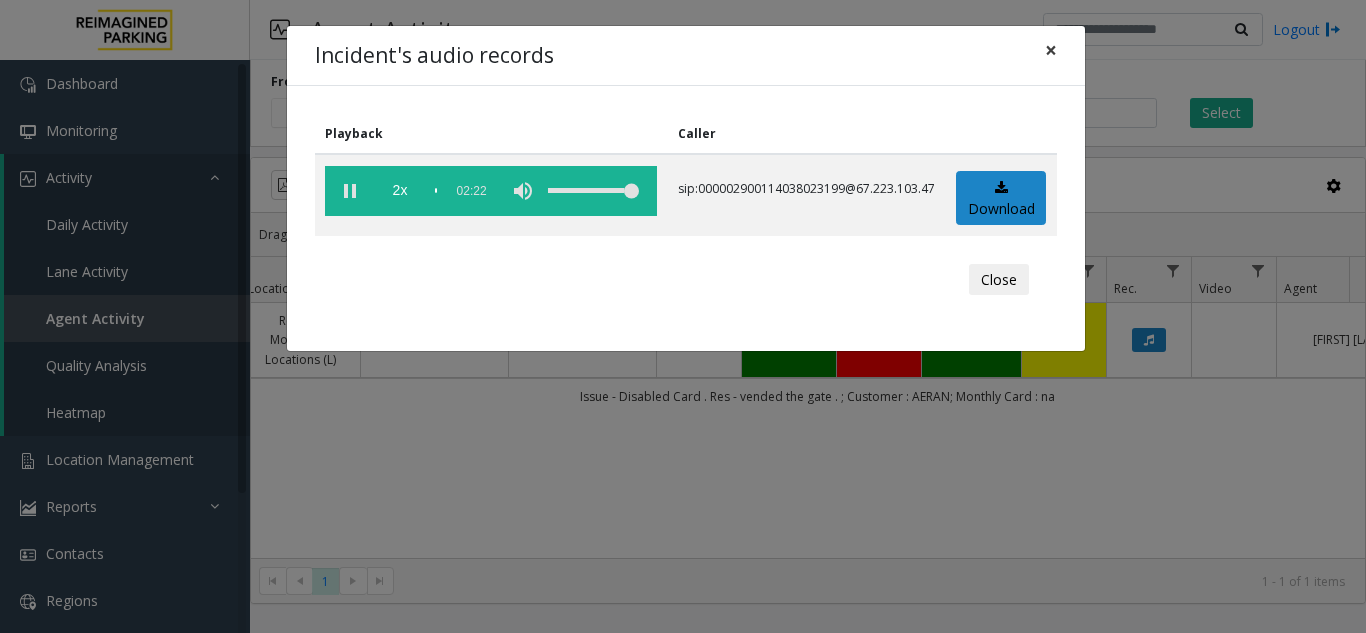 click on "×" 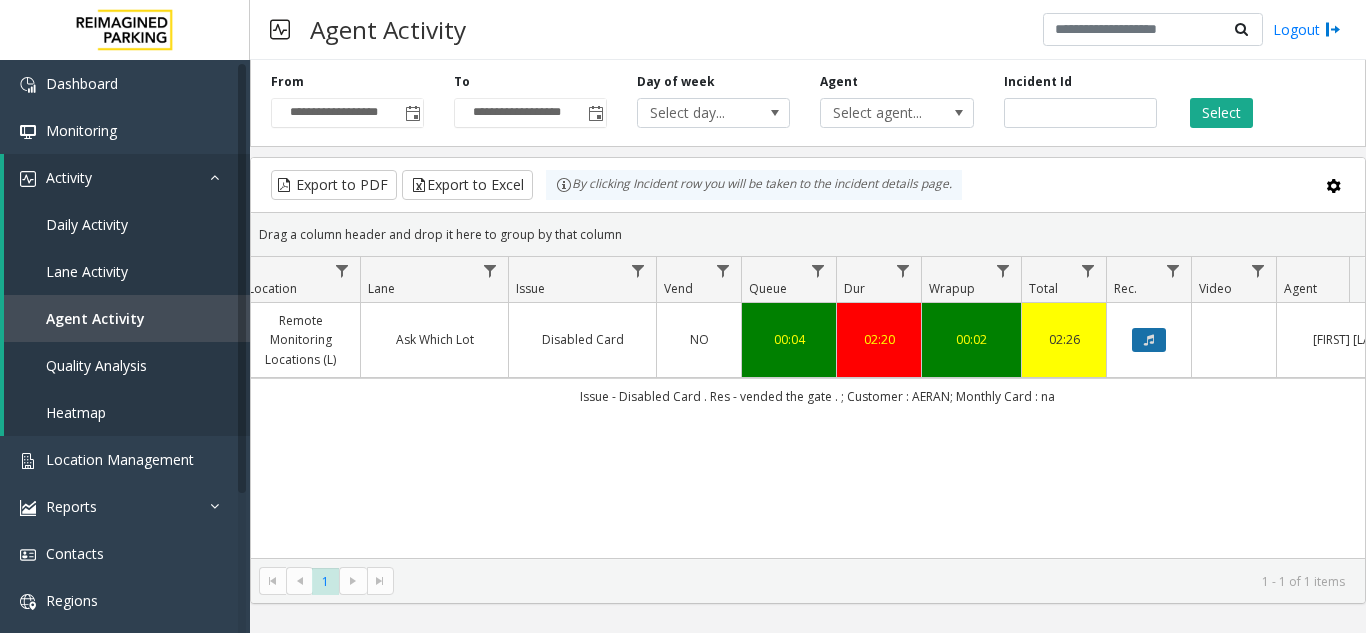 click 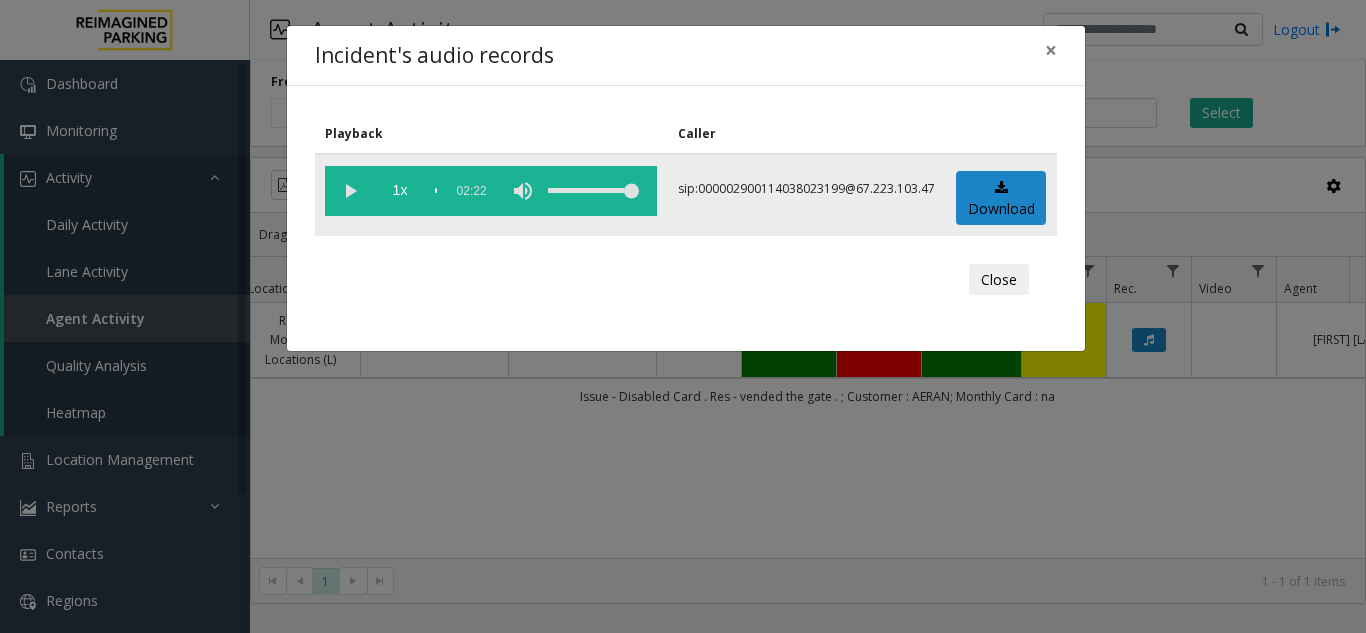 click 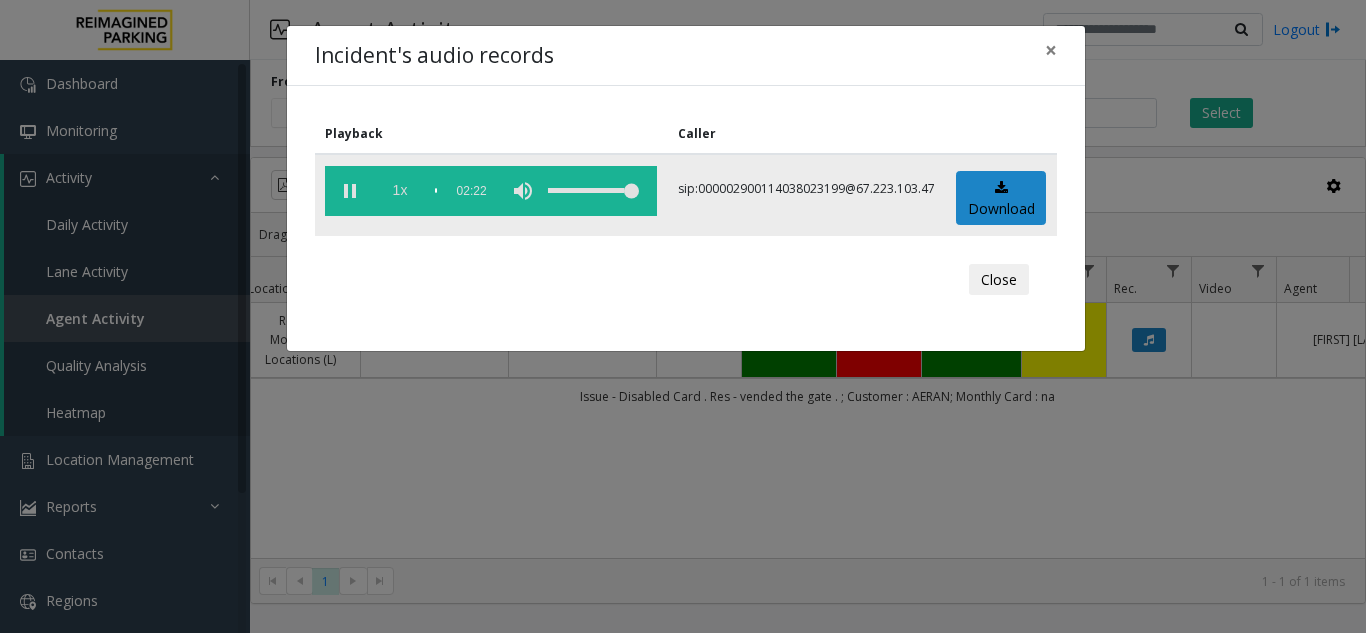 click on "1x" 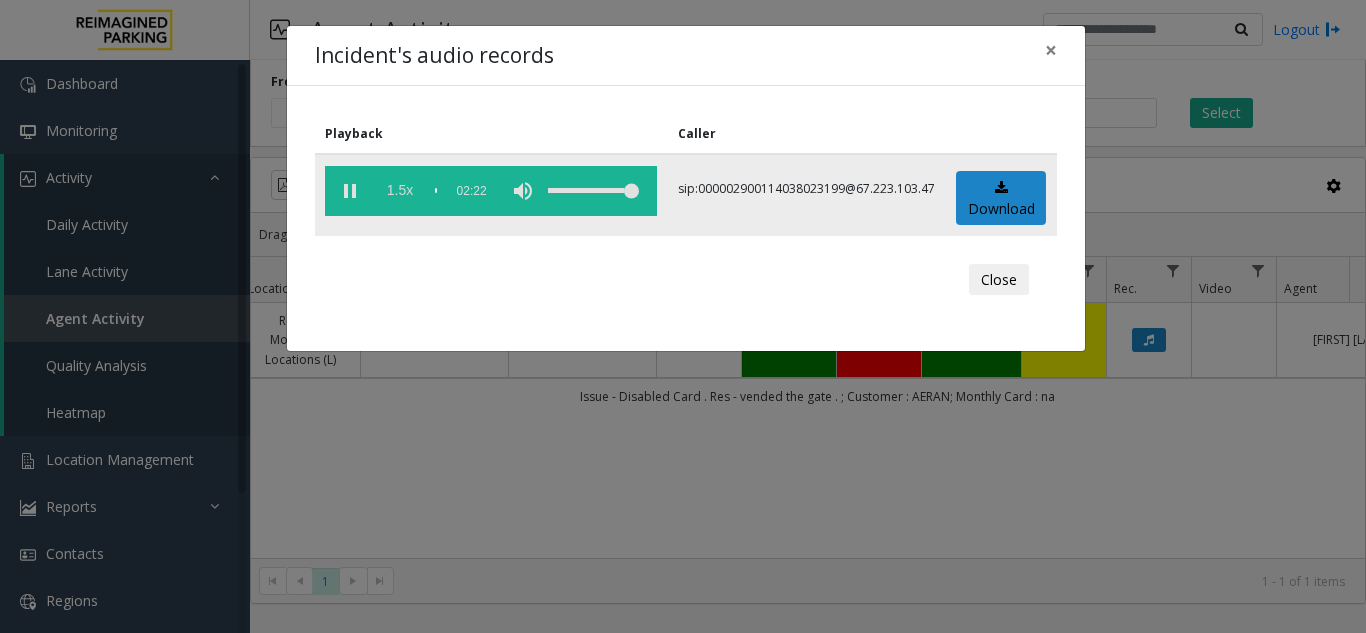 click on "1.5x" 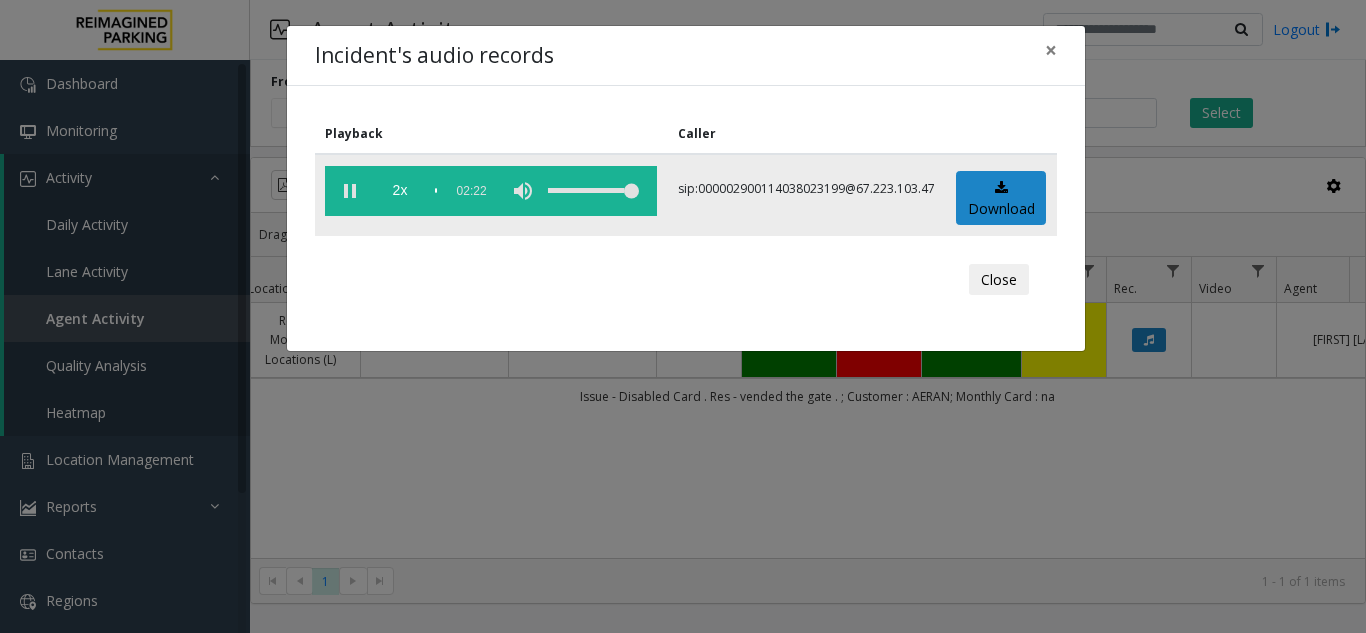 click 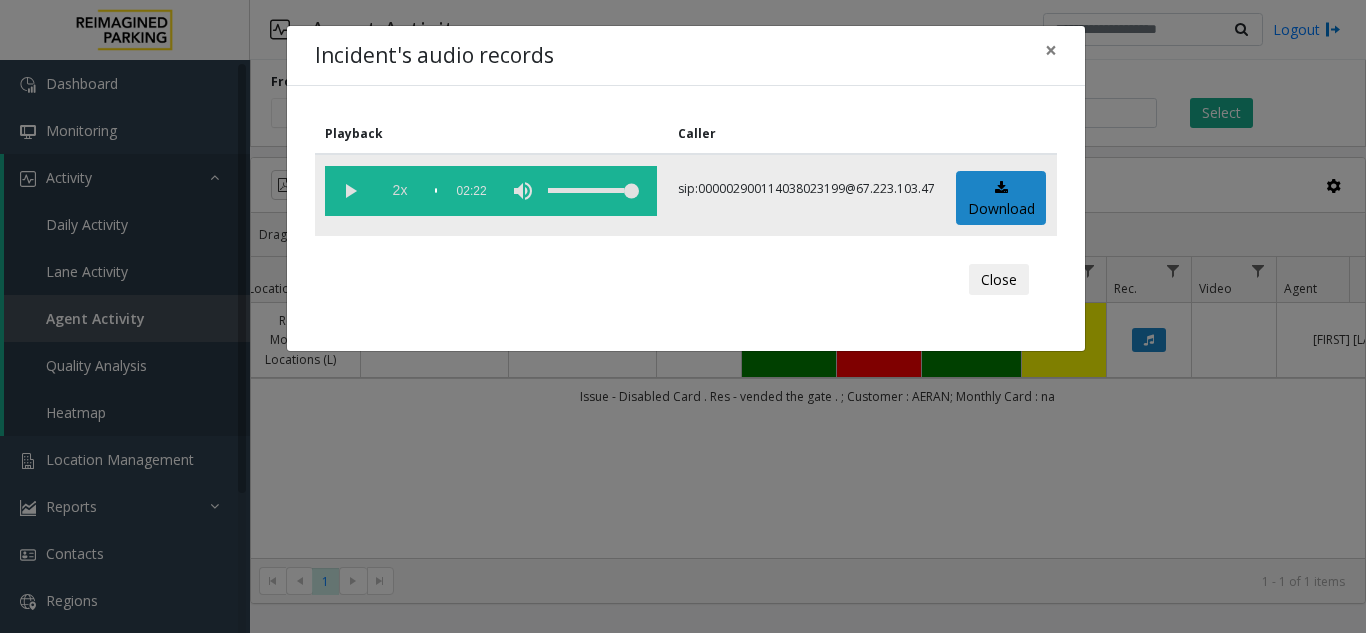 click on "2x" 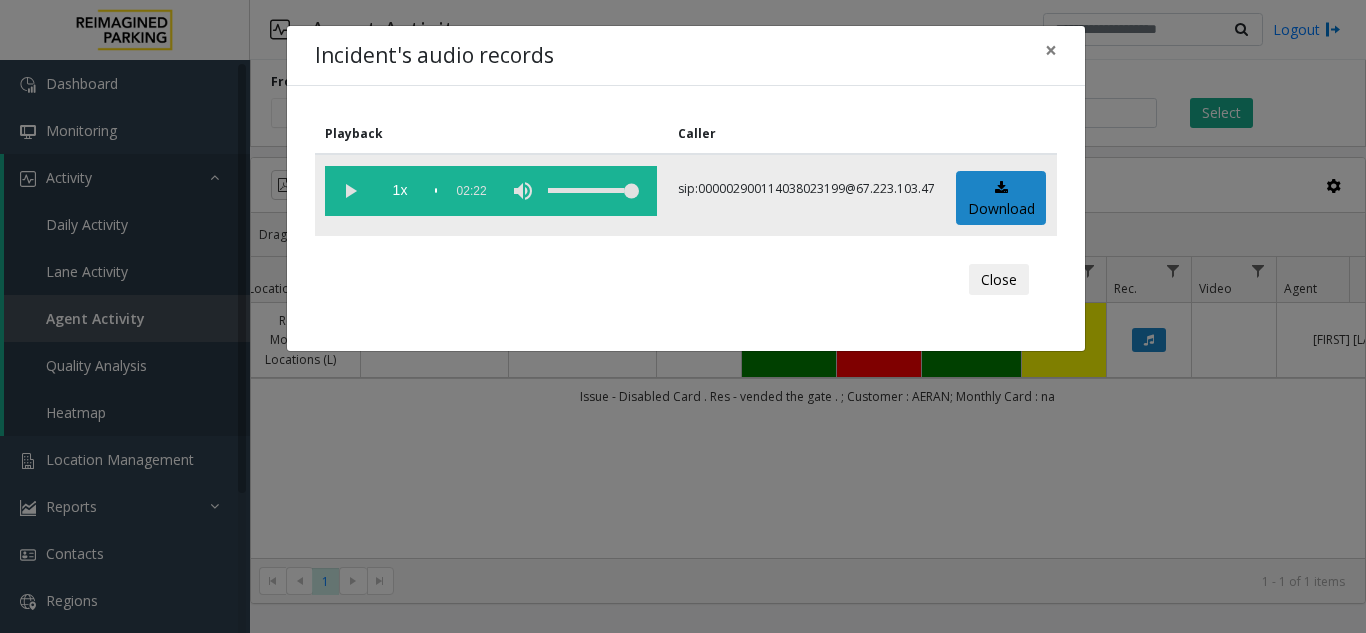 click 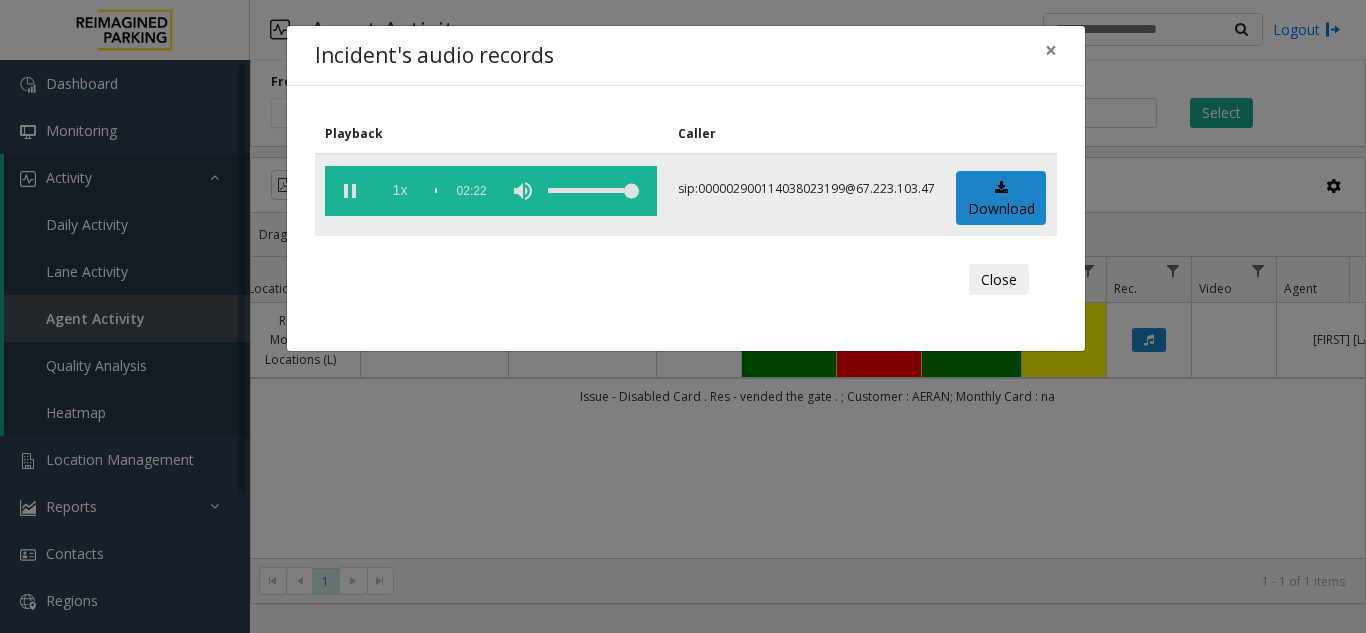 click on "1x" 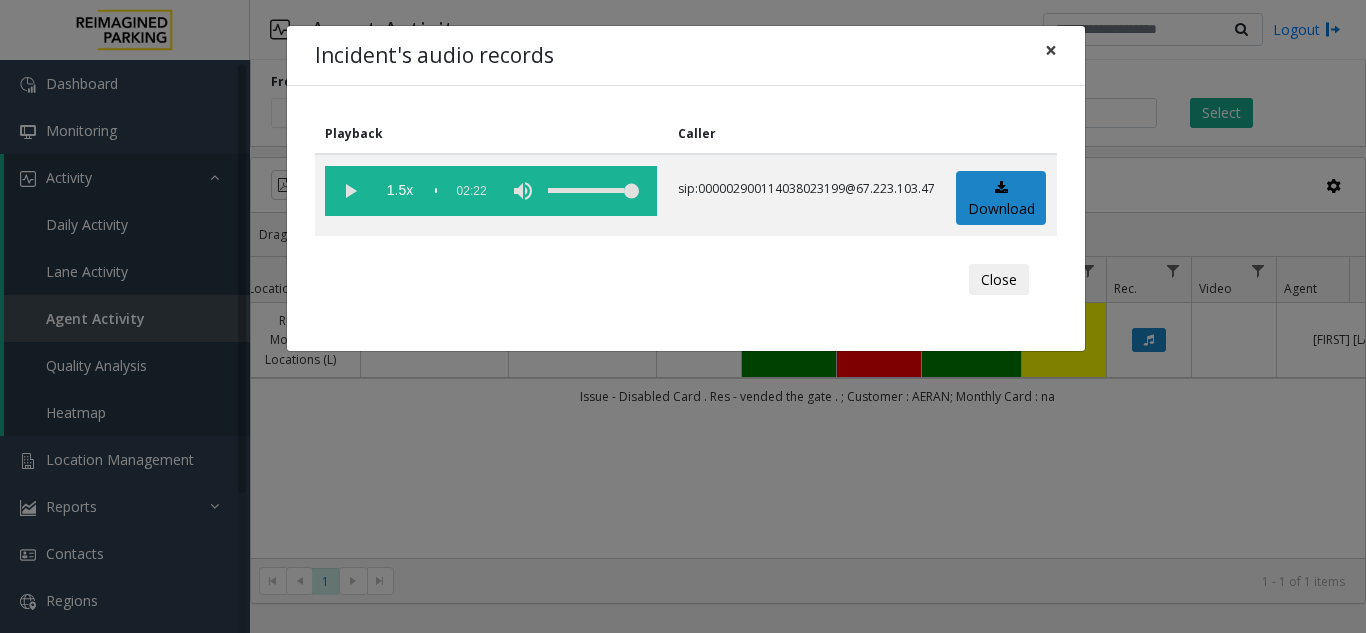 click on "×" 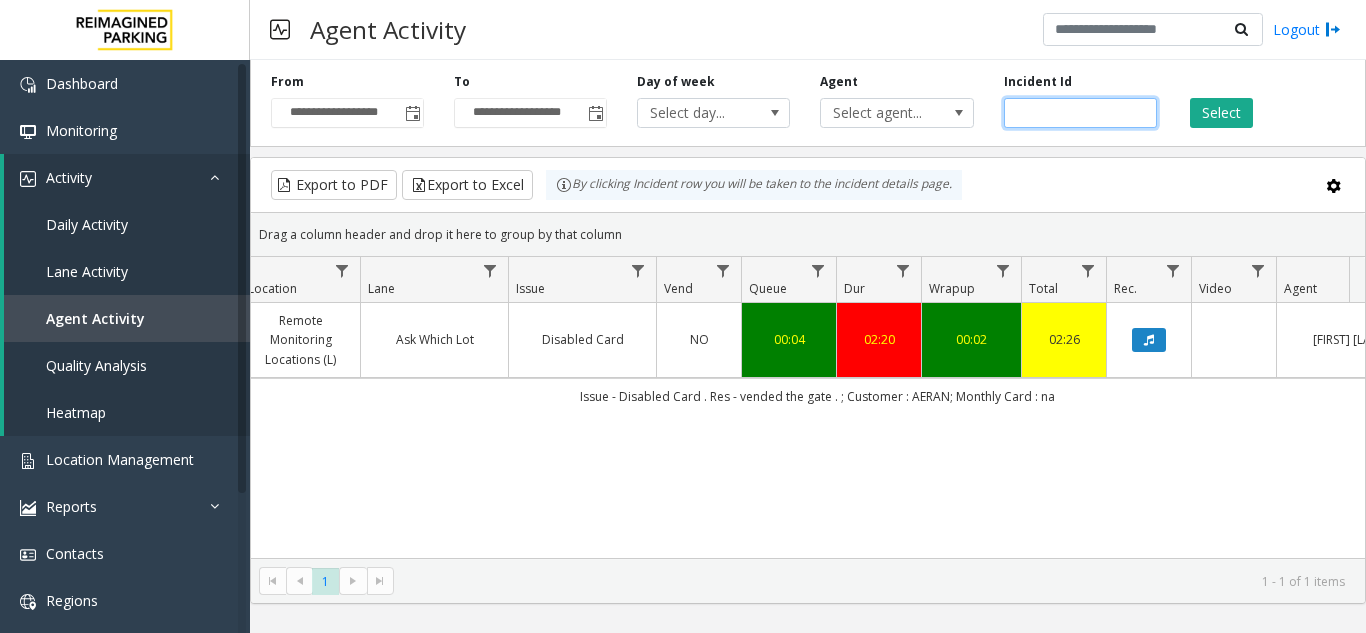 click on "*******" 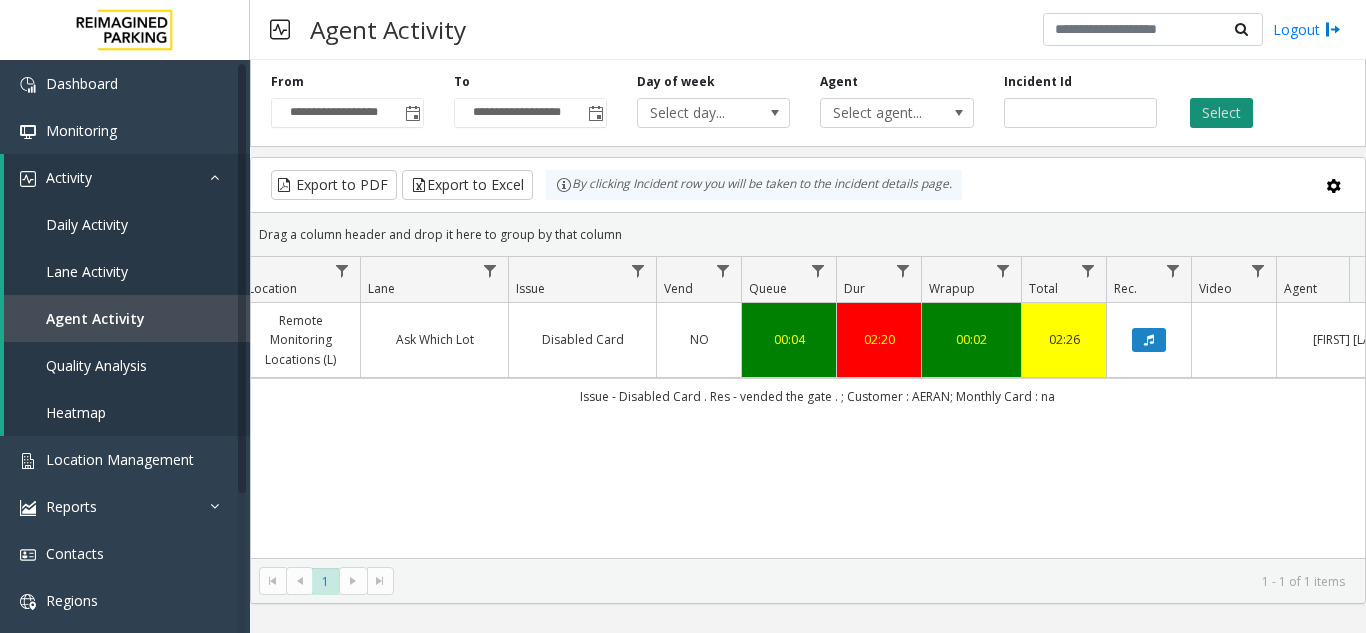 click on "Select" 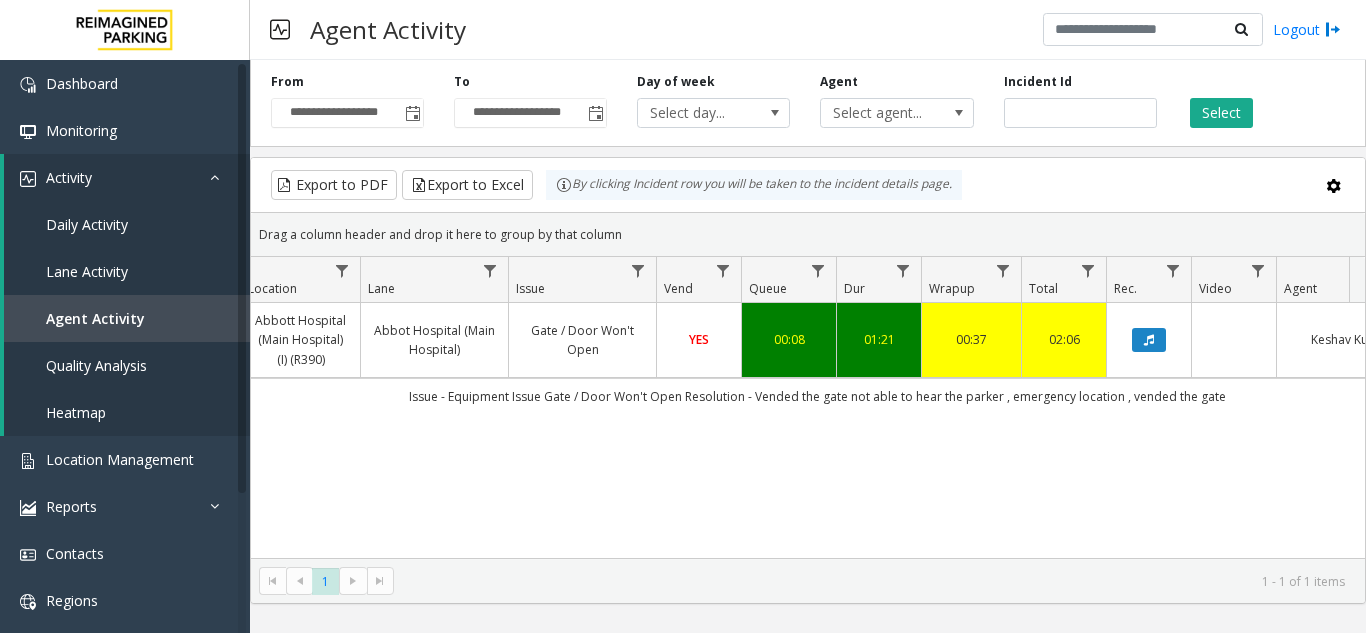 scroll, scrollTop: 0, scrollLeft: 355, axis: horizontal 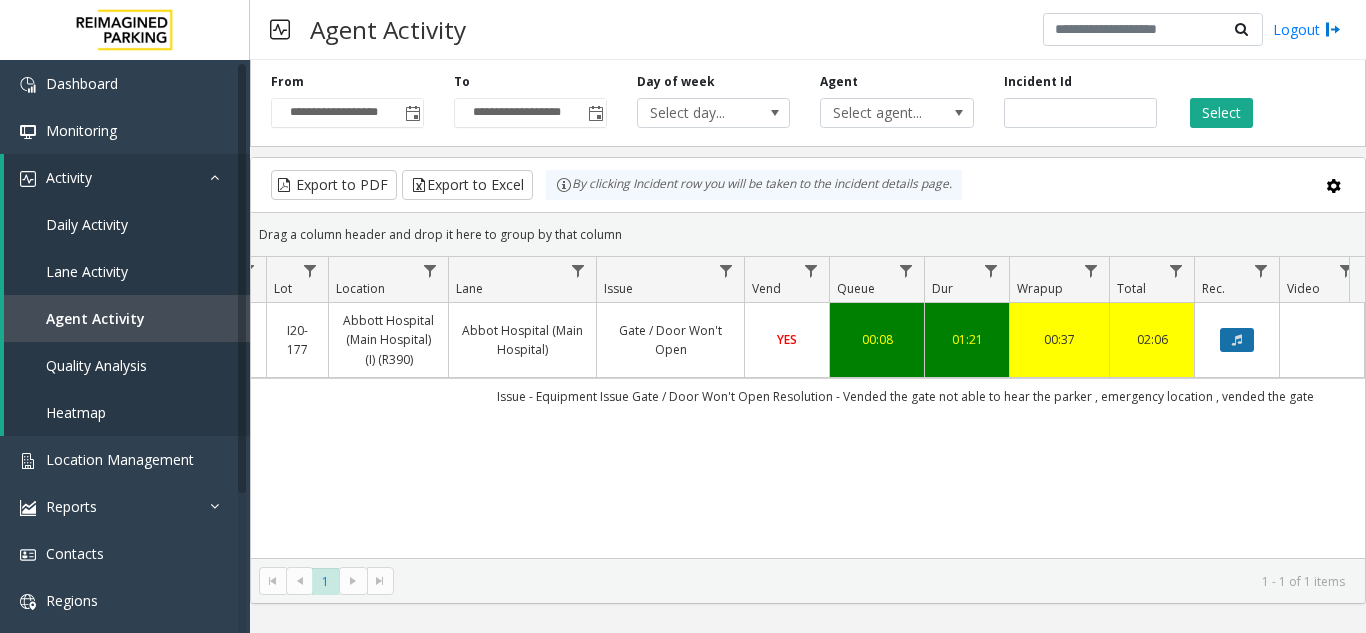 click 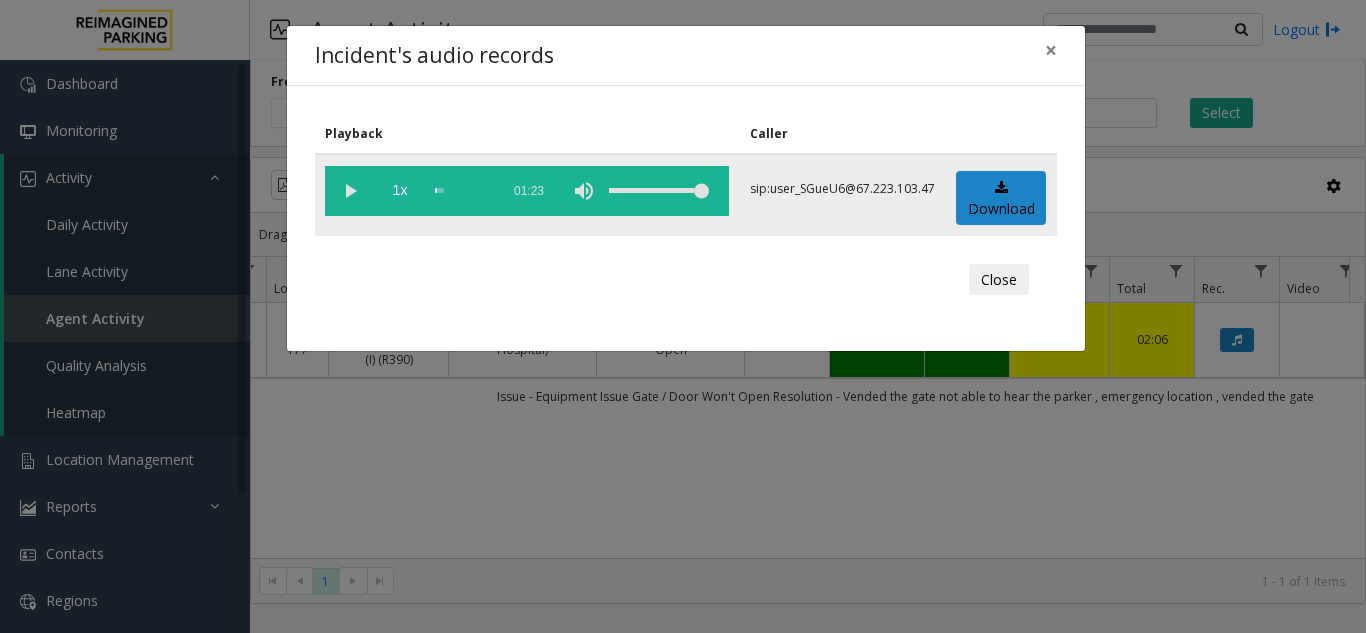 click 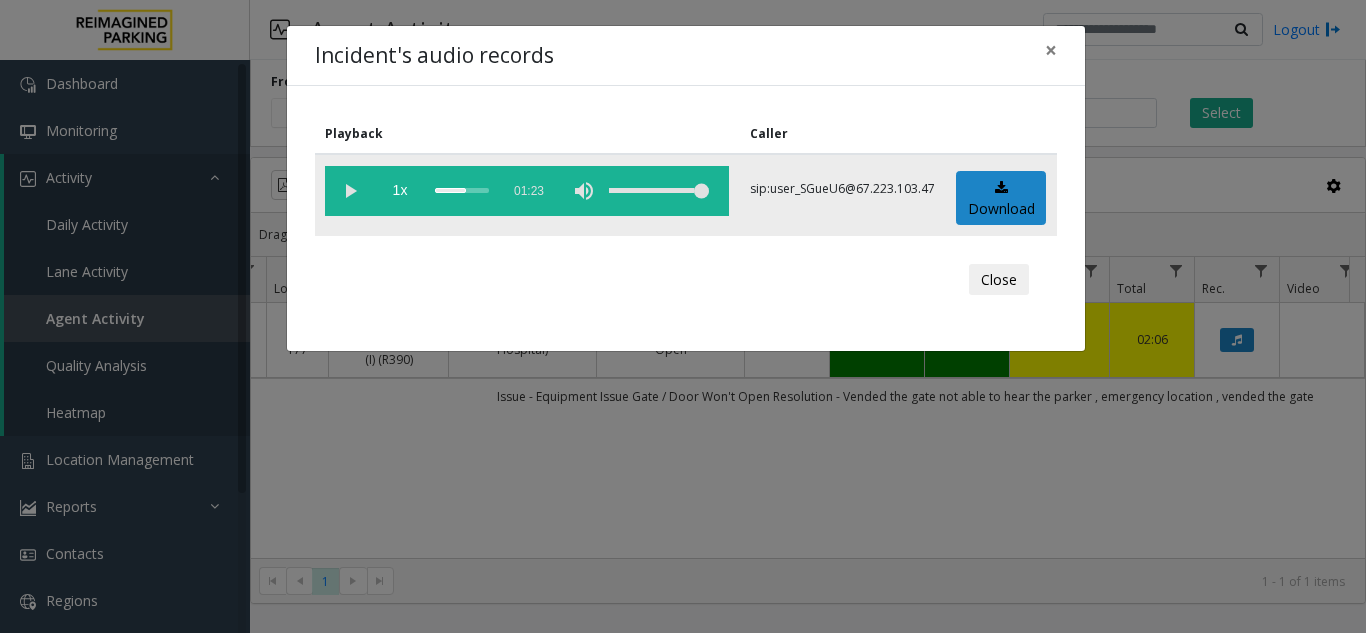 click 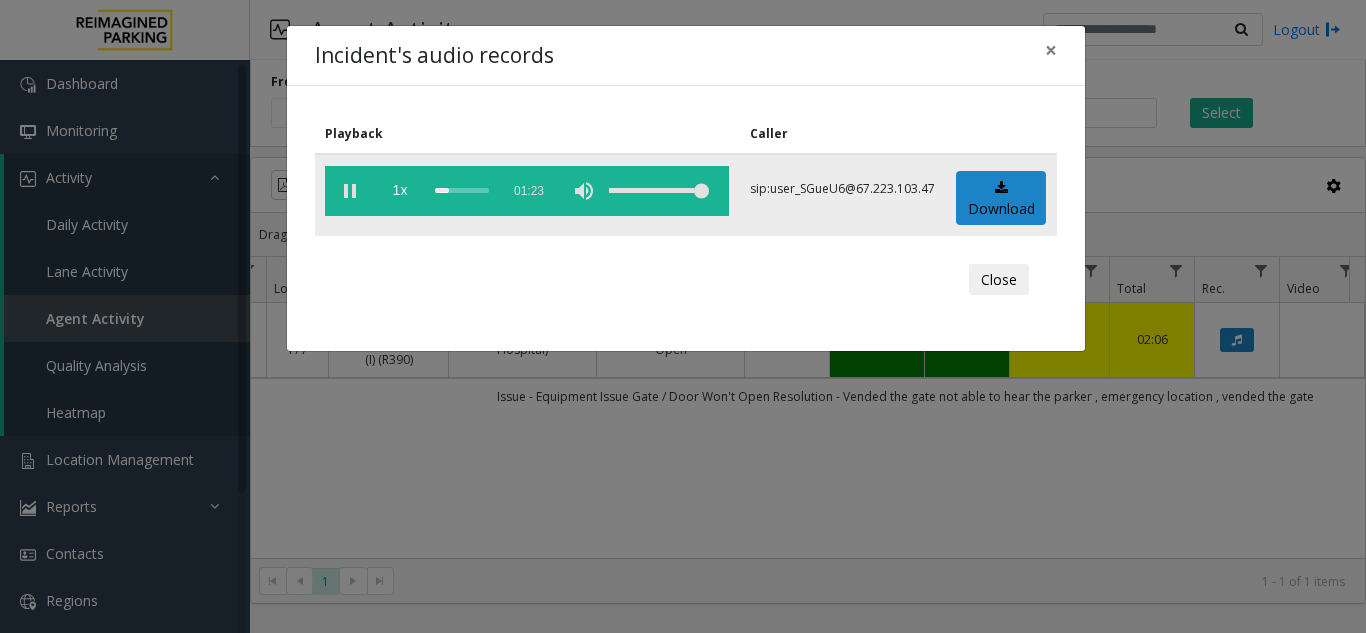 click 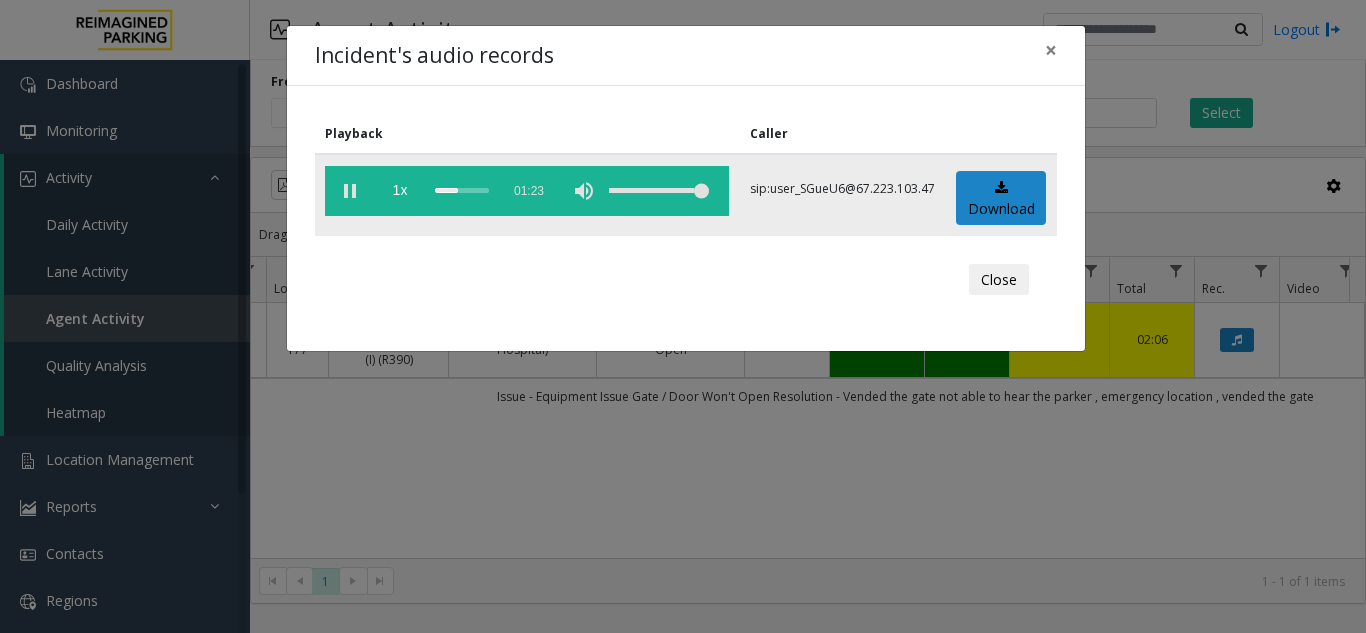 click 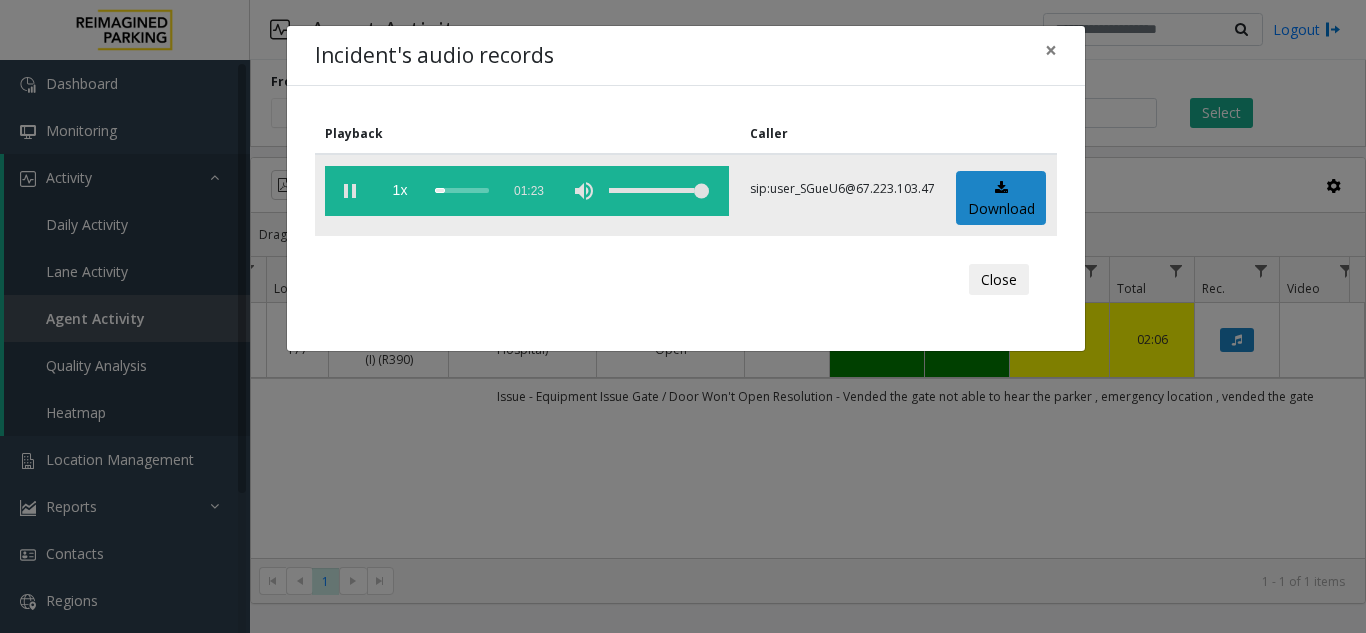 click 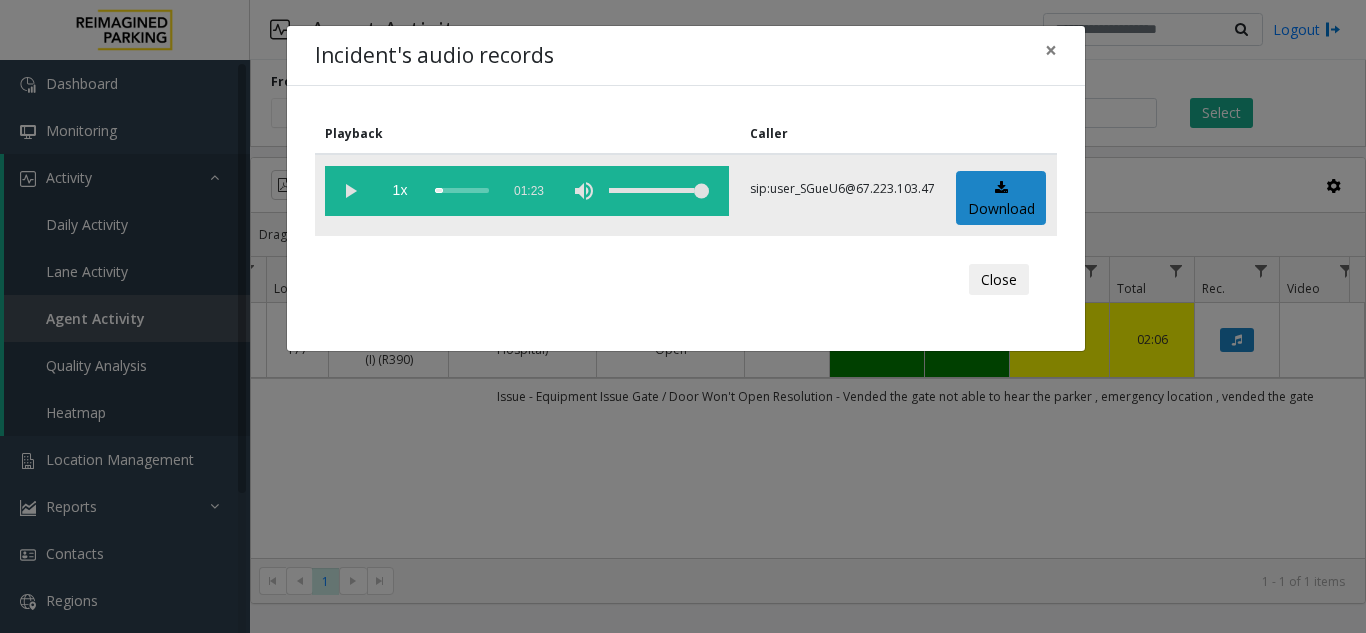 click 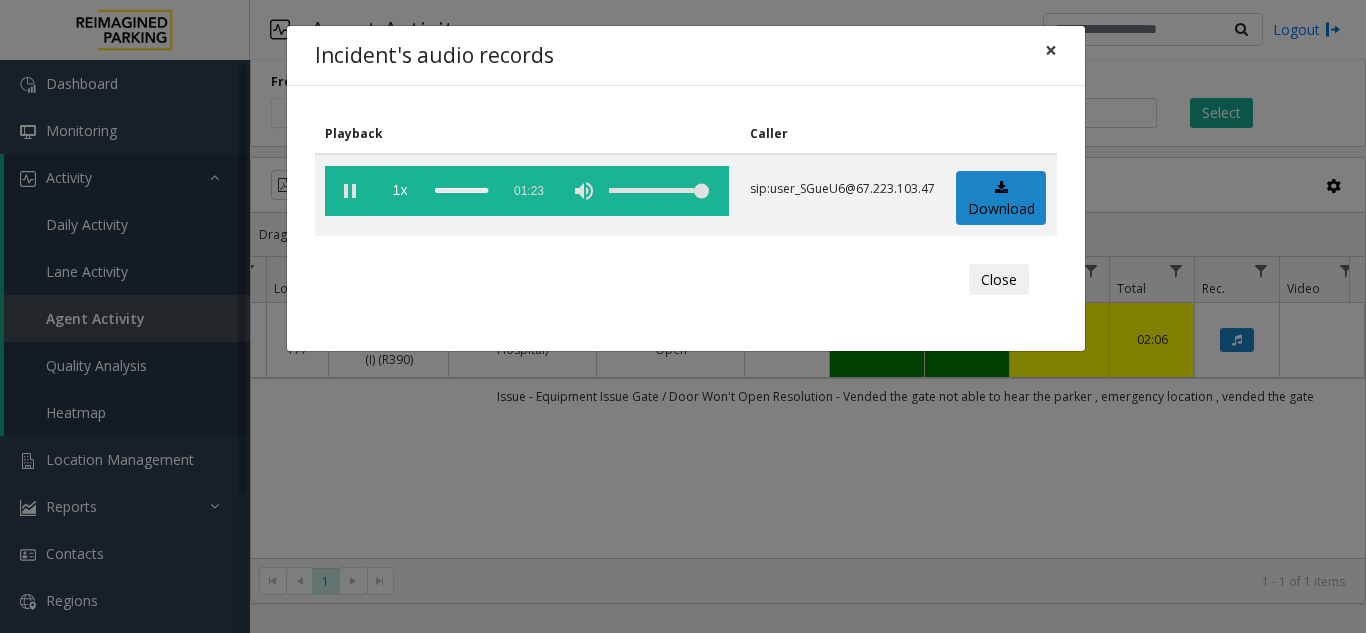 click on "×" 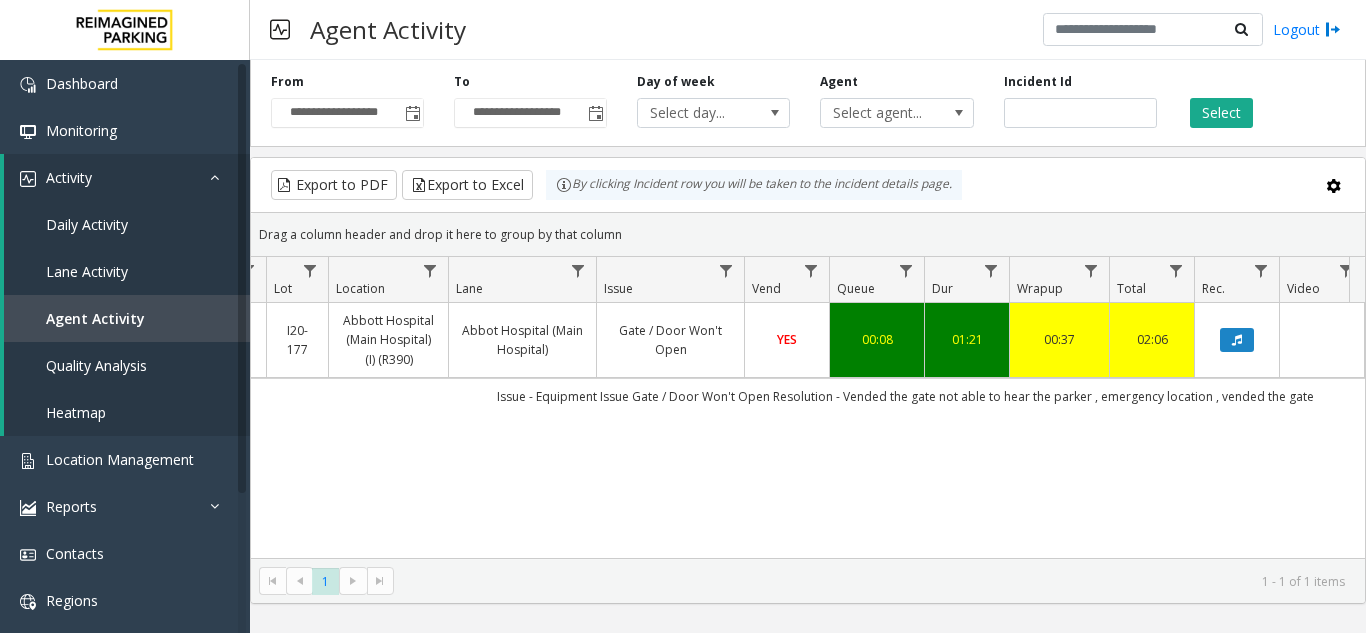 drag, startPoint x: 759, startPoint y: 449, endPoint x: 697, endPoint y: 447, distance: 62.03225 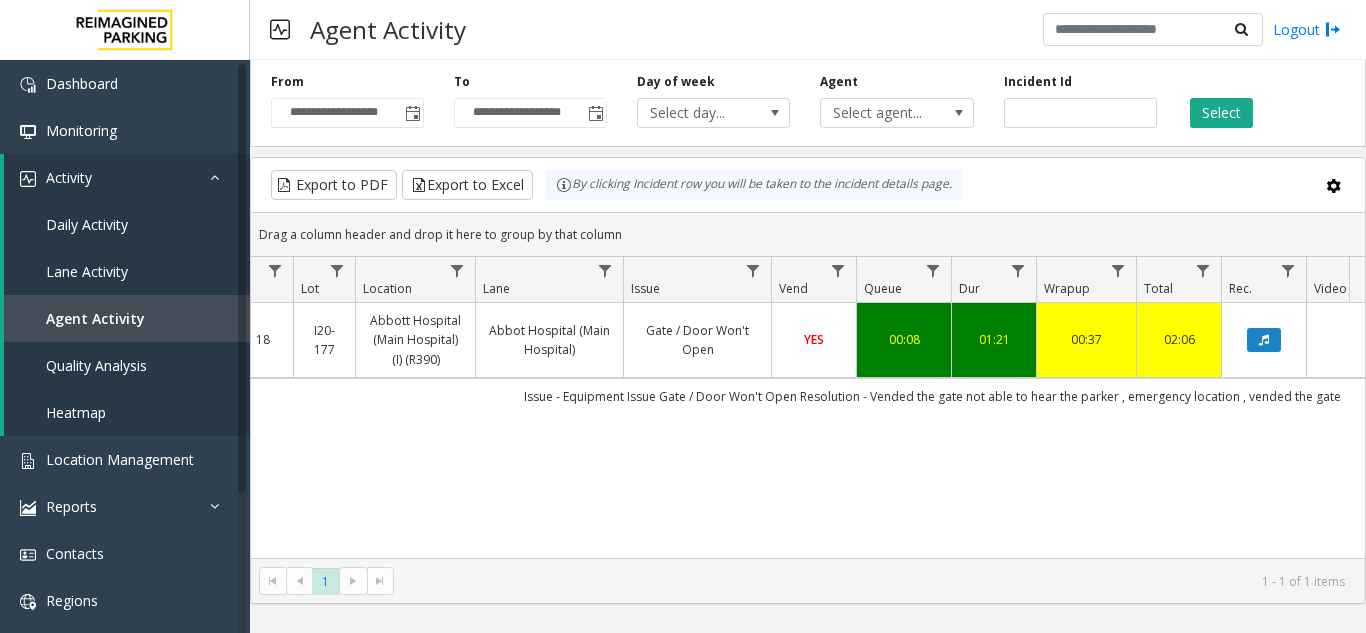 scroll, scrollTop: 0, scrollLeft: 0, axis: both 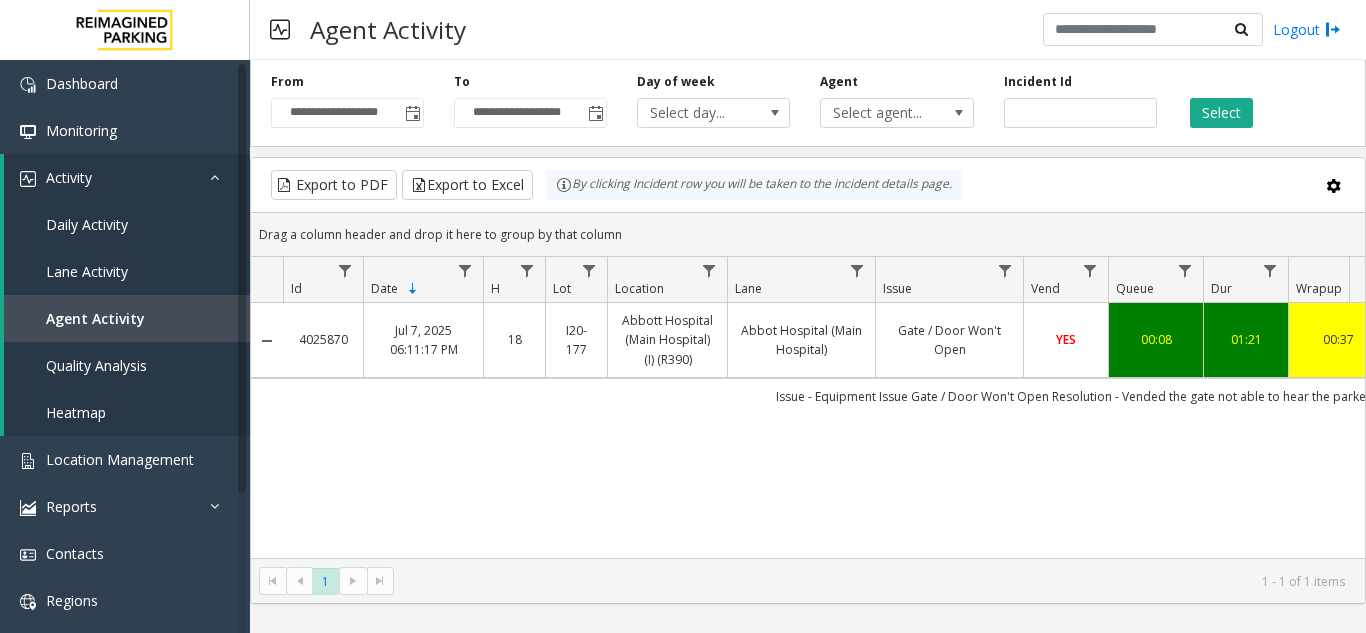 copy on "4025870" 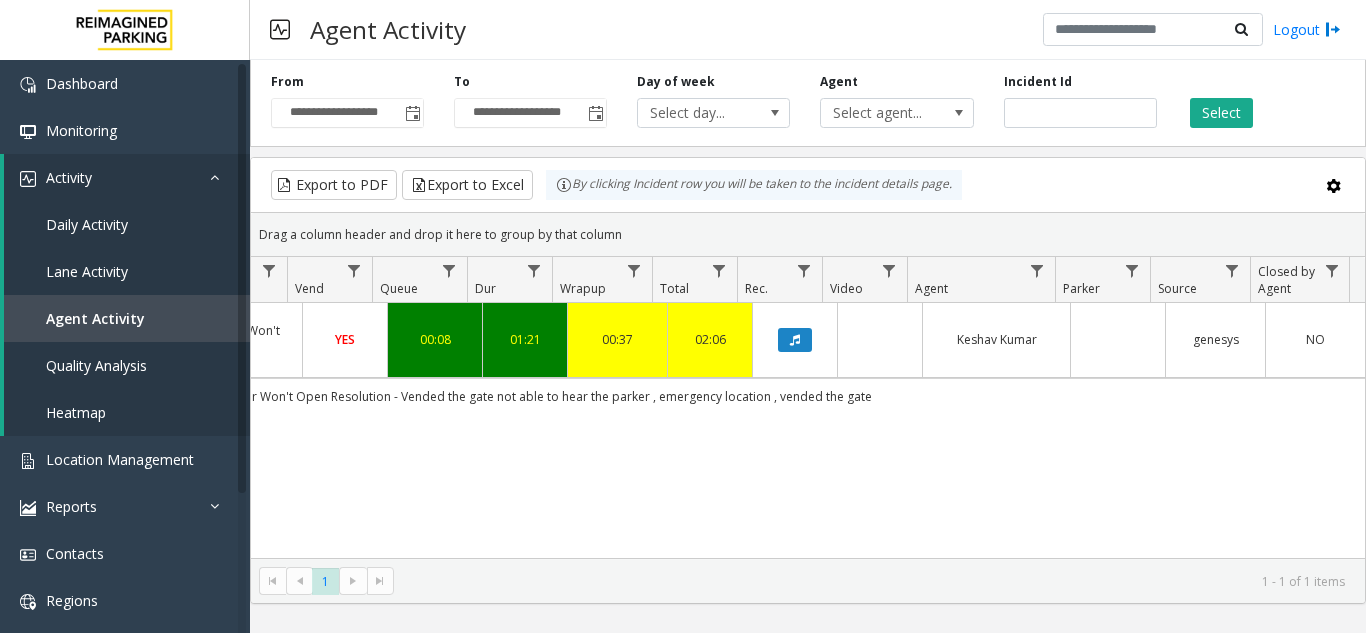 copy on "Keshav Kumar" 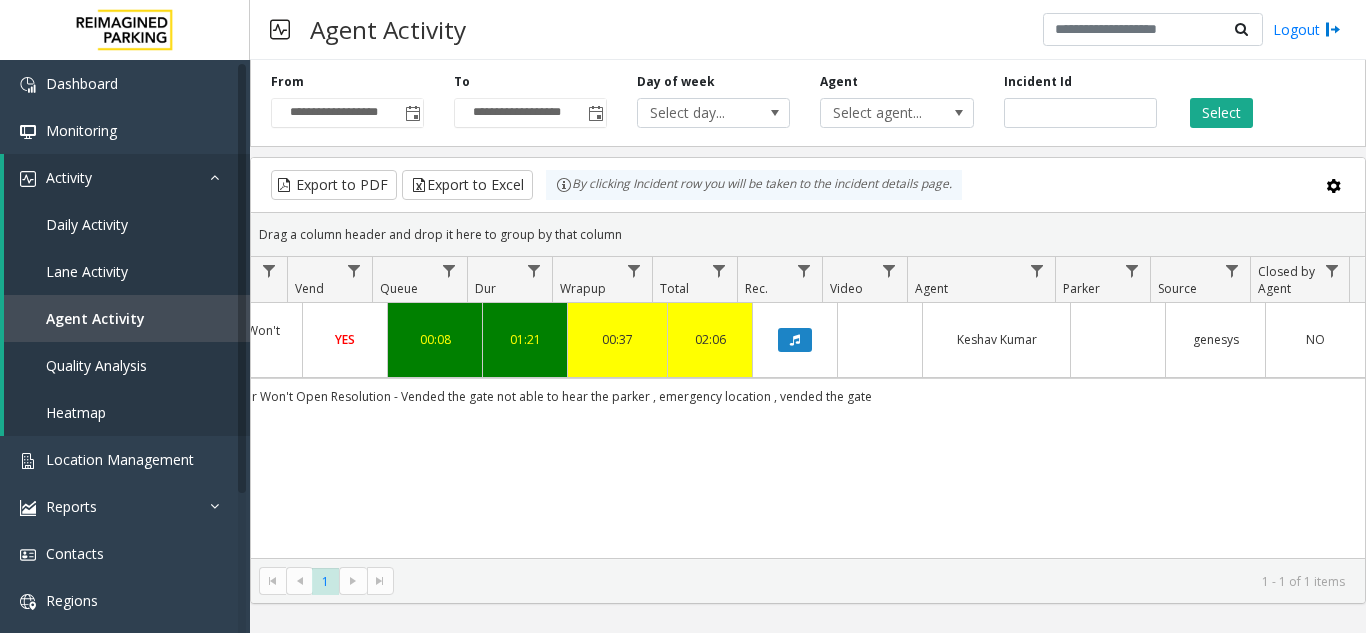 drag, startPoint x: 1043, startPoint y: 337, endPoint x: 937, endPoint y: 409, distance: 128.14055 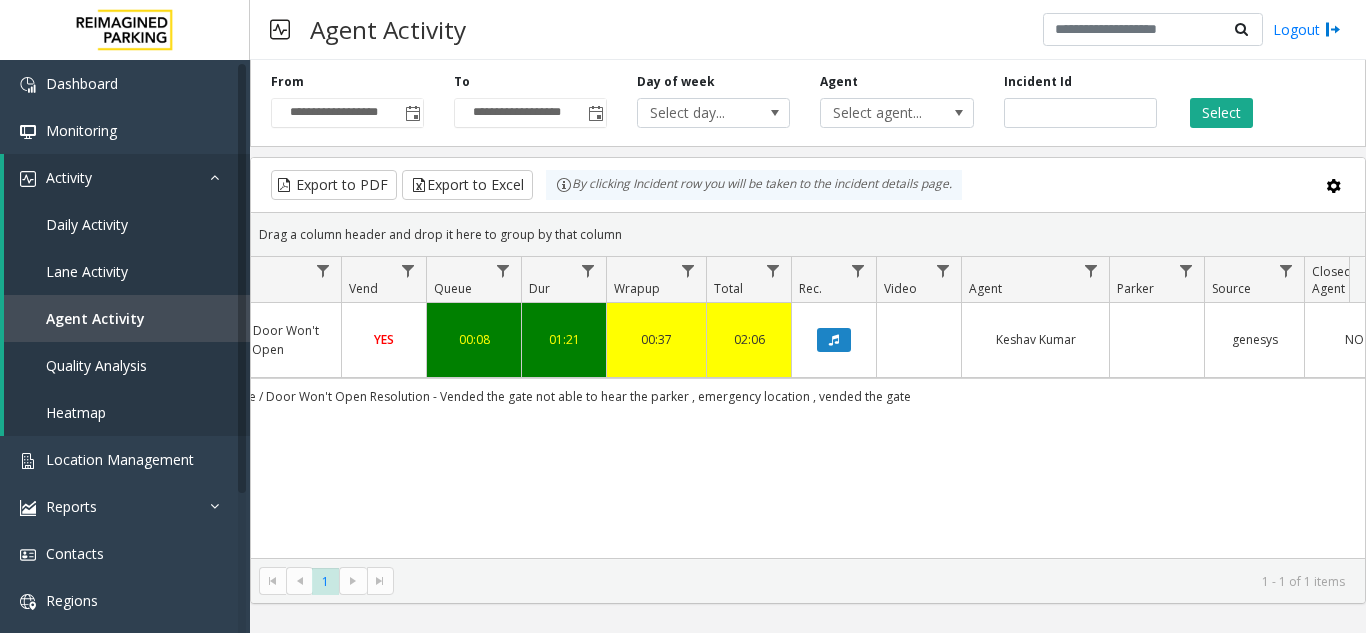 scroll, scrollTop: 0, scrollLeft: 628, axis: horizontal 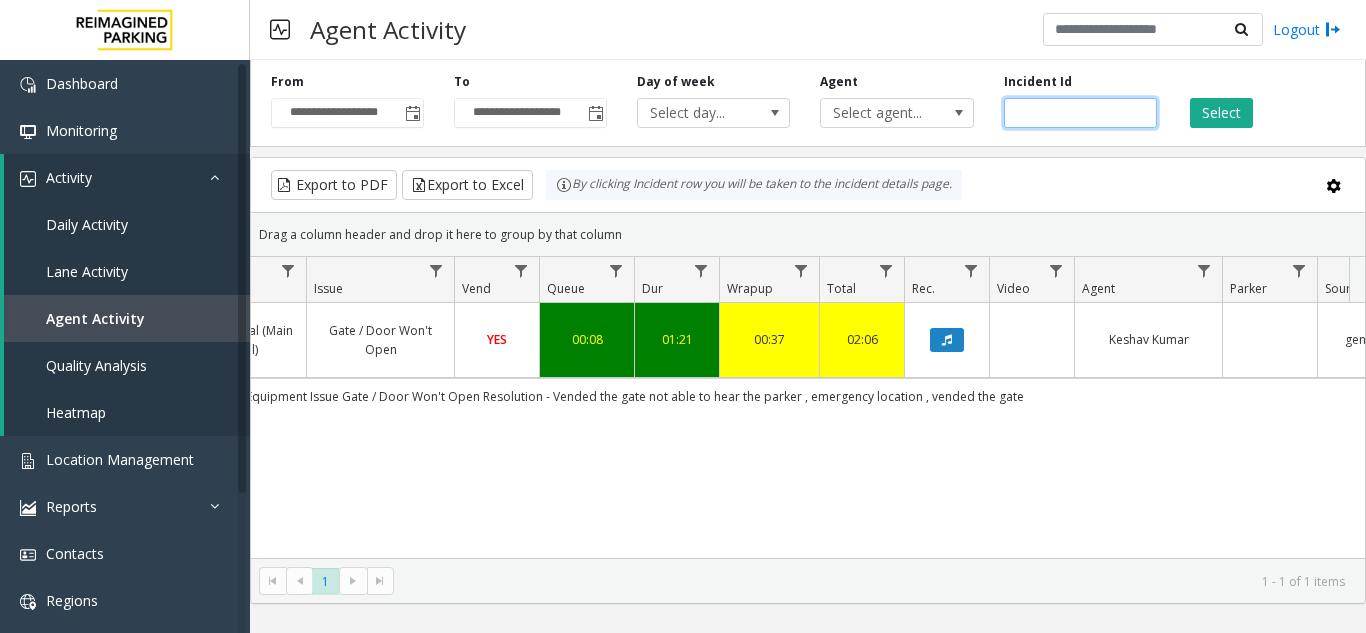 click on "*******" 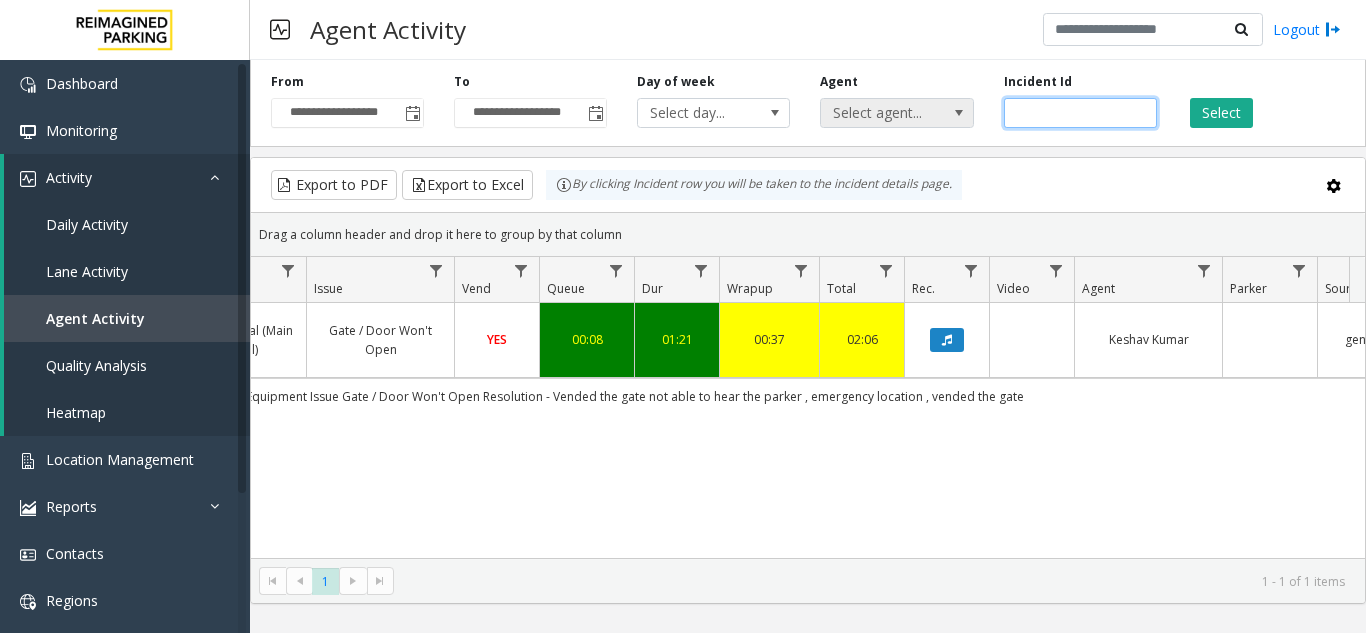 paste 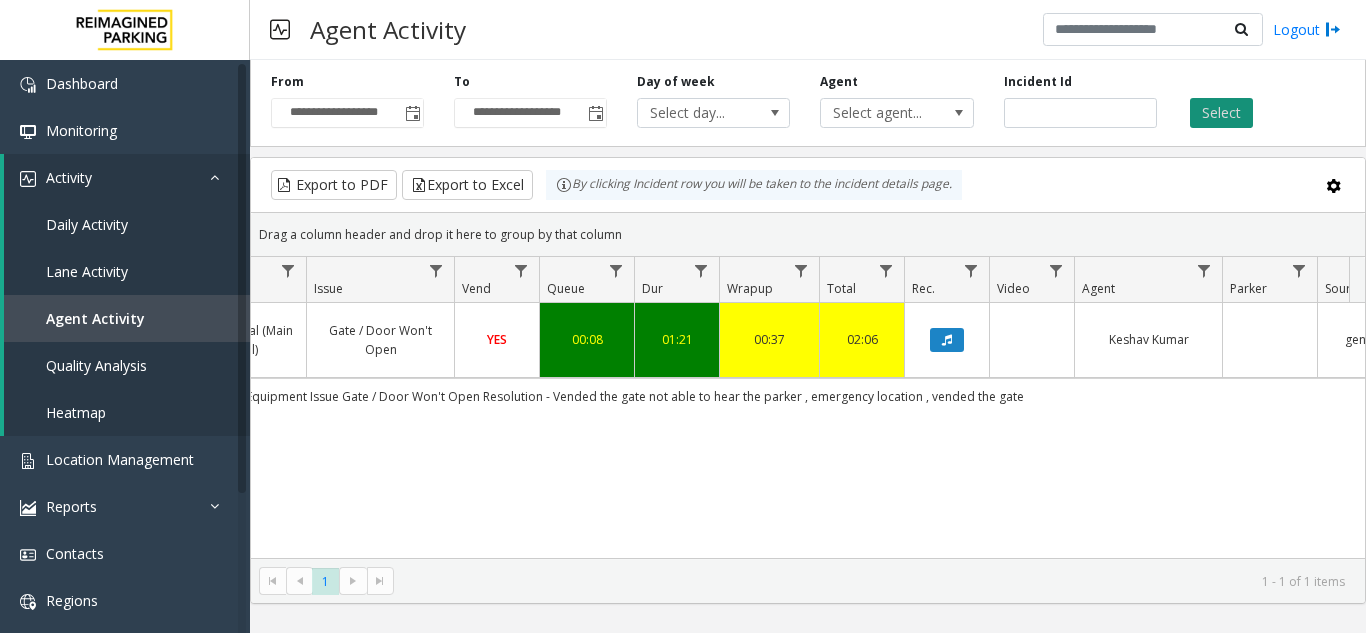 click on "Select" 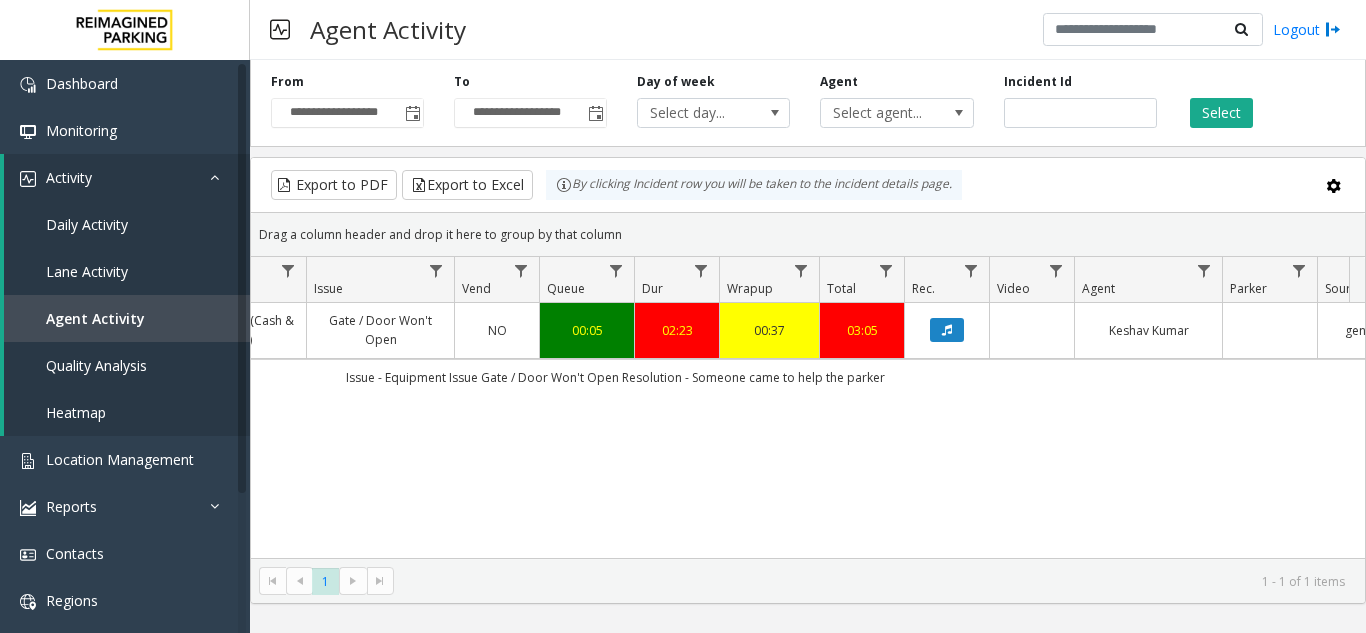 scroll, scrollTop: 0, scrollLeft: 554, axis: horizontal 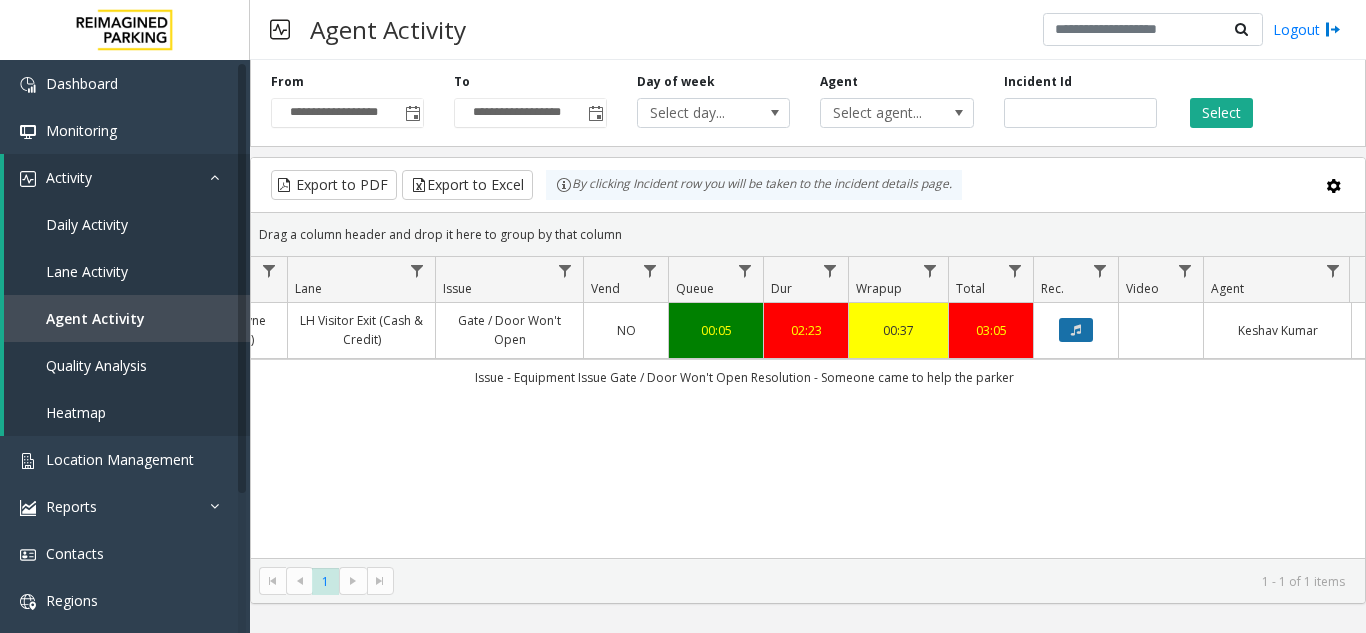 click 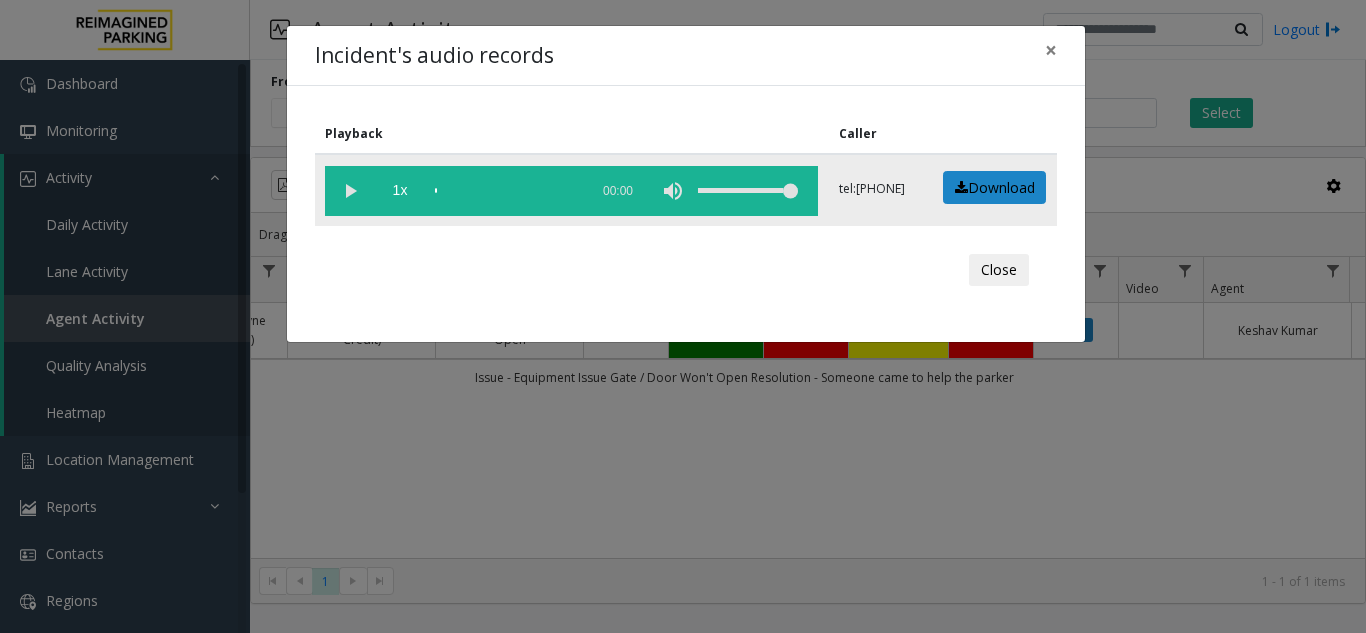 click 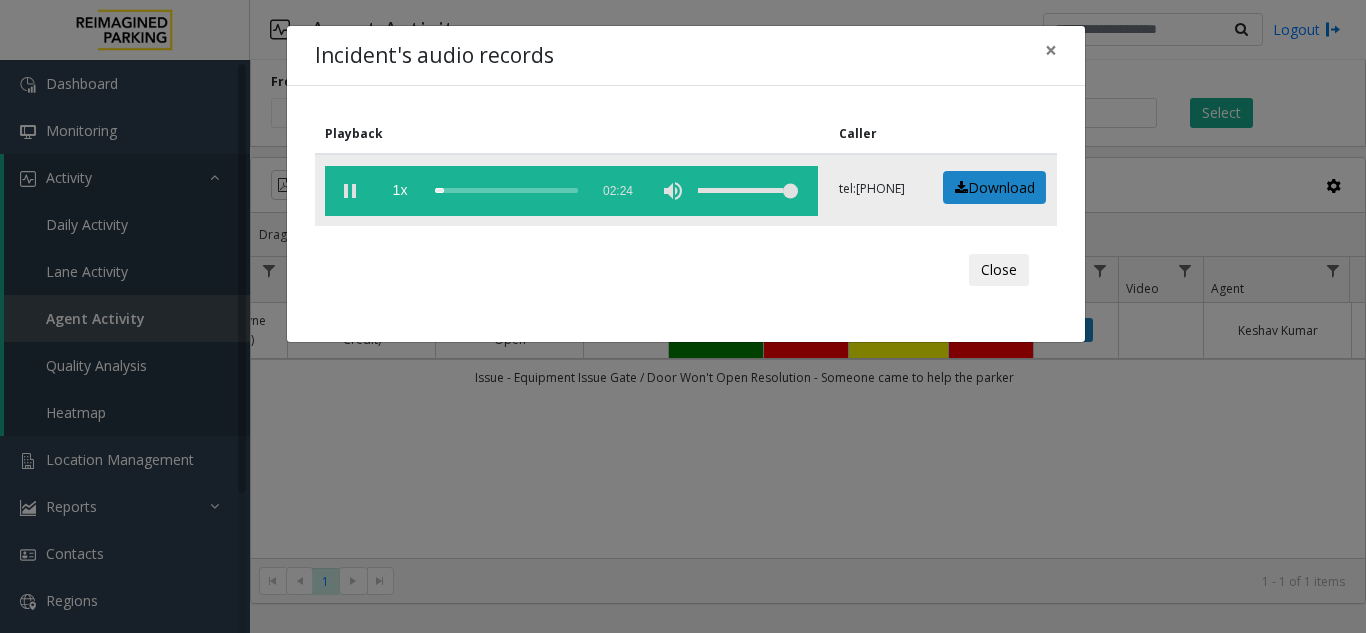 click 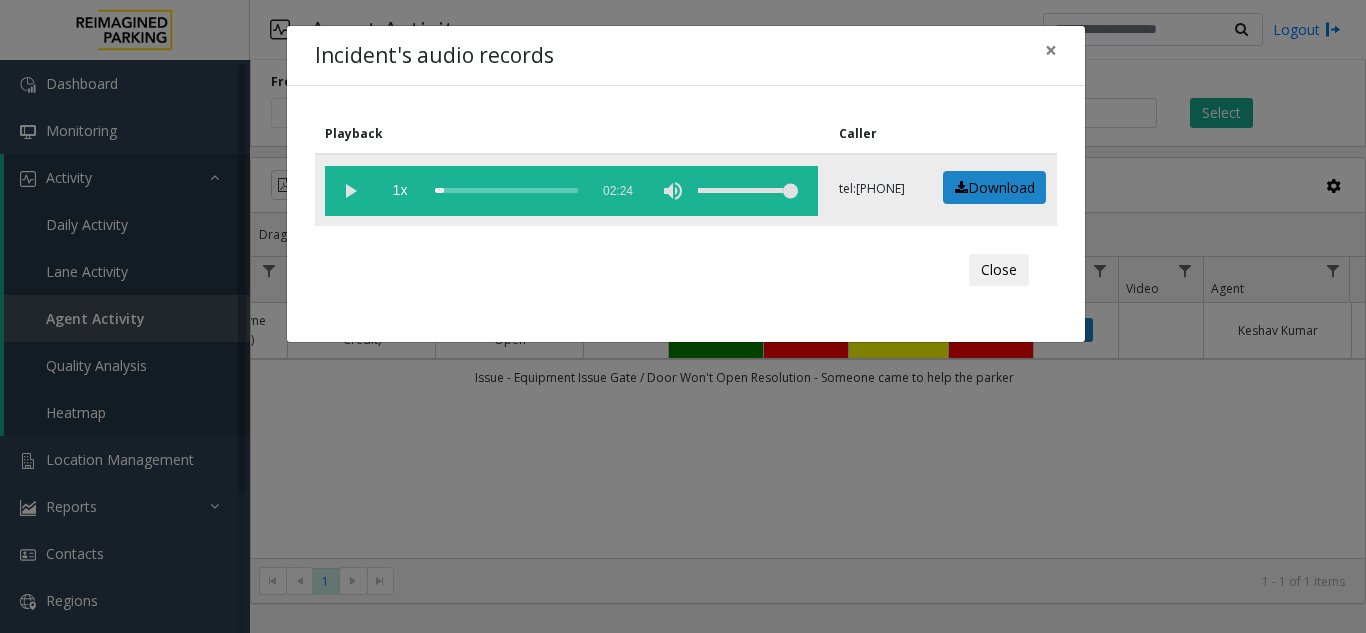 click 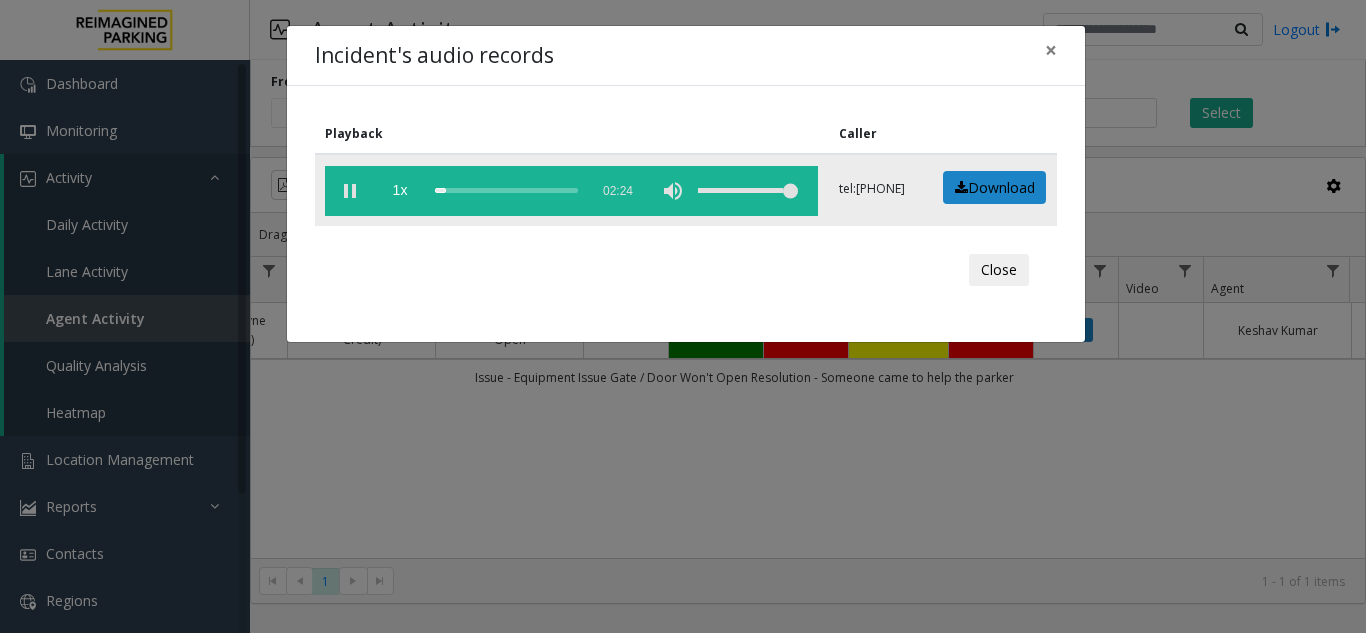 click 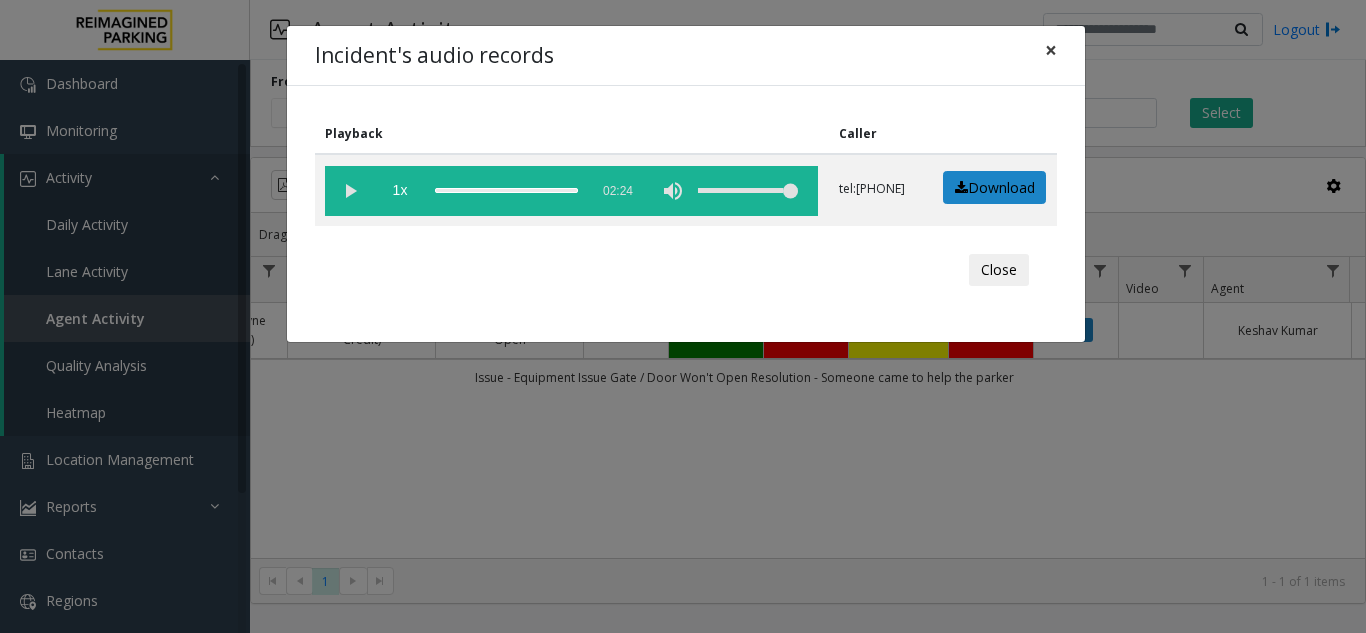 click on "×" 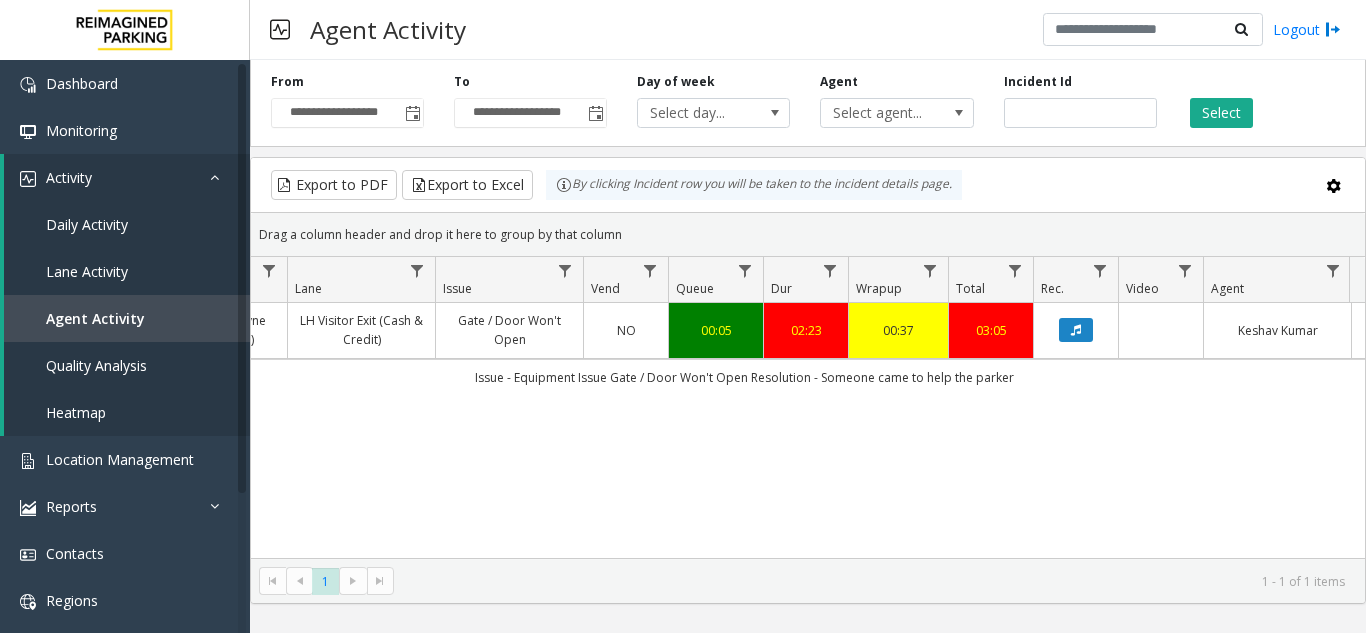 scroll, scrollTop: 0, scrollLeft: 406, axis: horizontal 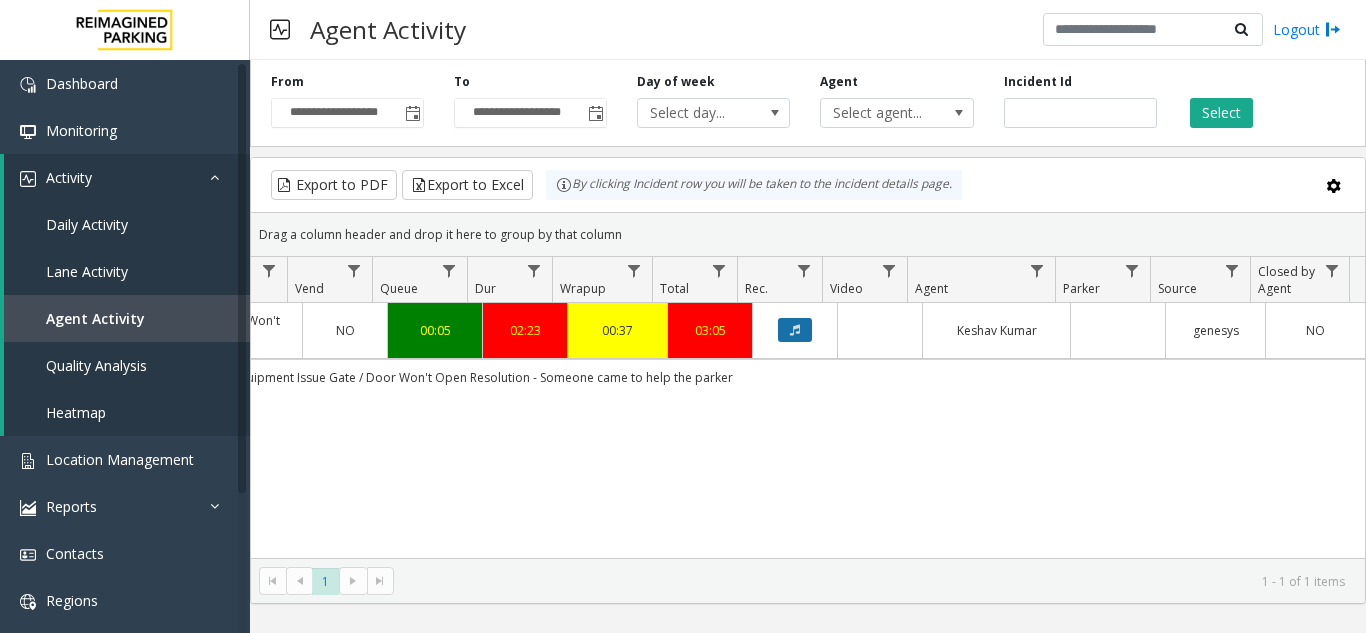 click 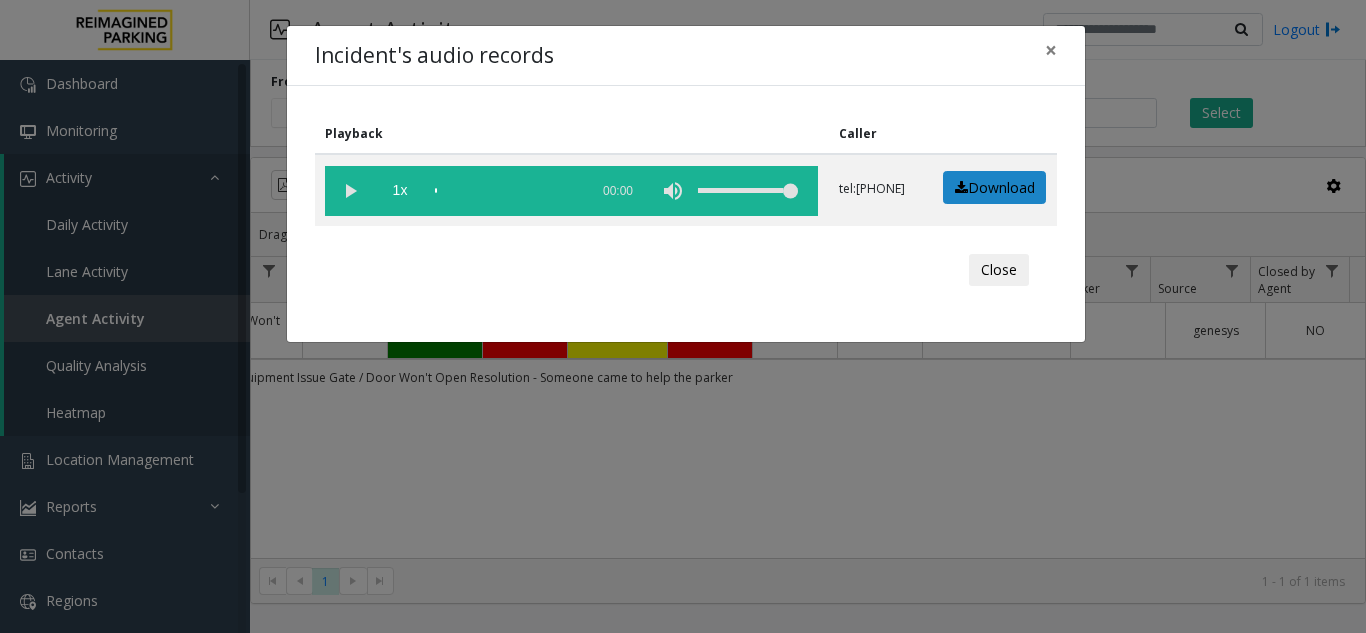 click 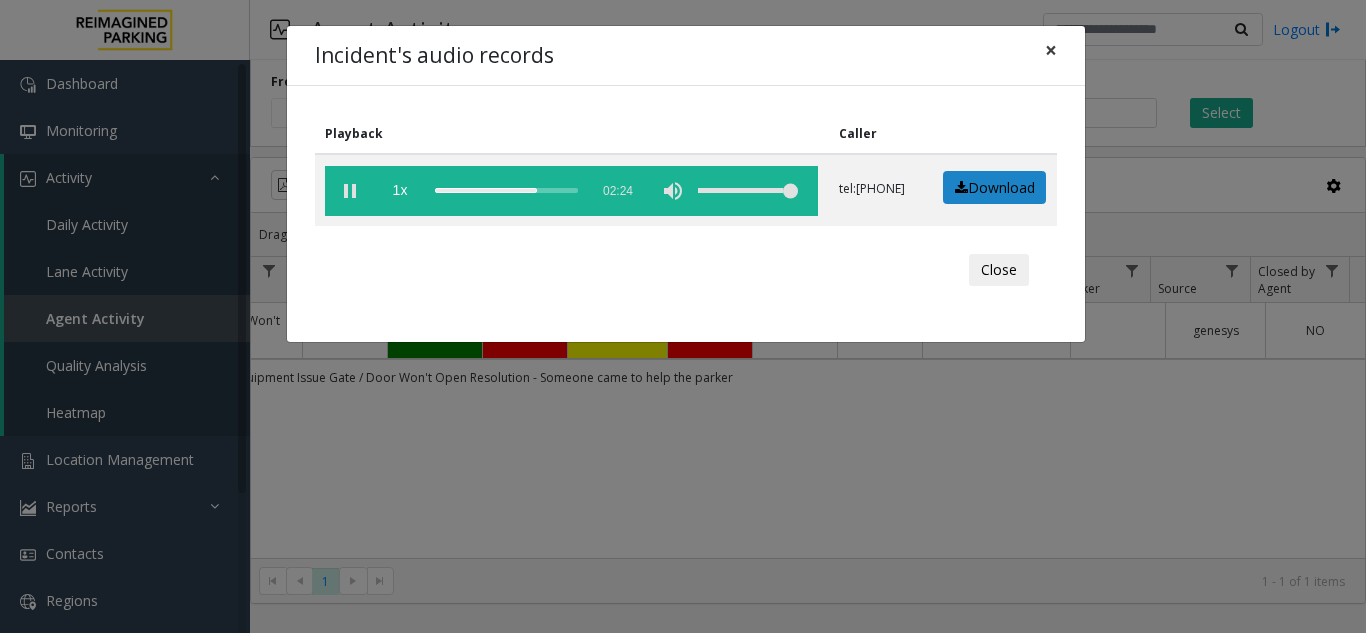 click on "×" 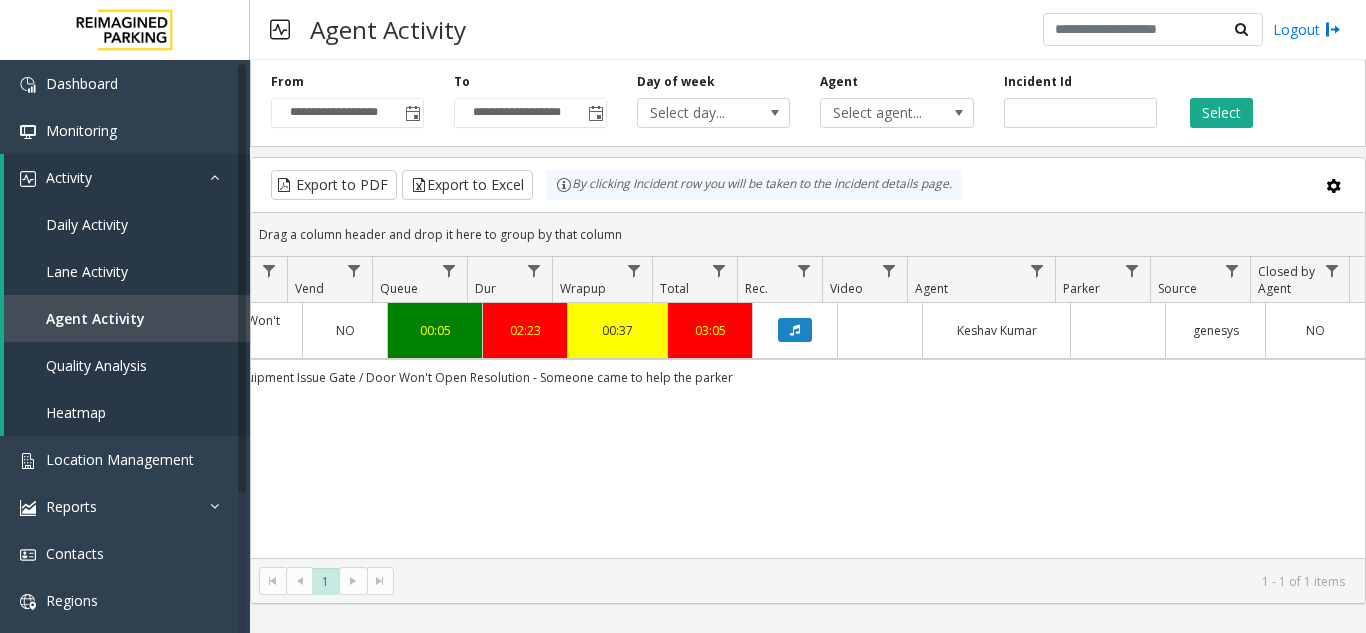 scroll, scrollTop: 0, scrollLeft: 458, axis: horizontal 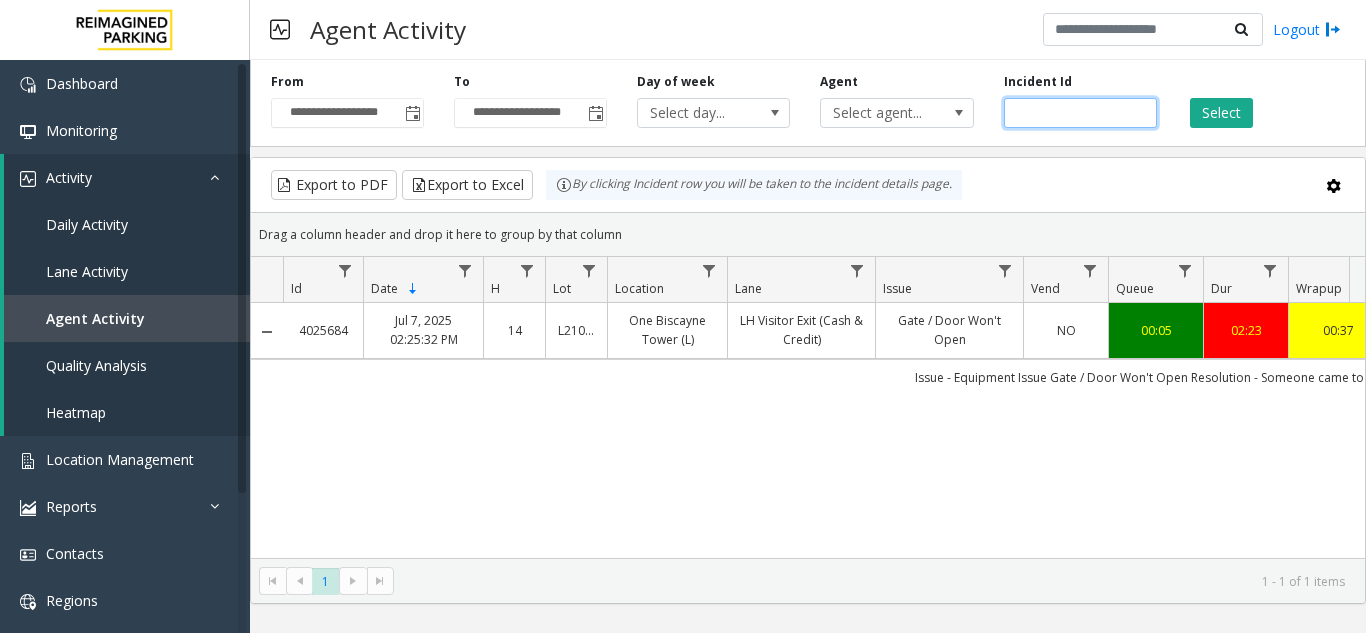 click on "*******" 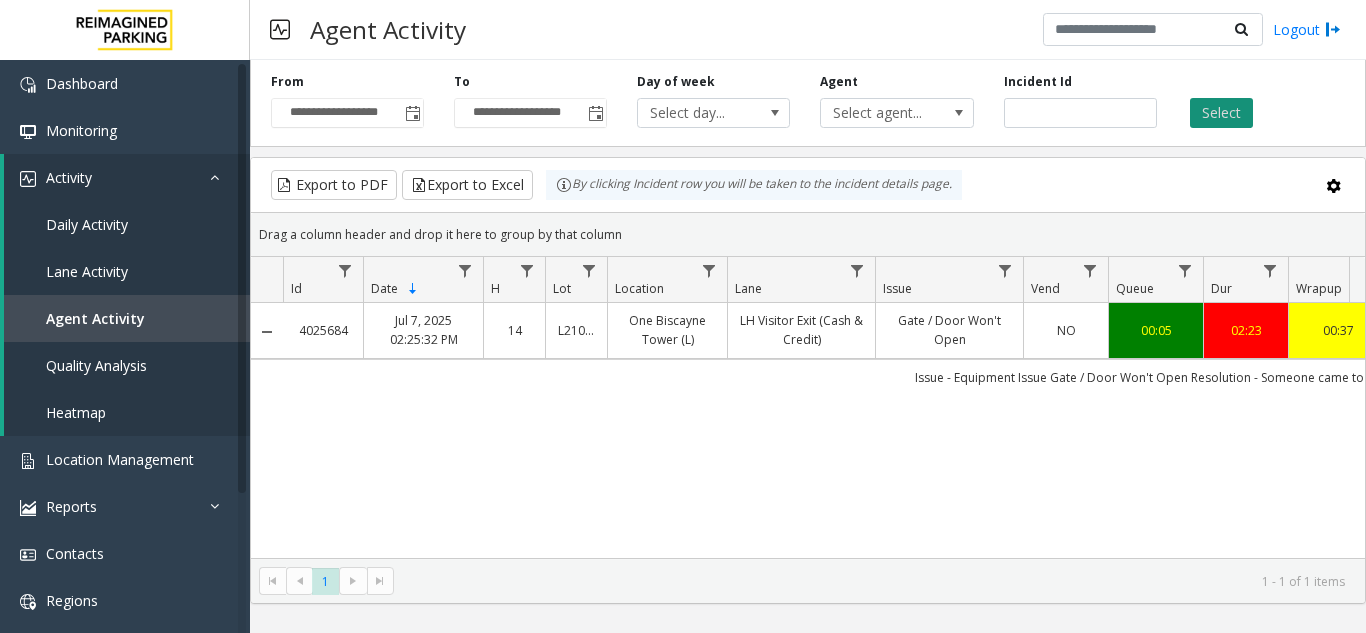 click on "Select" 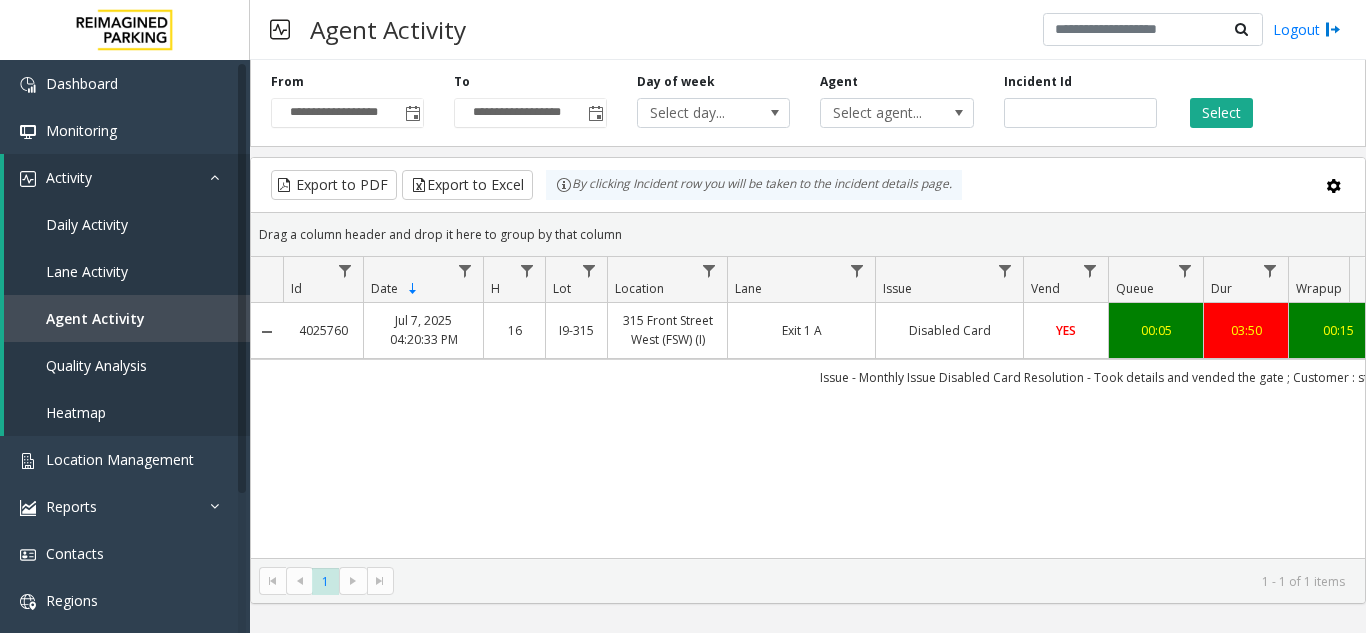 scroll, scrollTop: 0, scrollLeft: 36, axis: horizontal 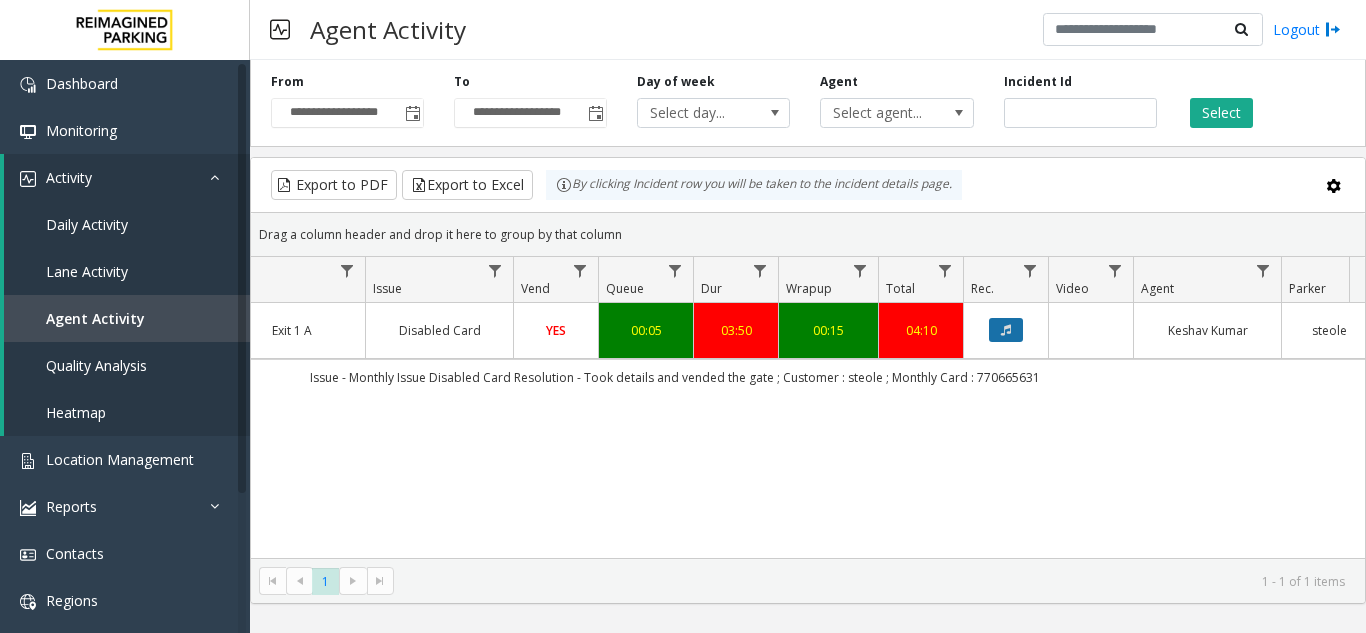 click 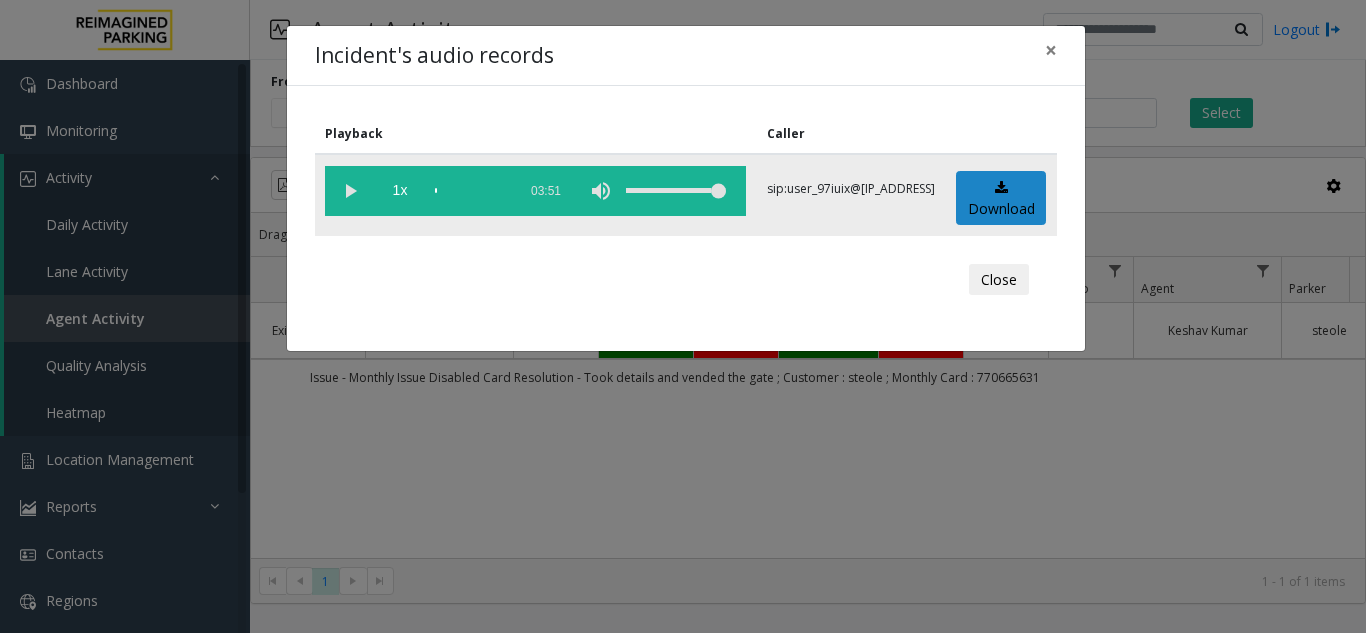click 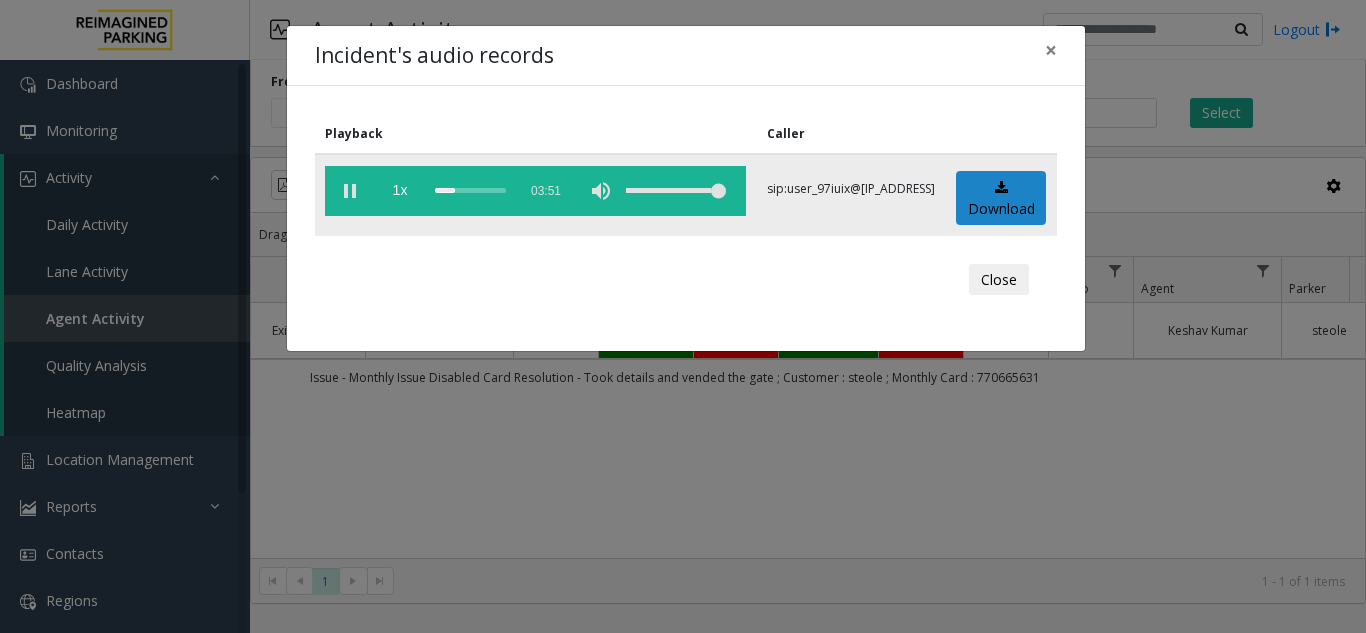 click 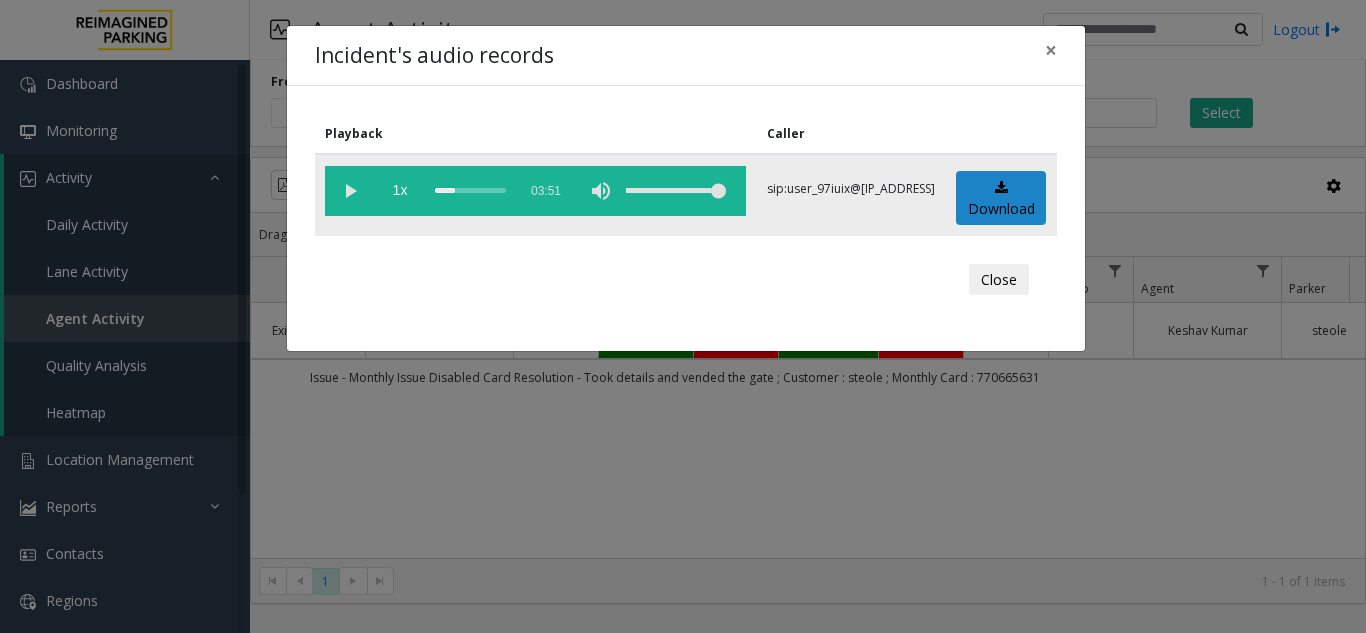 click 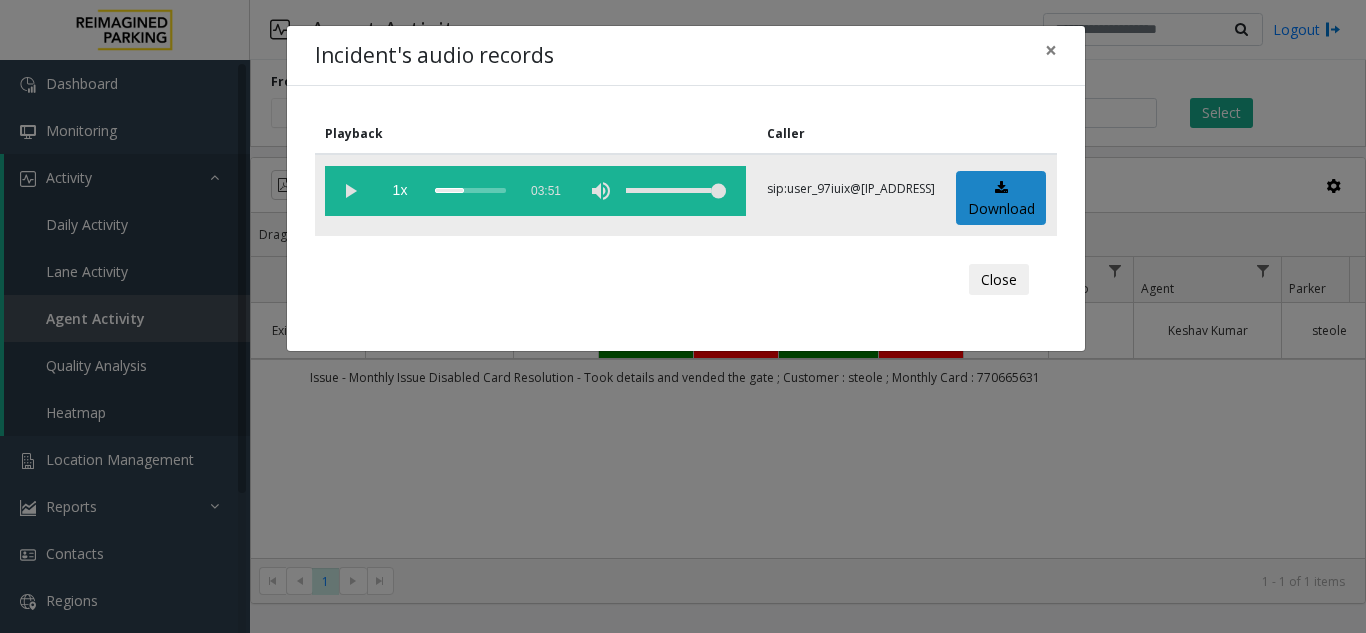click 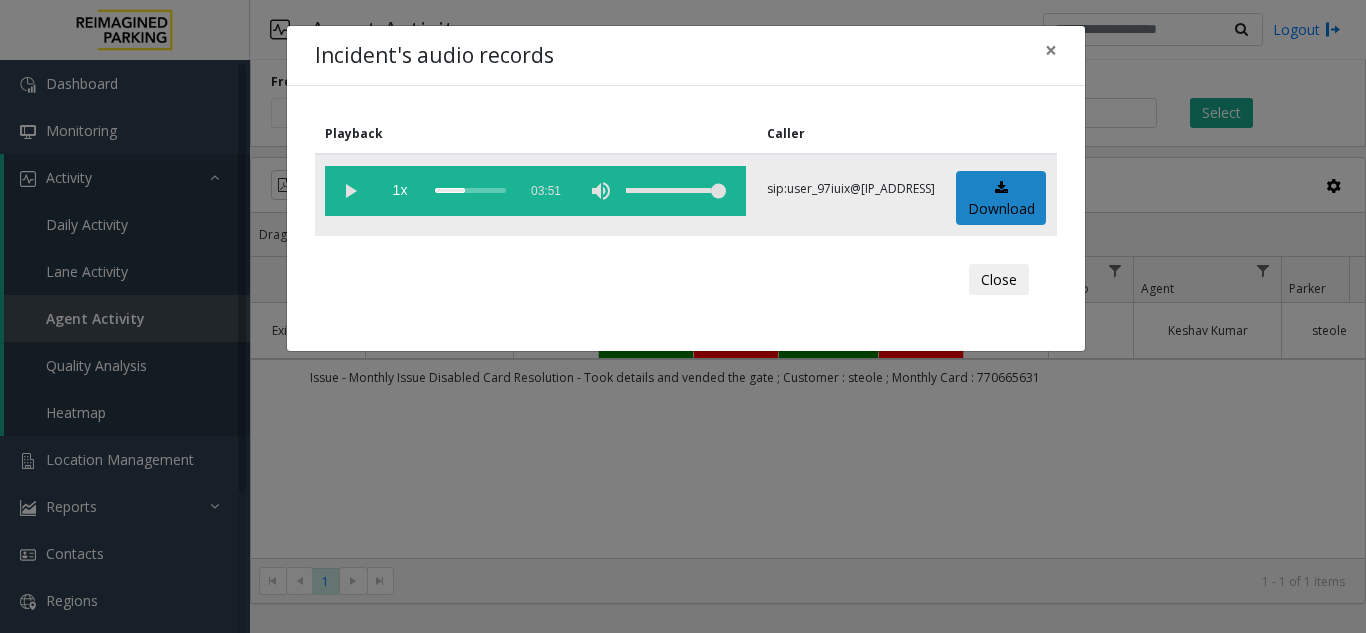 click 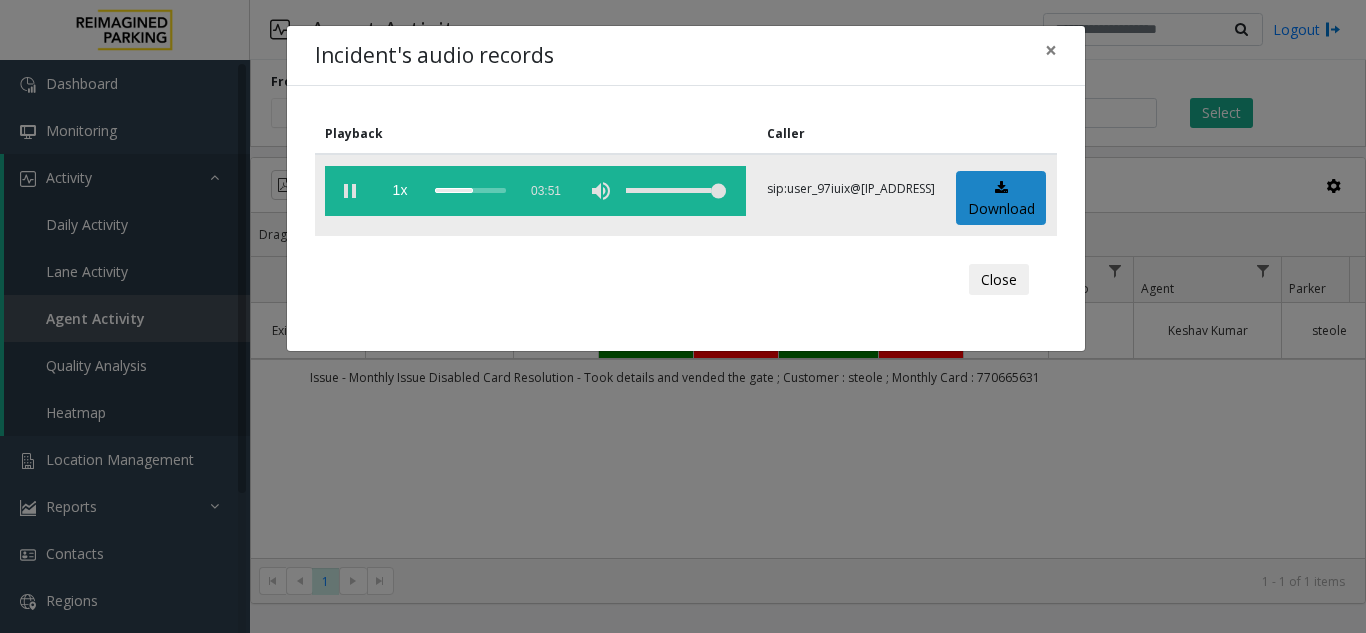 click 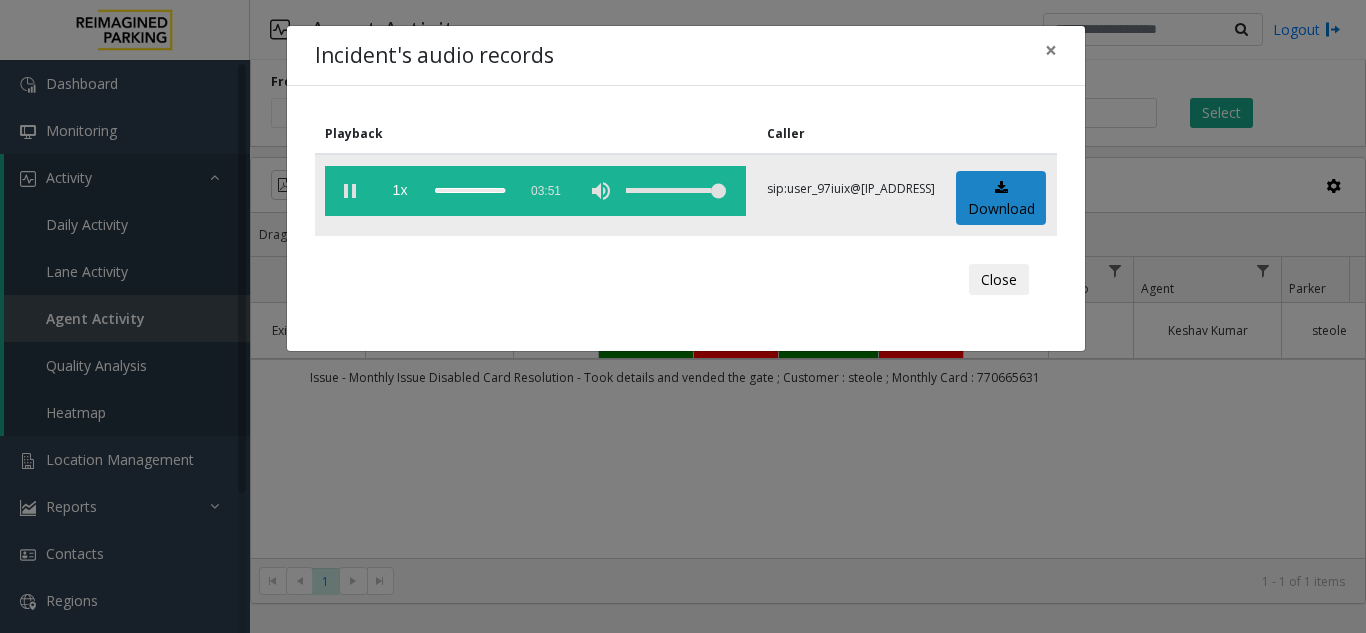 click 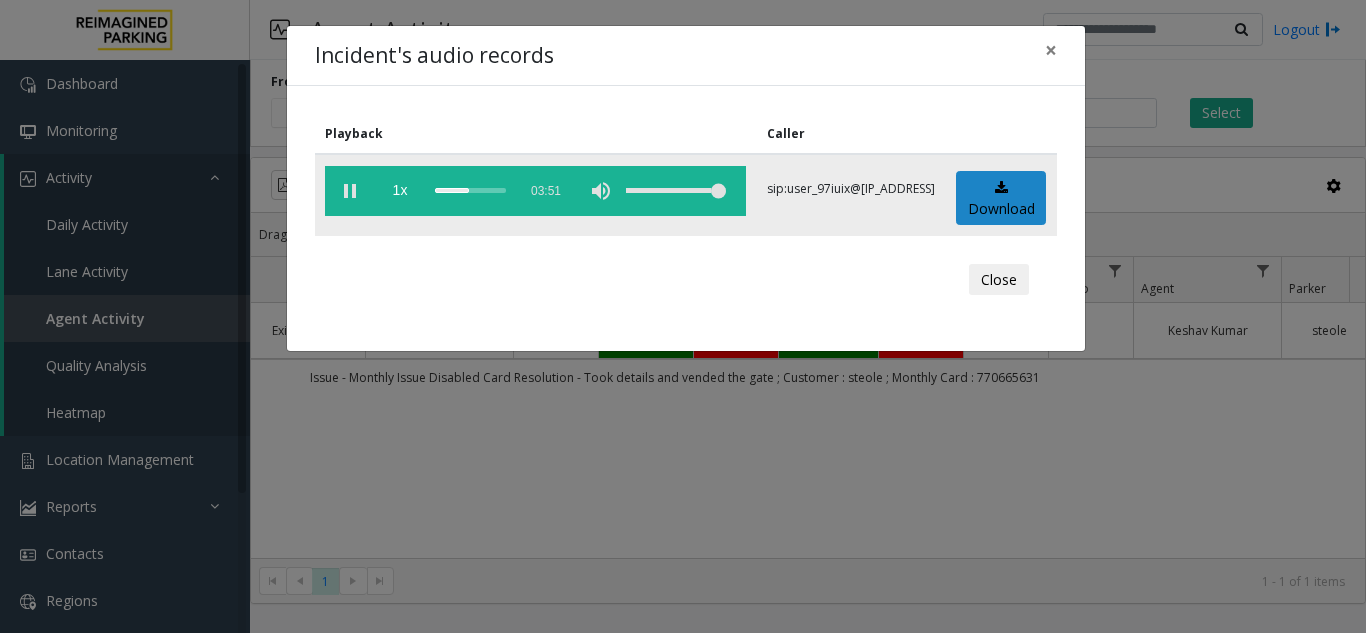 click 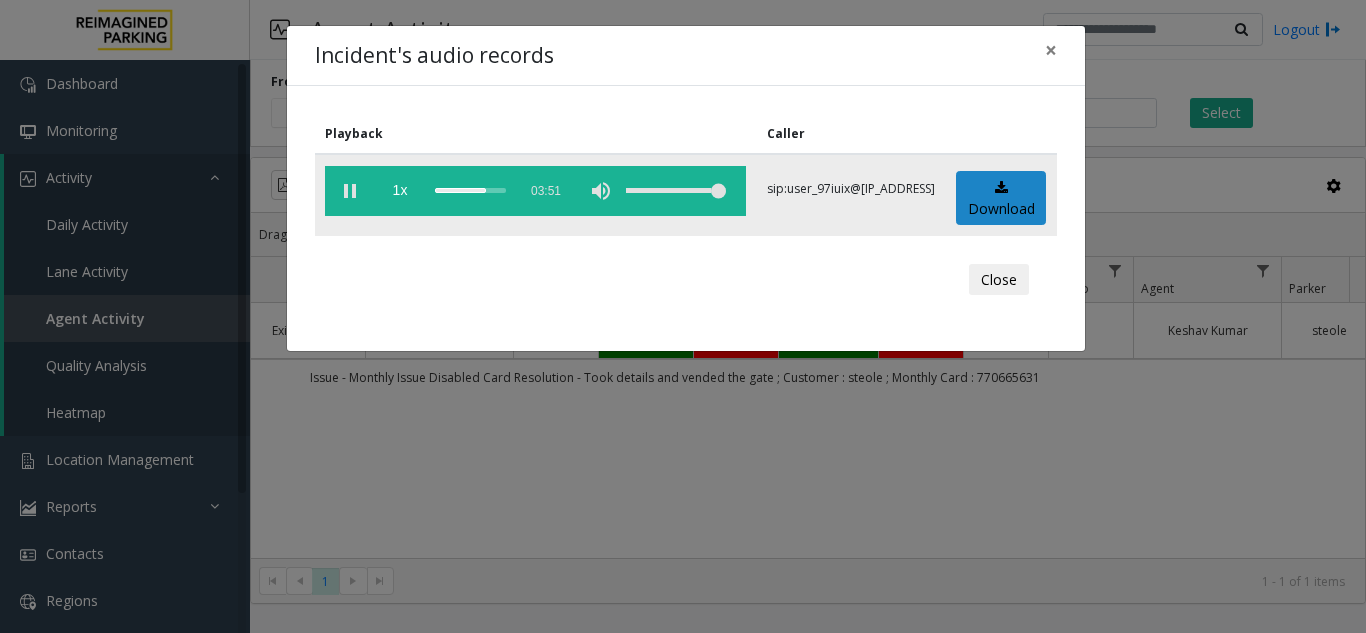 click 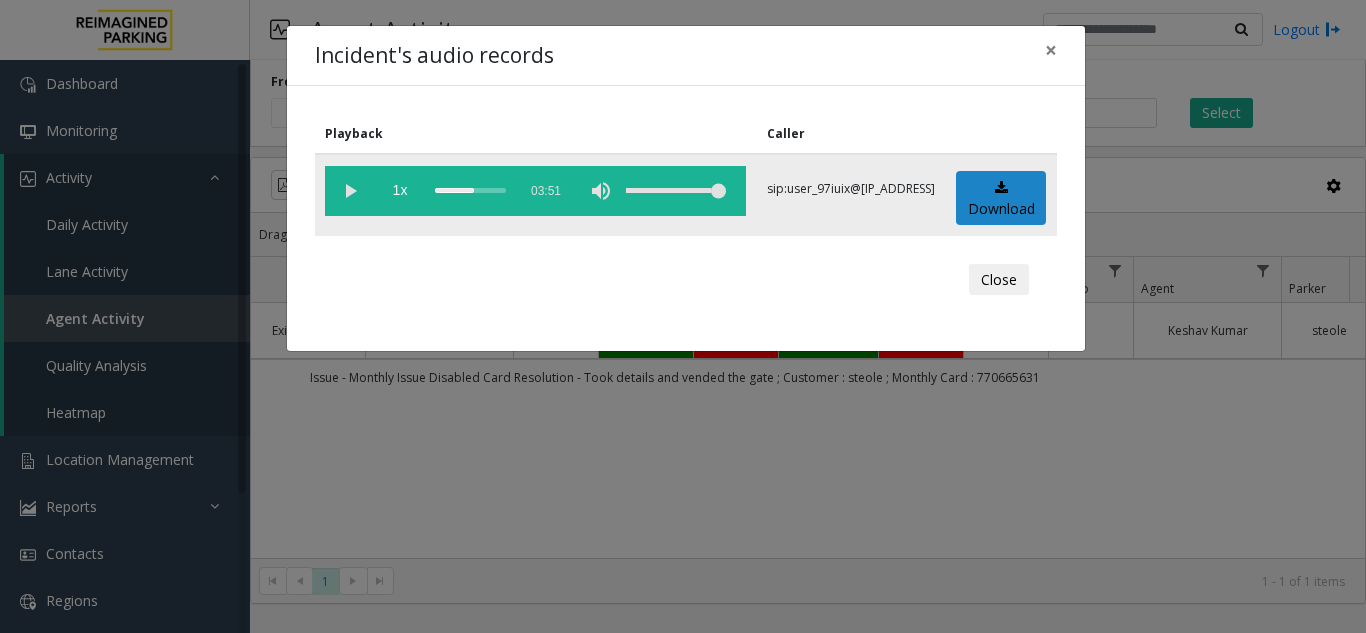 click 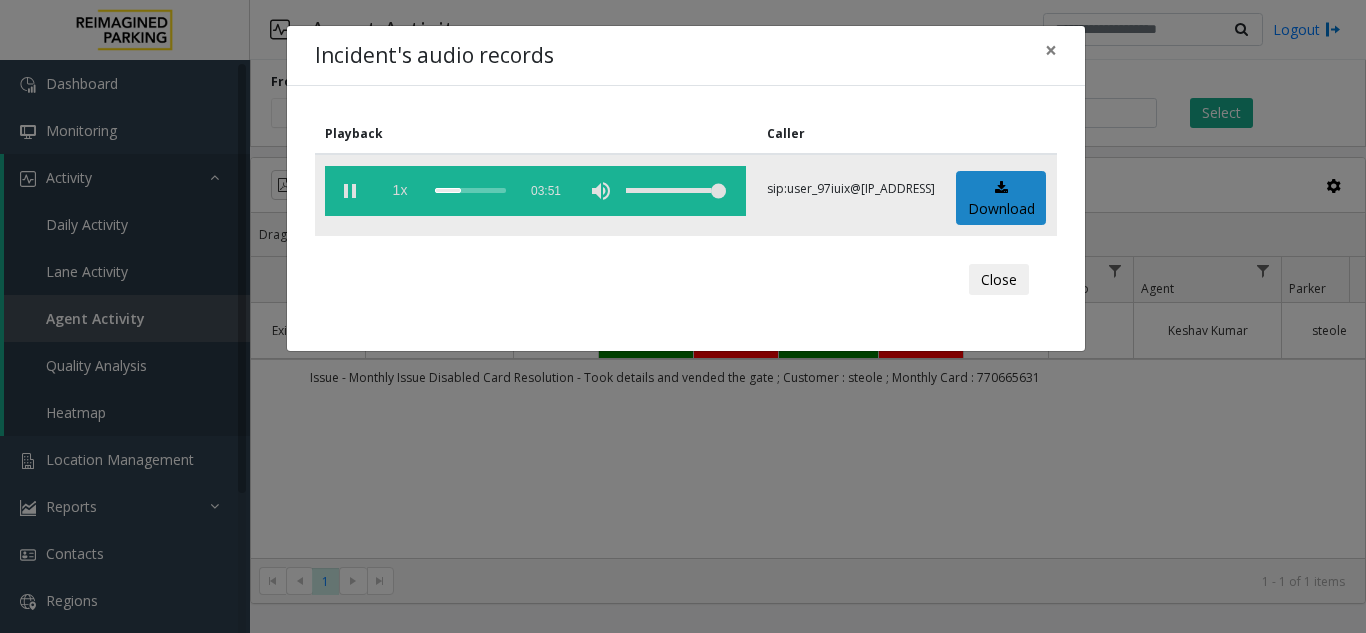 click on "1x" 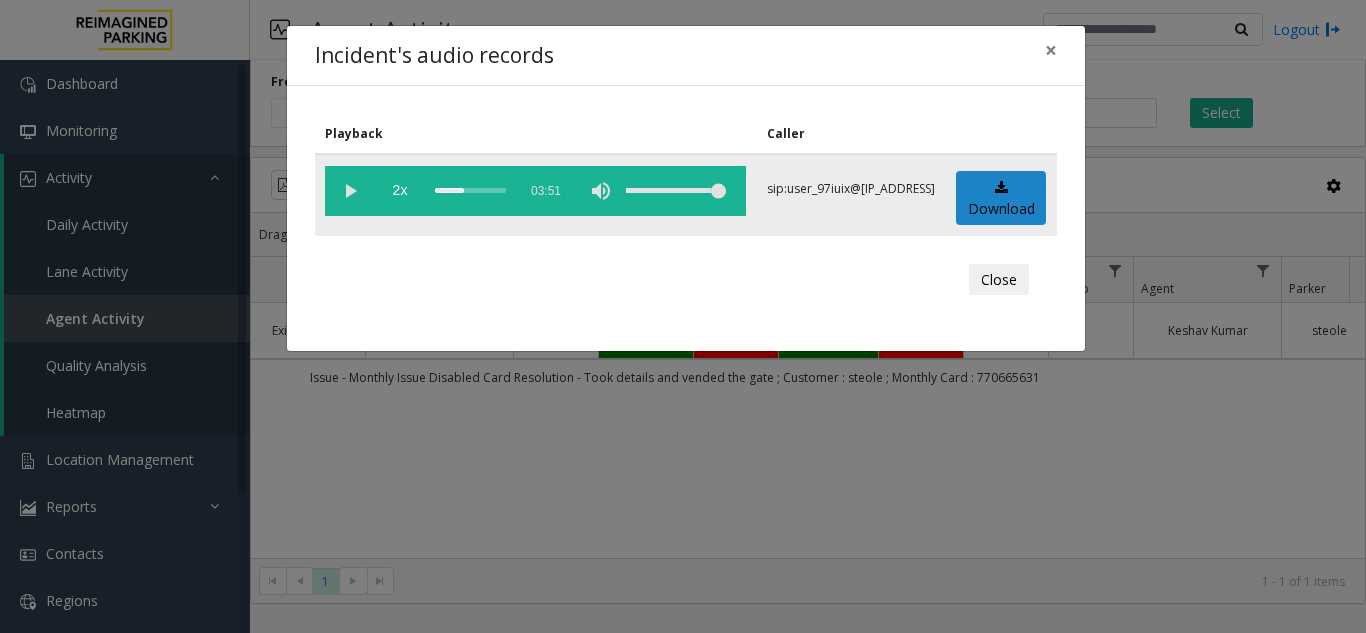 click 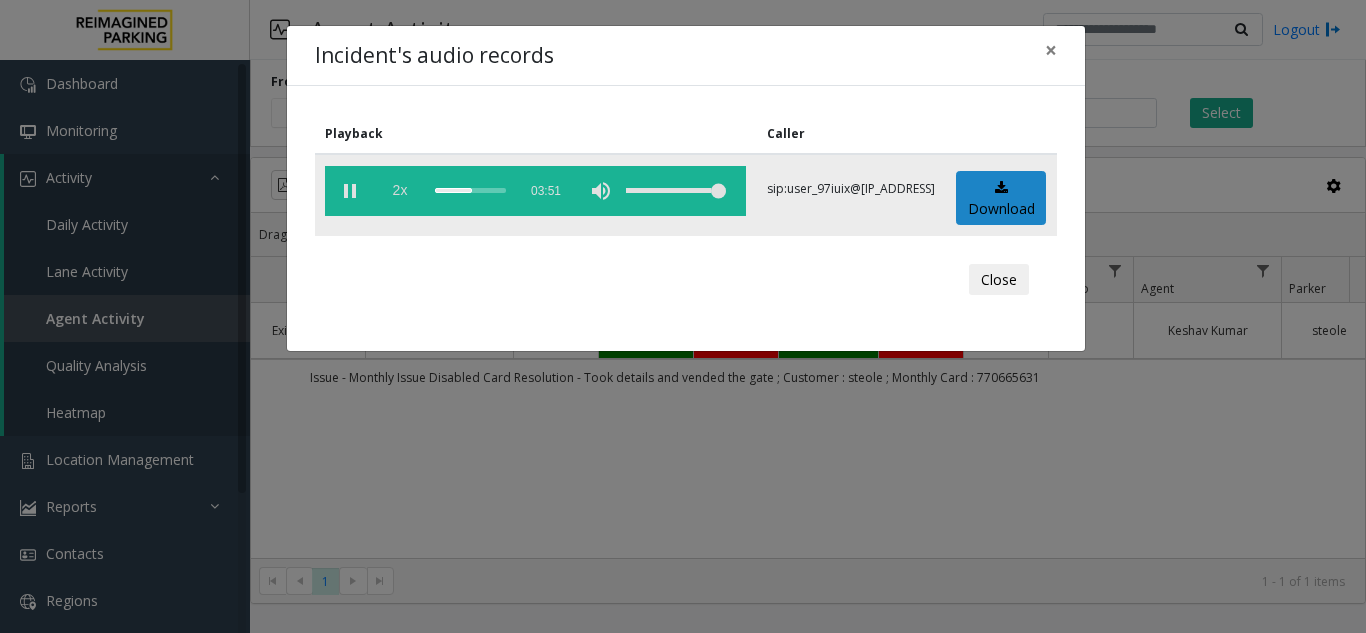 click on "2x" 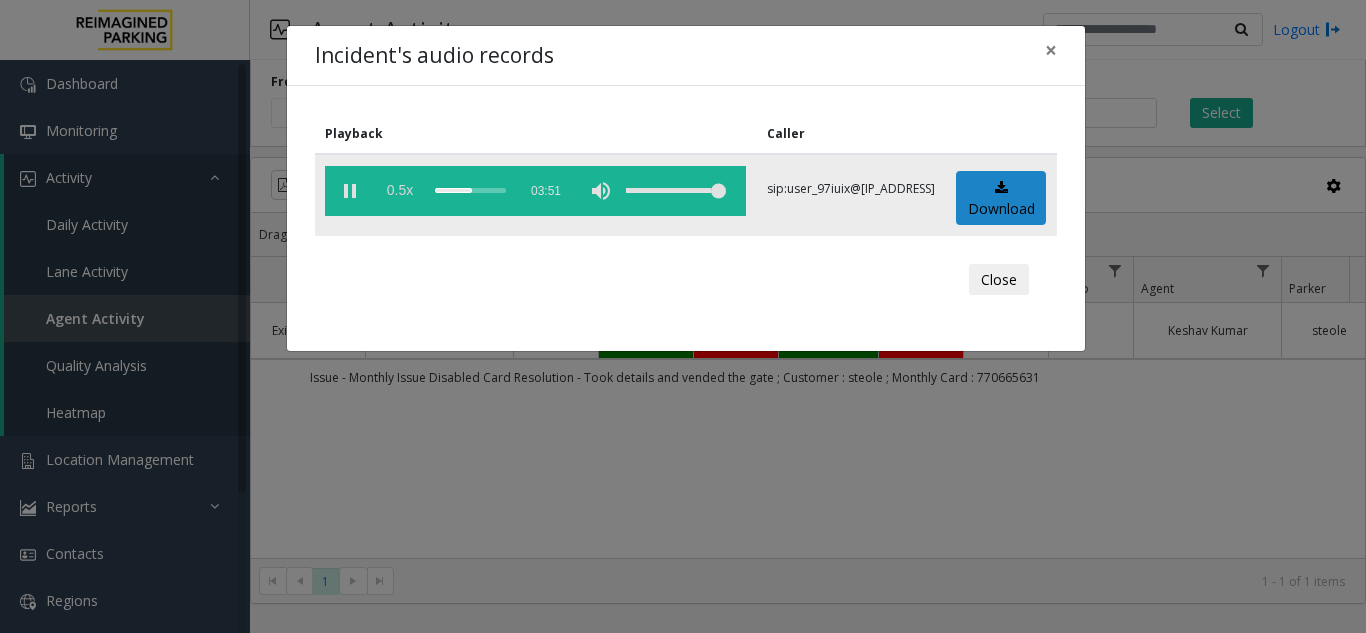 click on "0.5x" 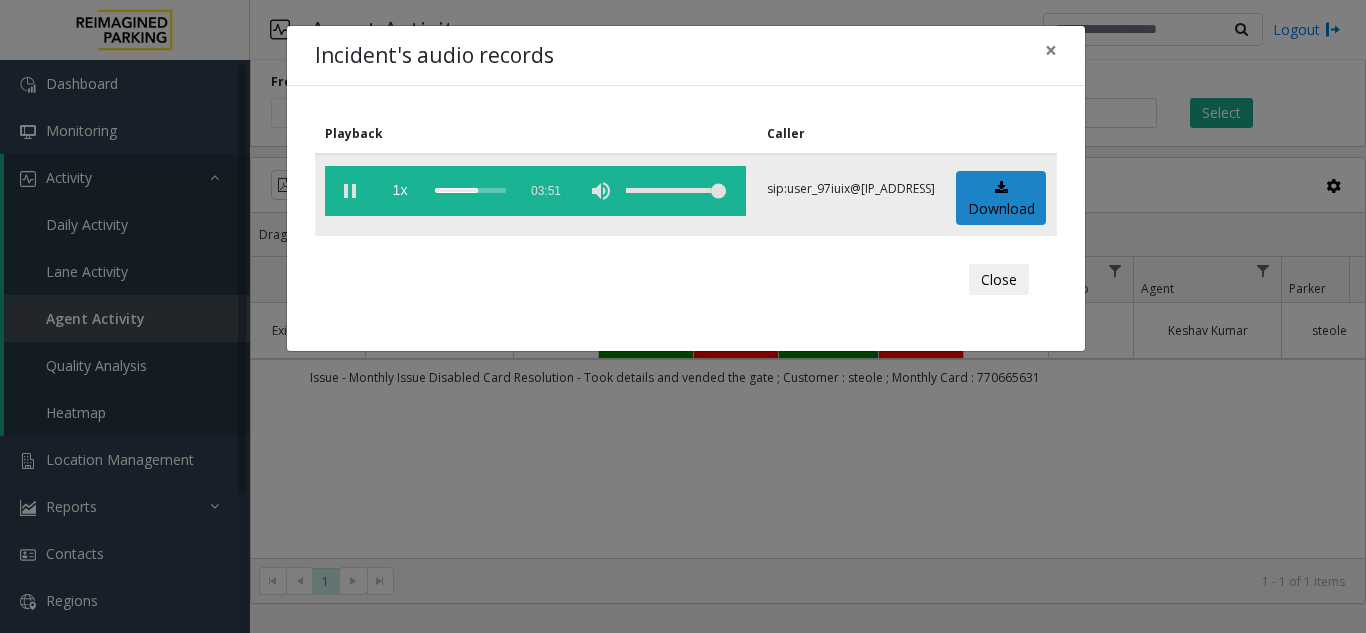 click 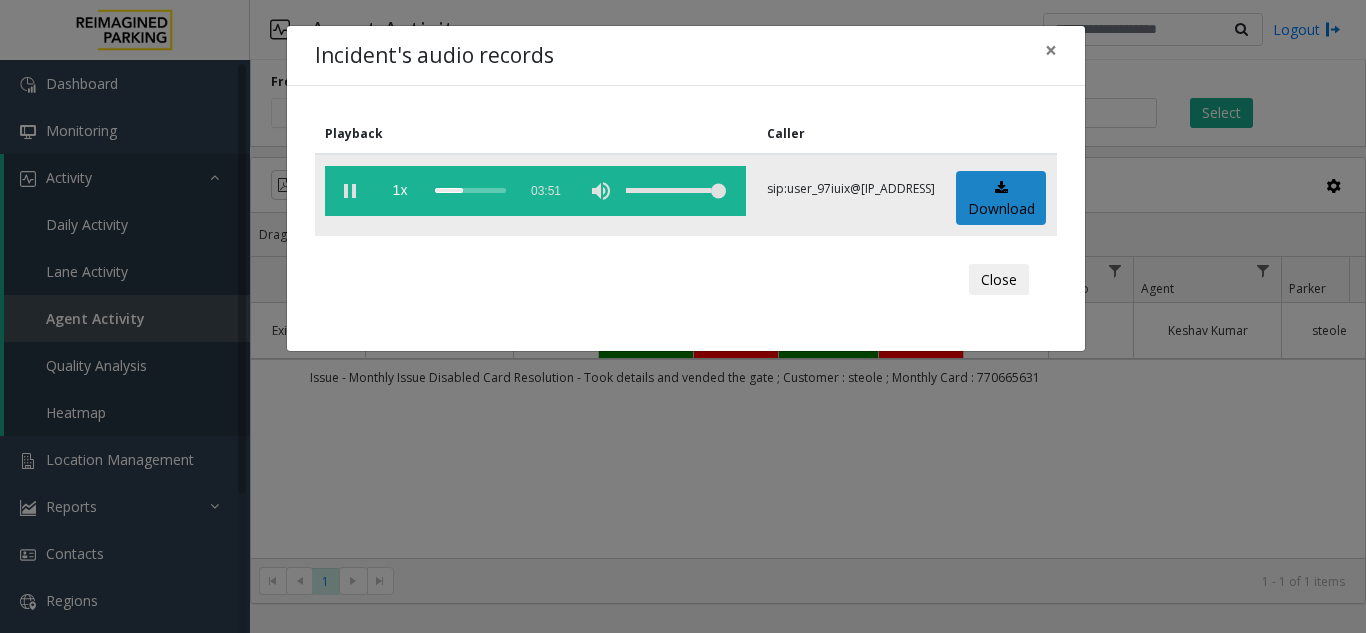 click 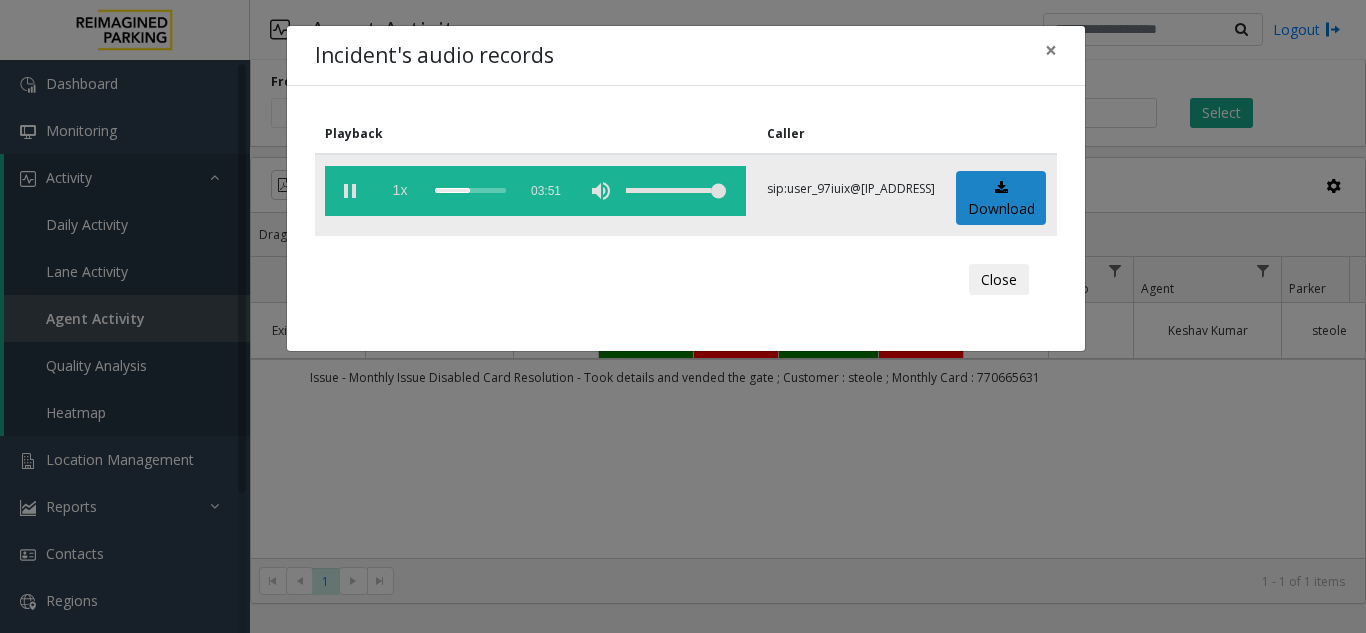 click on "1x" 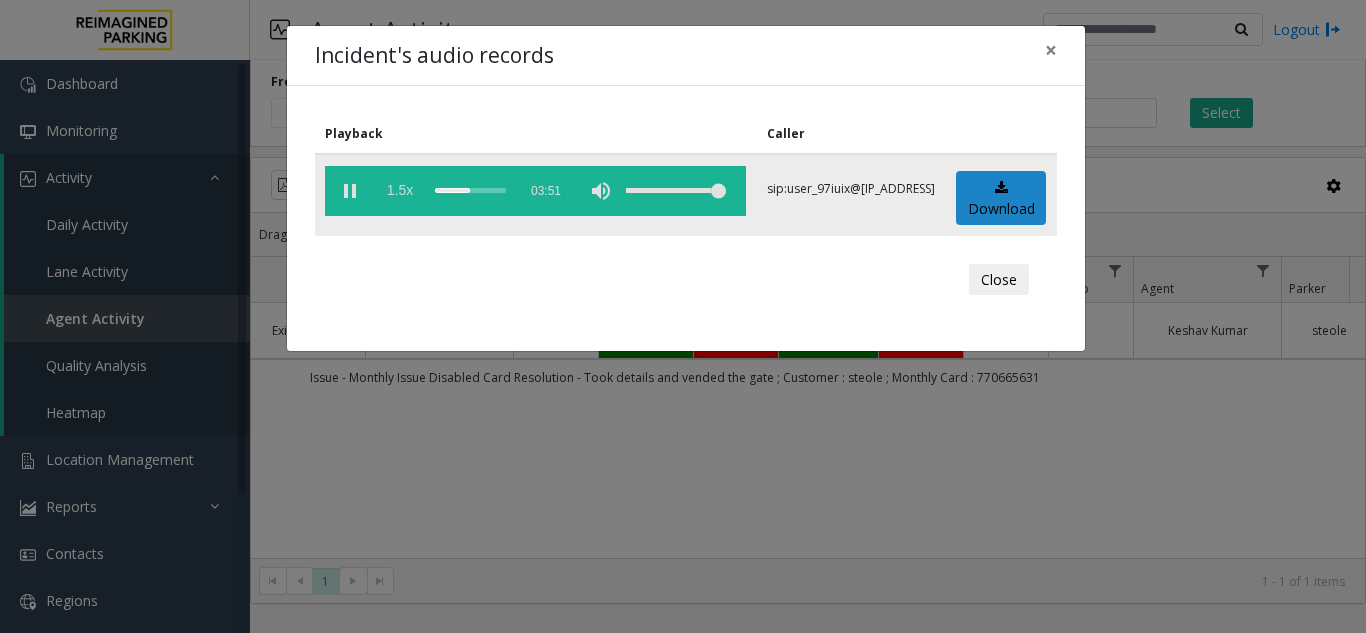 click on "1.5x" 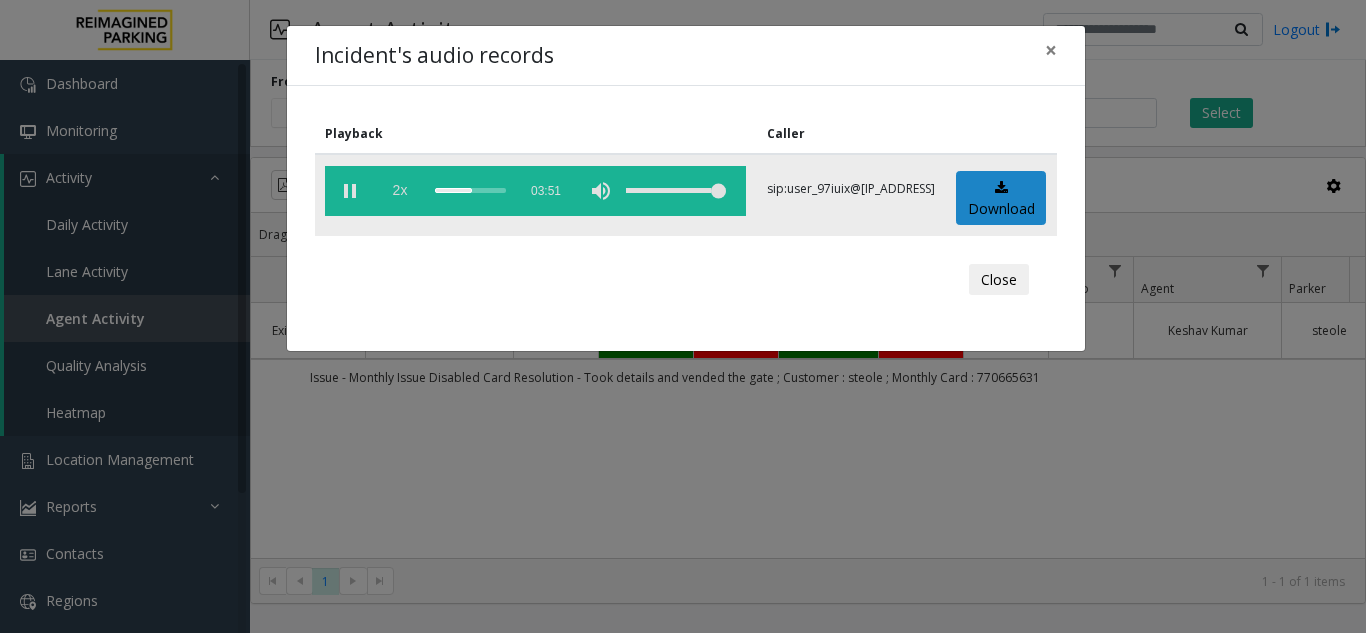 click on "2x" 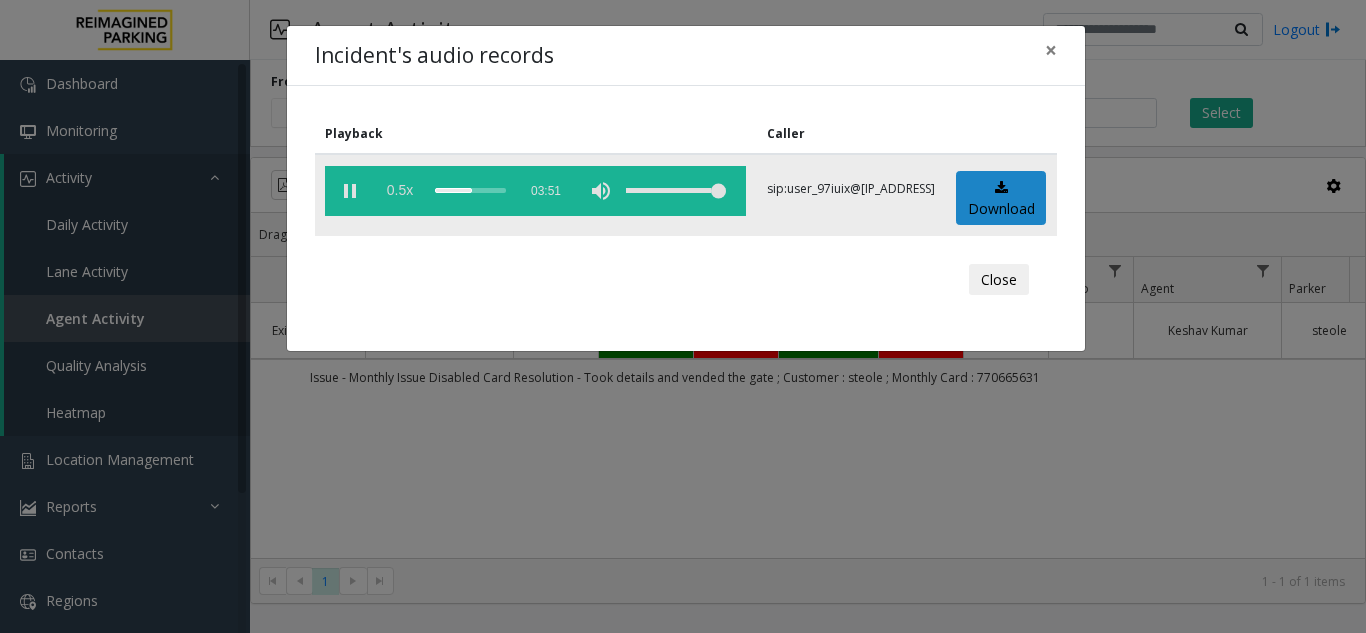 click on "0.5x" 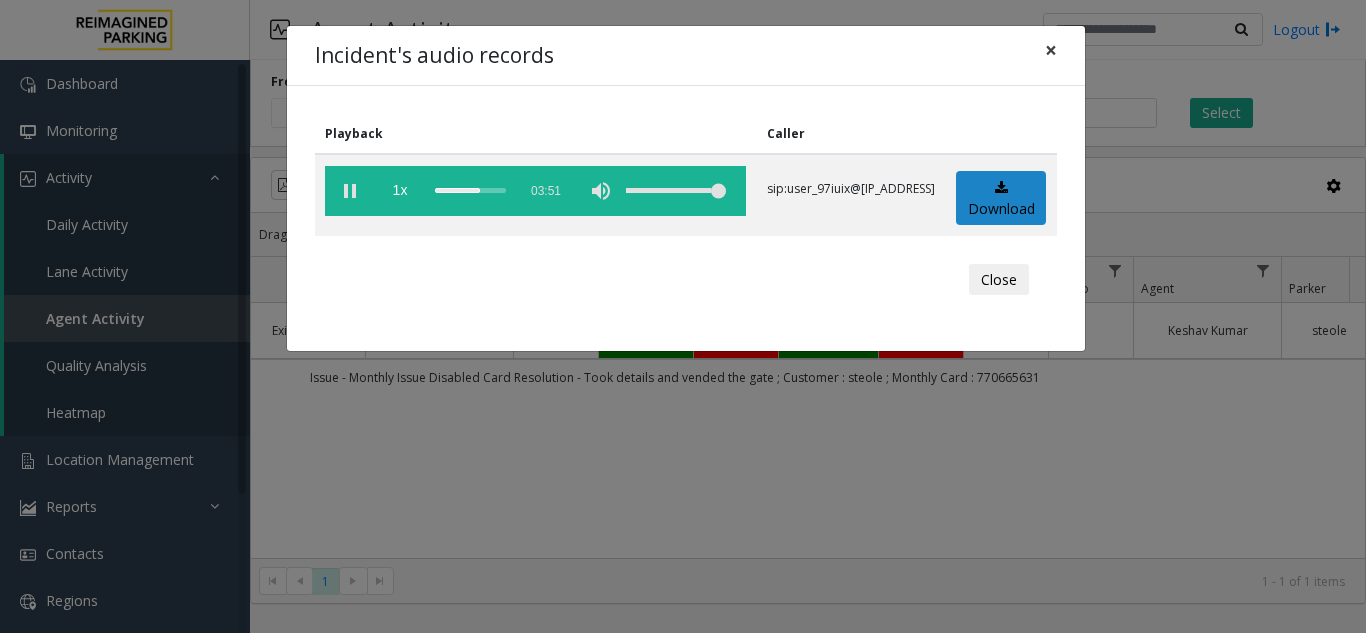 click on "×" 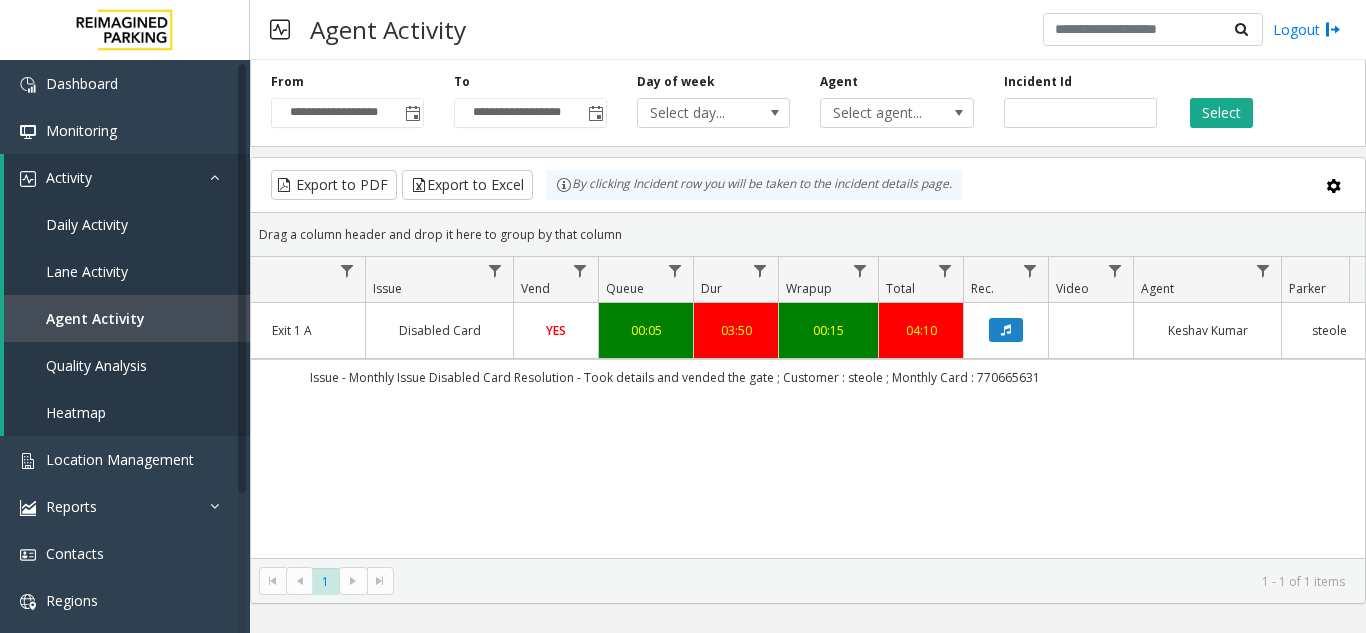 scroll, scrollTop: 0, scrollLeft: 0, axis: both 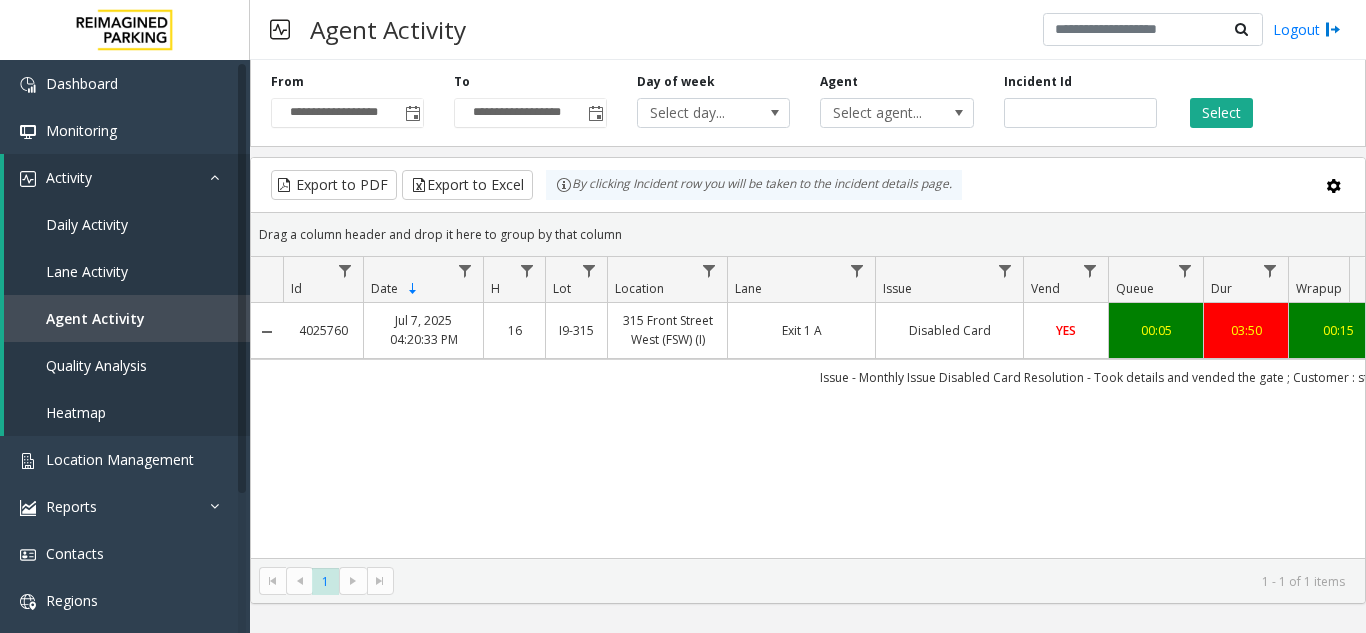 copy on "4025760" 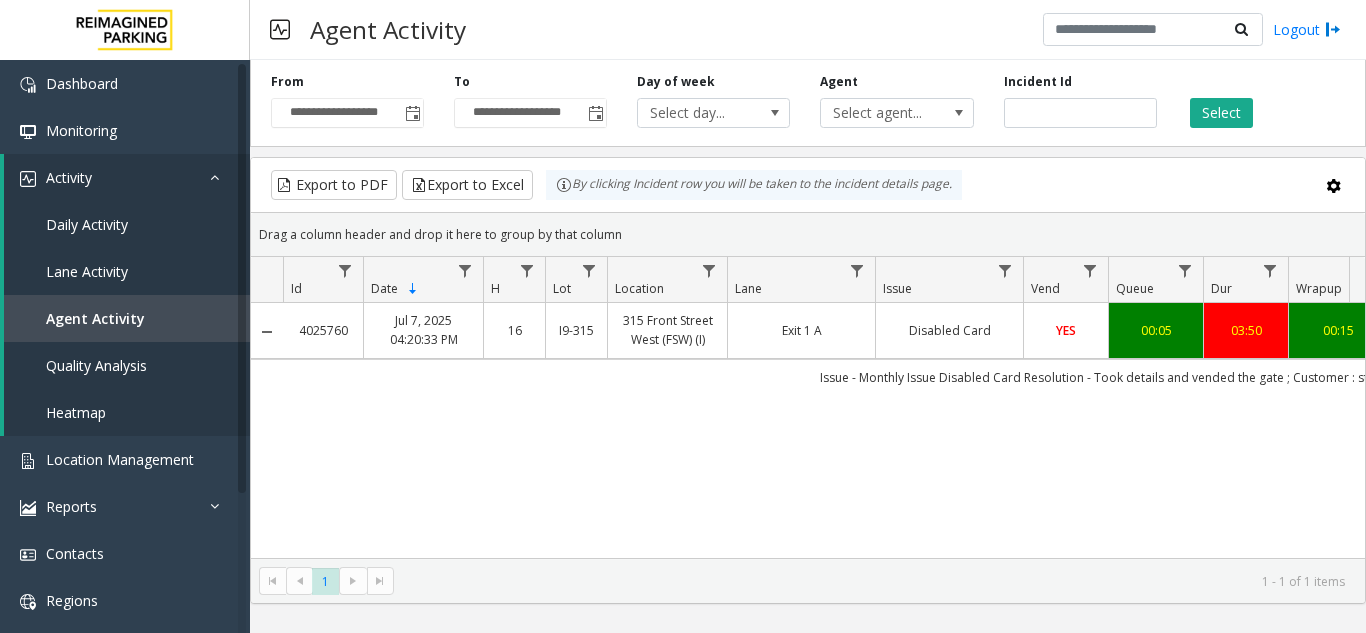 drag, startPoint x: 357, startPoint y: 331, endPoint x: 299, endPoint y: 379, distance: 75.28612 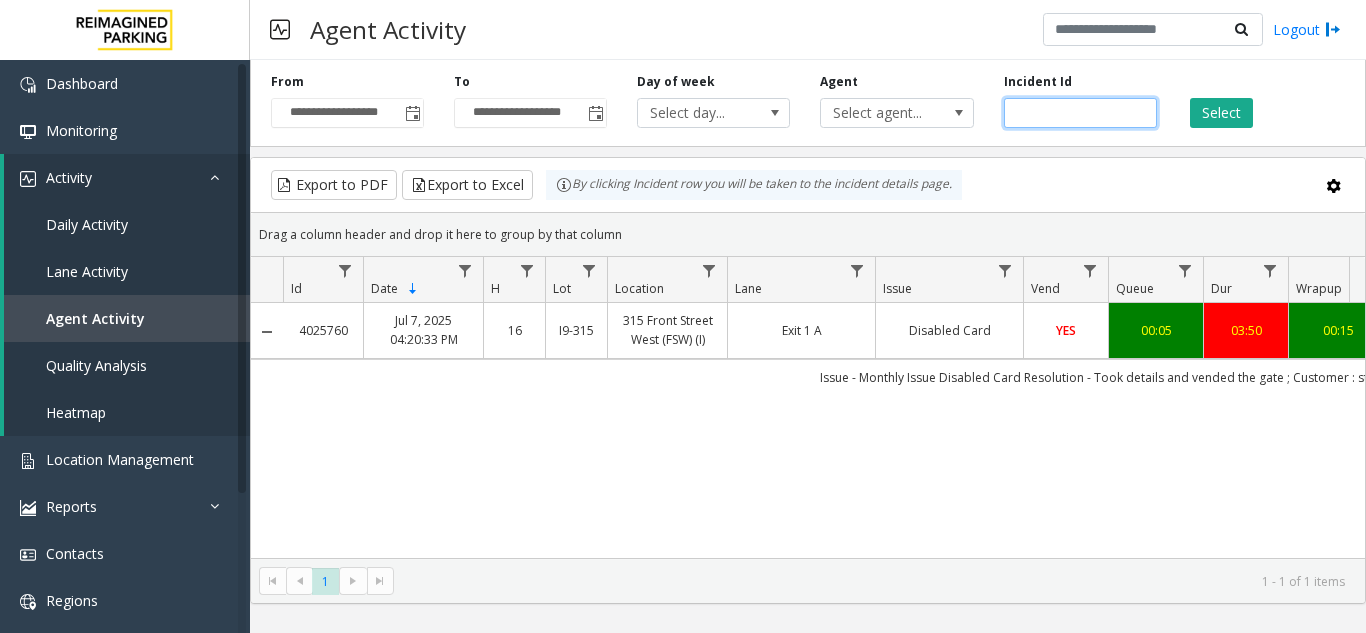 click on "*******" 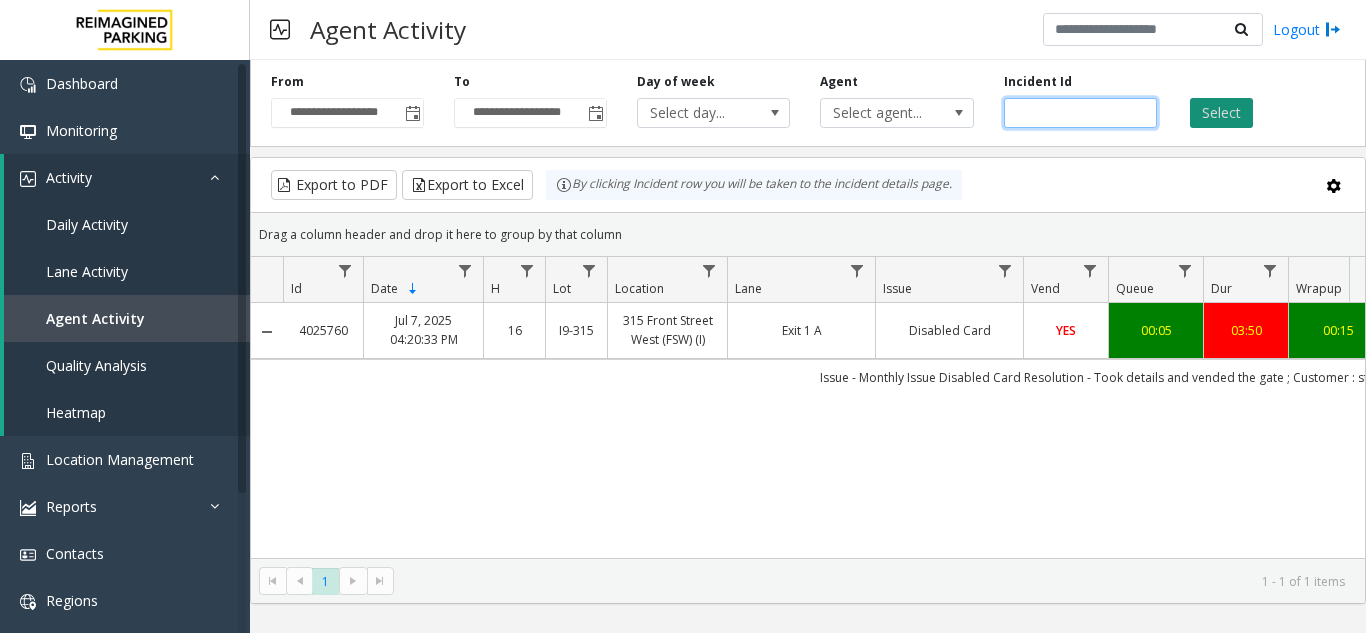 type on "*******" 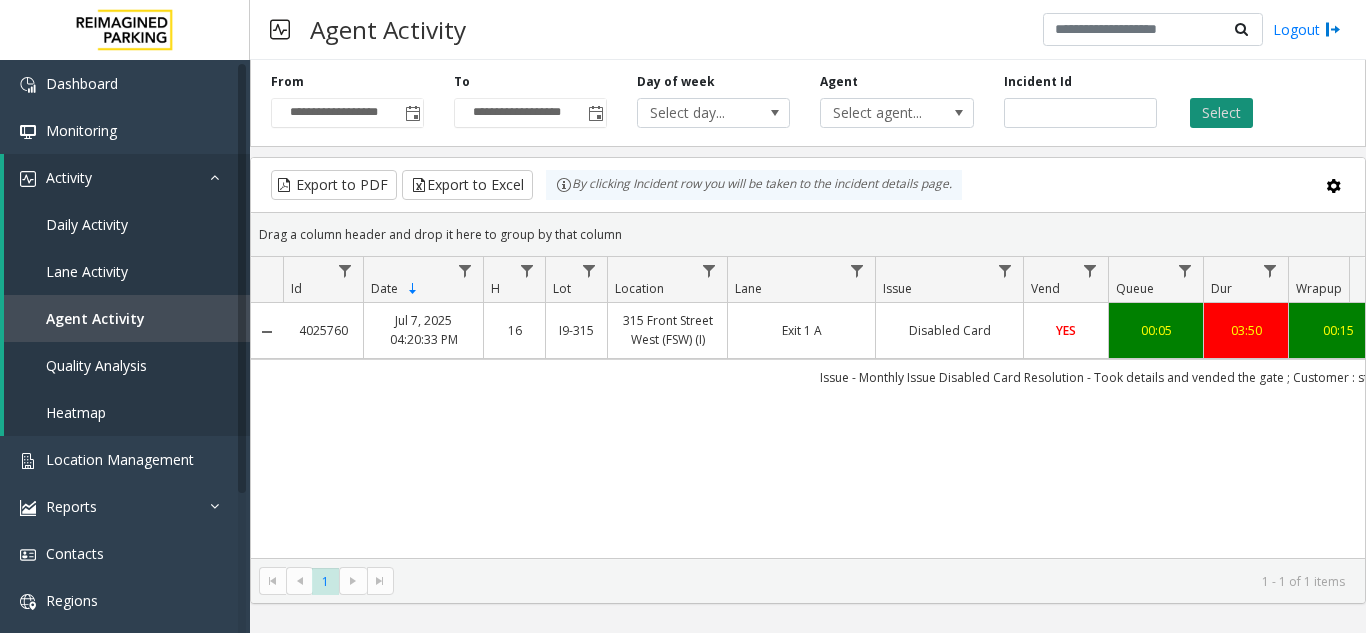 click on "Select" 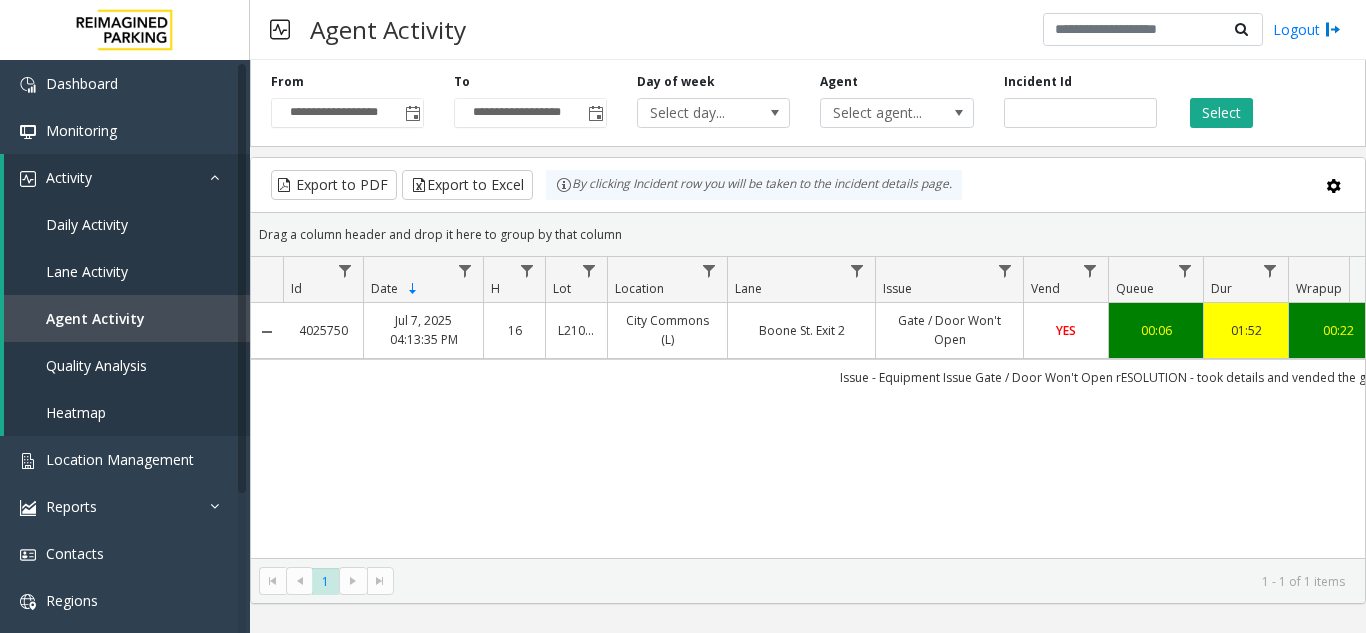 drag, startPoint x: 605, startPoint y: 435, endPoint x: 669, endPoint y: 436, distance: 64.00781 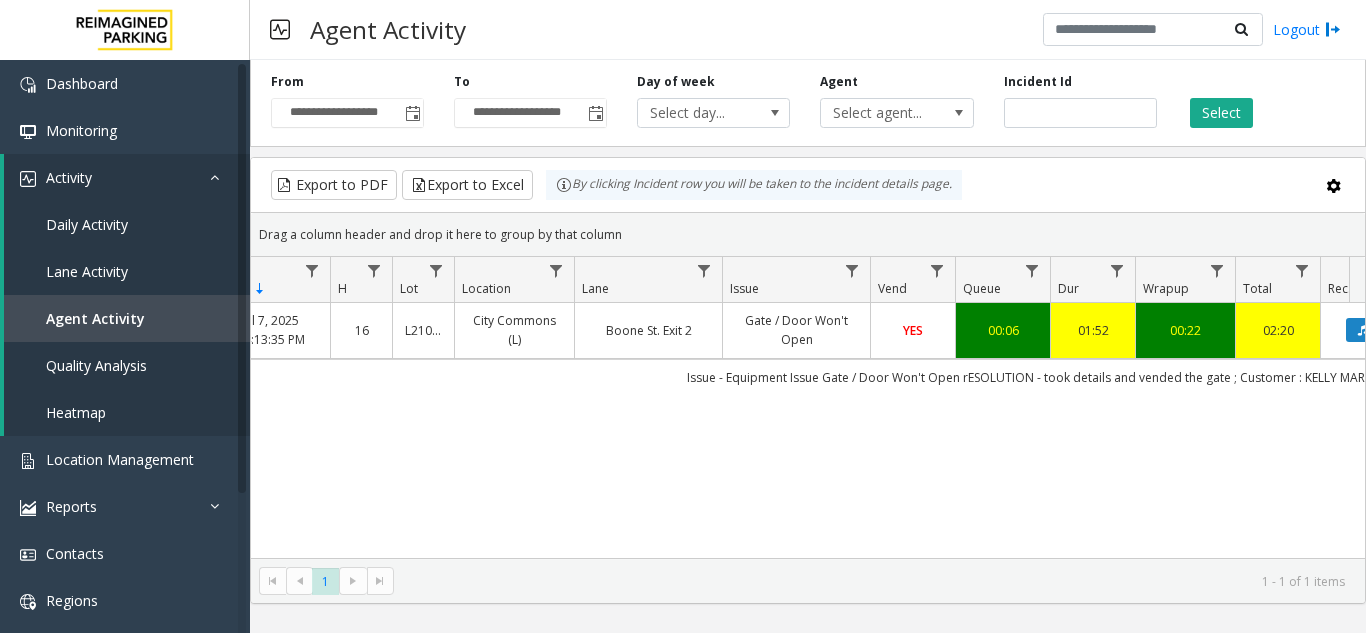 scroll, scrollTop: 0, scrollLeft: 301, axis: horizontal 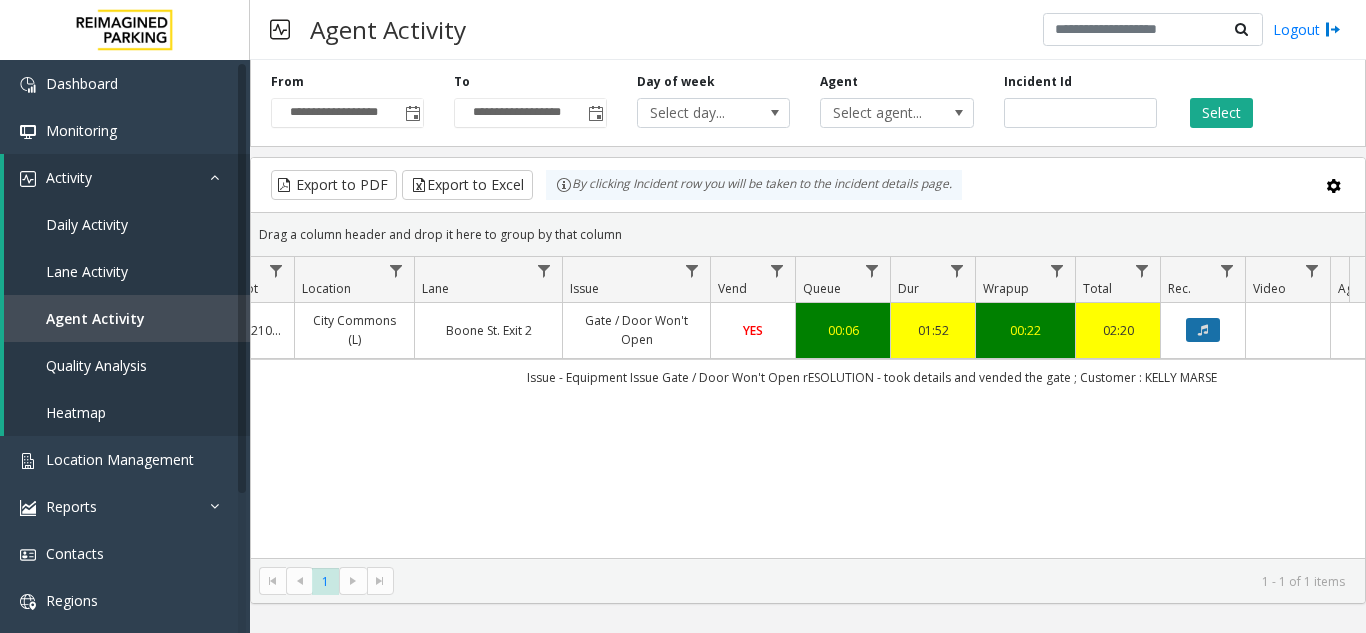 click 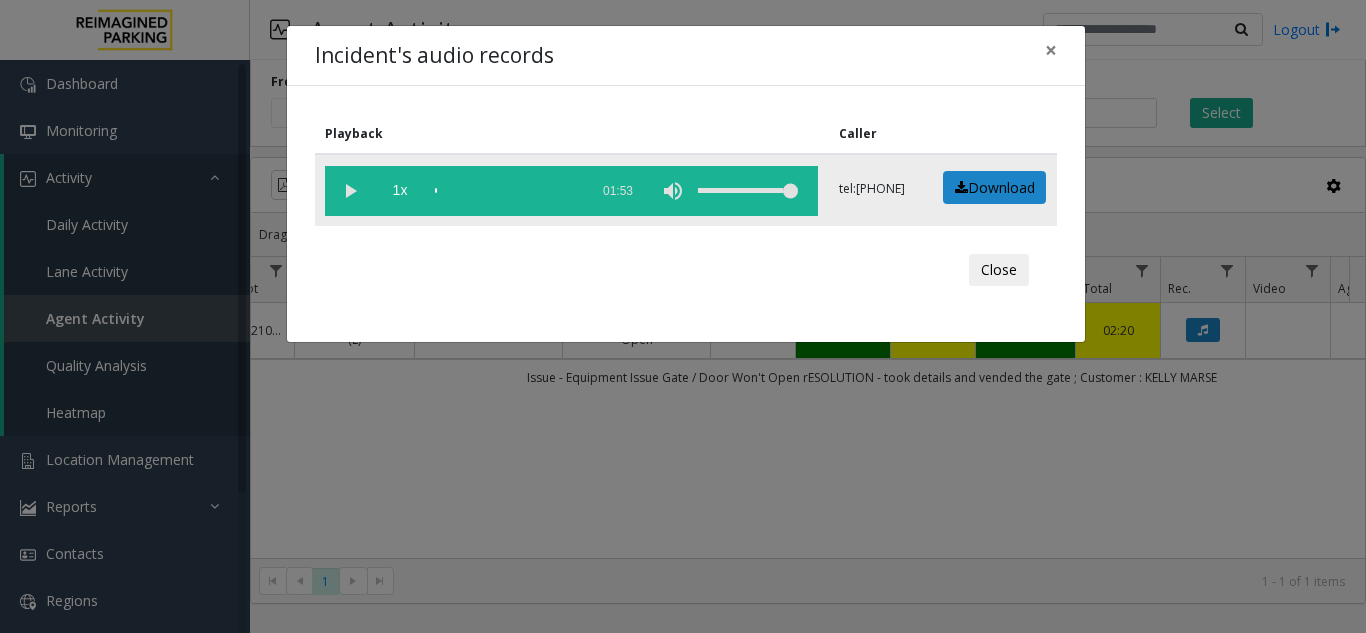 click 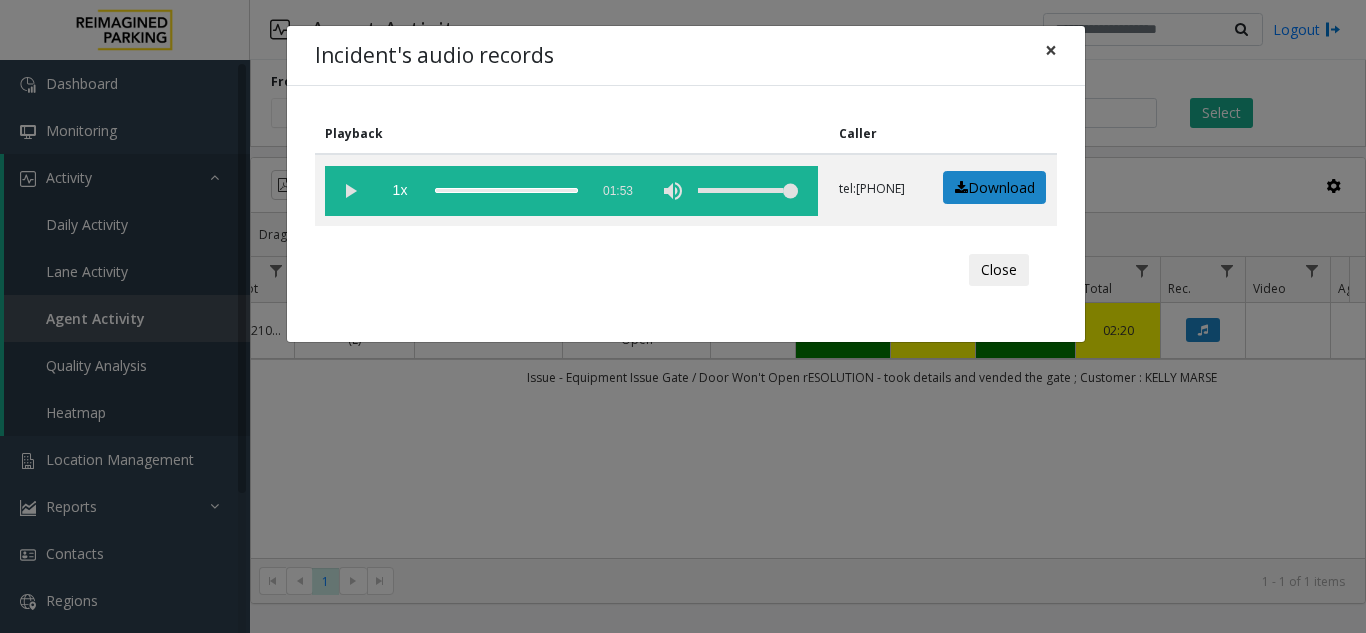 click on "×" 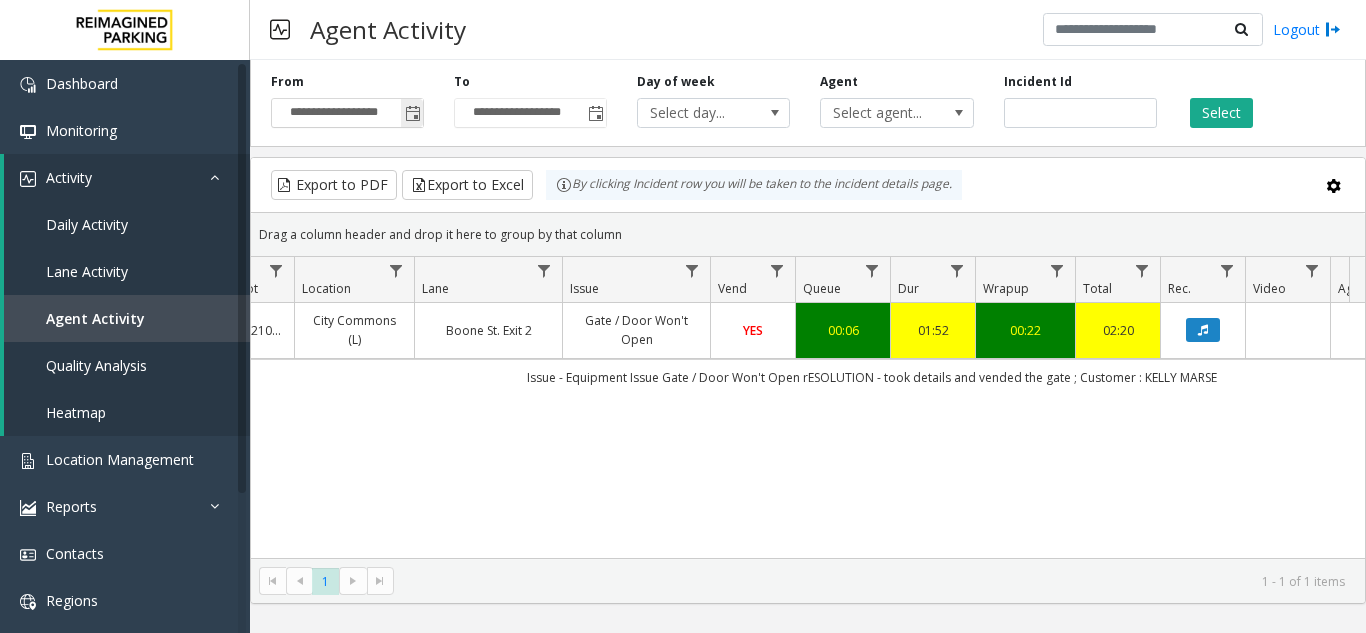 click 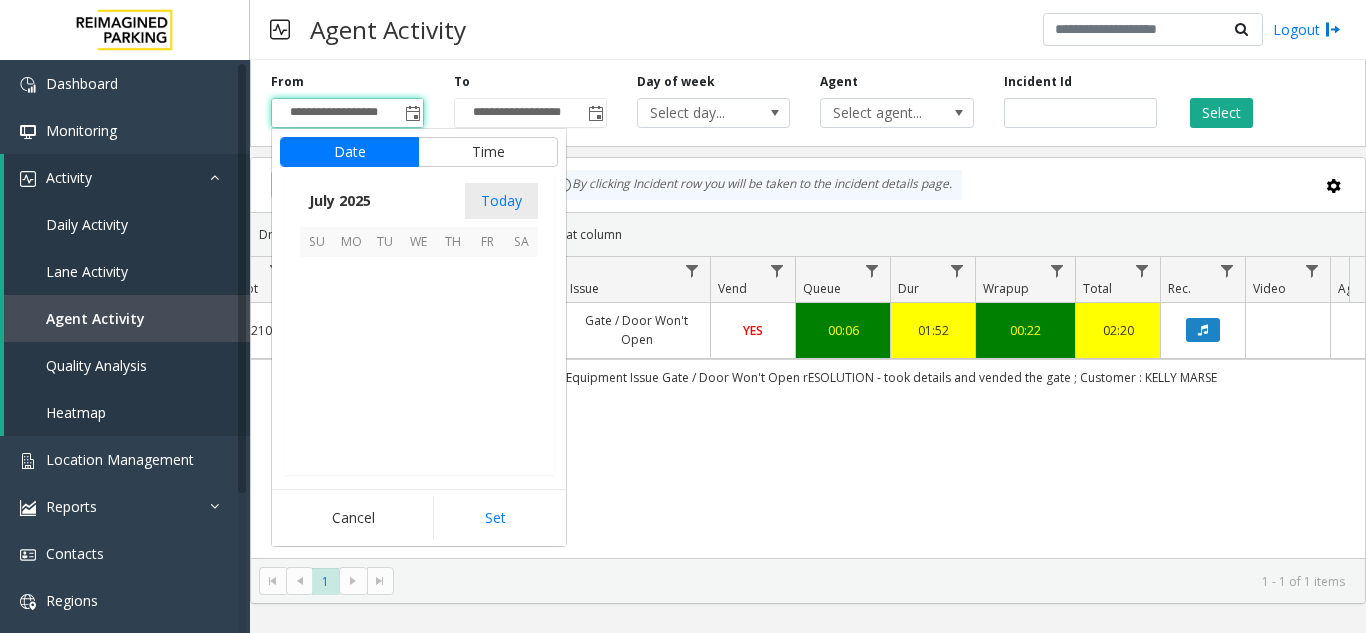 scroll, scrollTop: 358428, scrollLeft: 0, axis: vertical 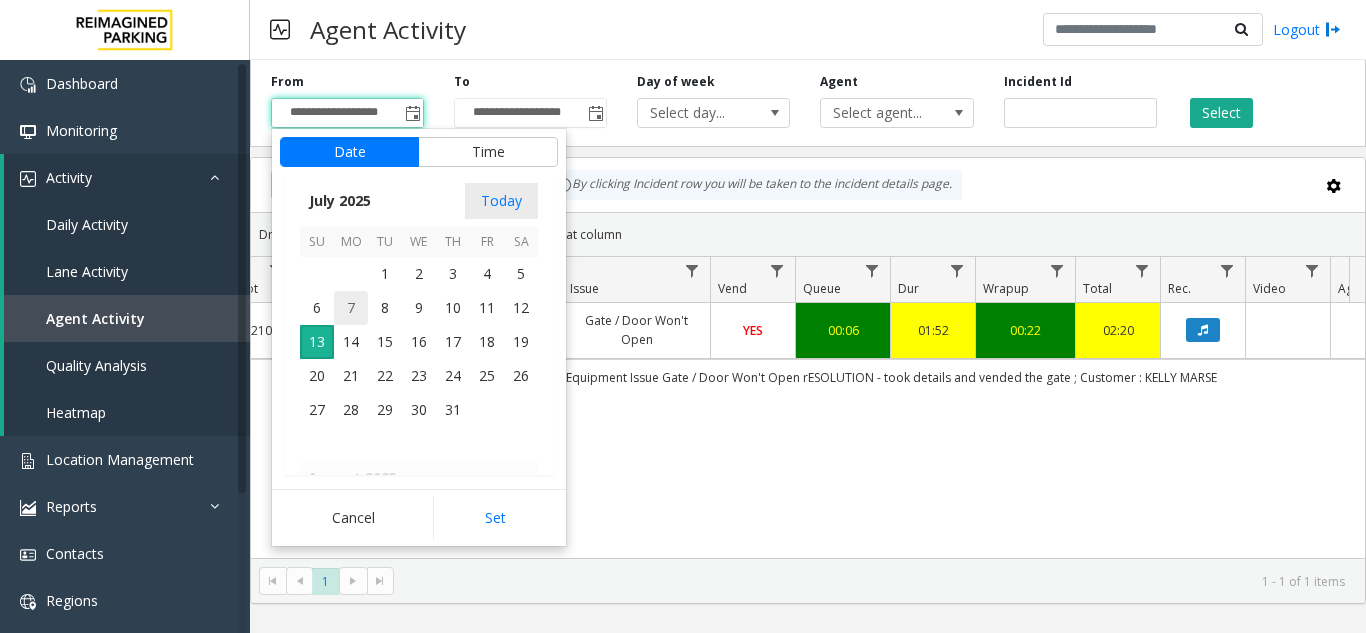 click on "7" at bounding box center [351, 308] 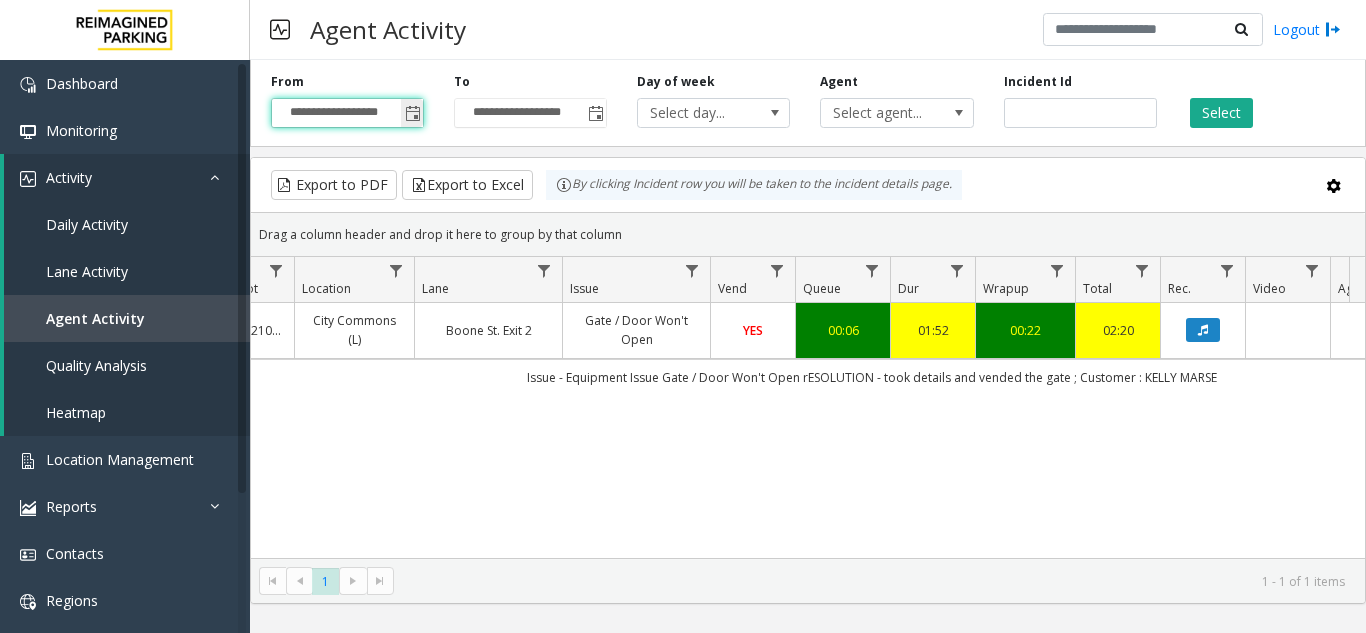 click 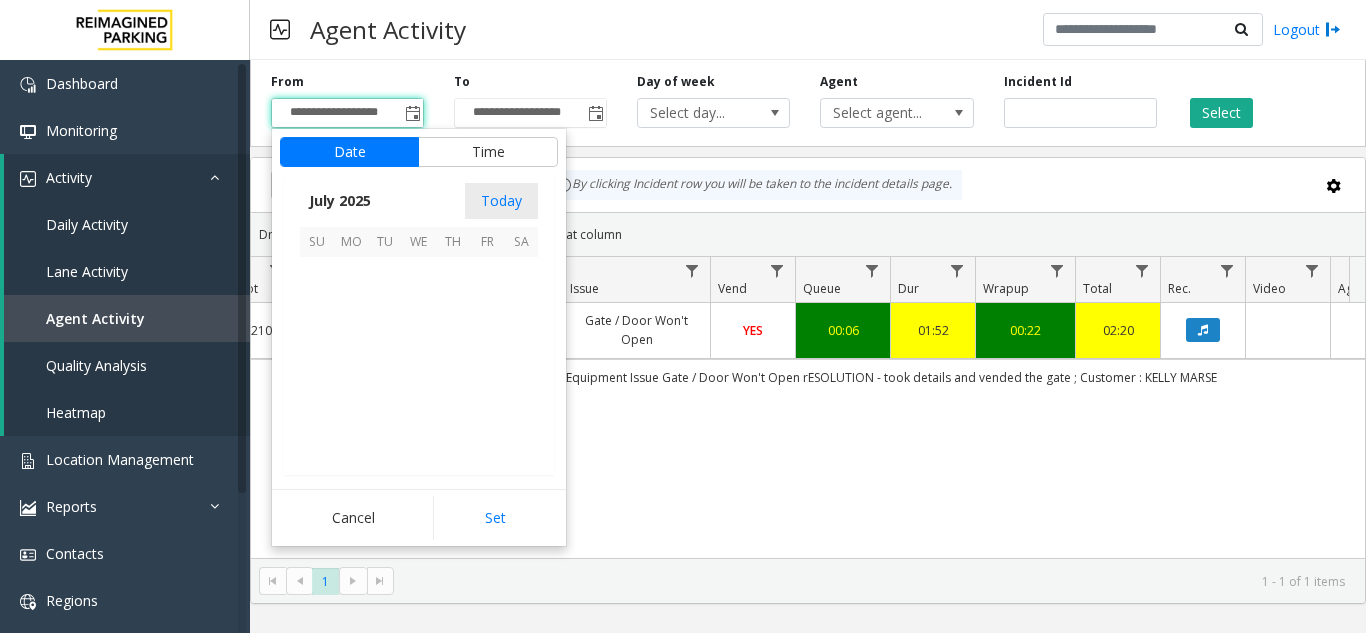 scroll, scrollTop: 358428, scrollLeft: 0, axis: vertical 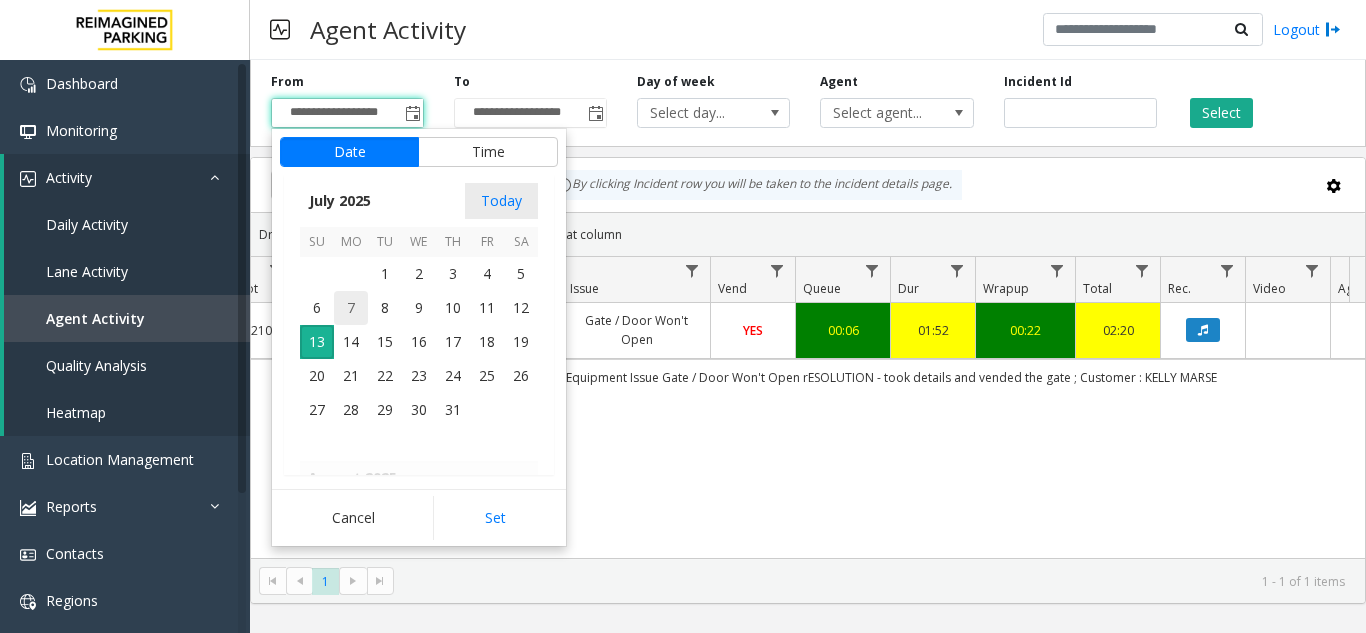 click on "7" at bounding box center (351, 308) 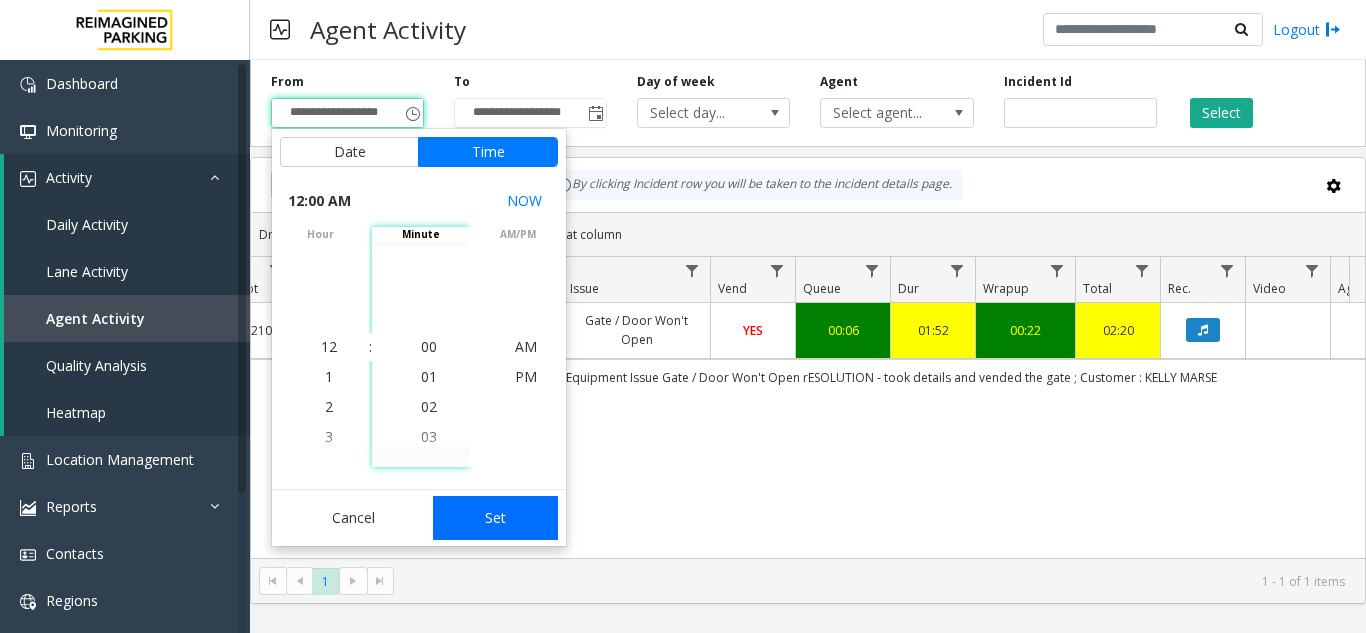 click on "Set" 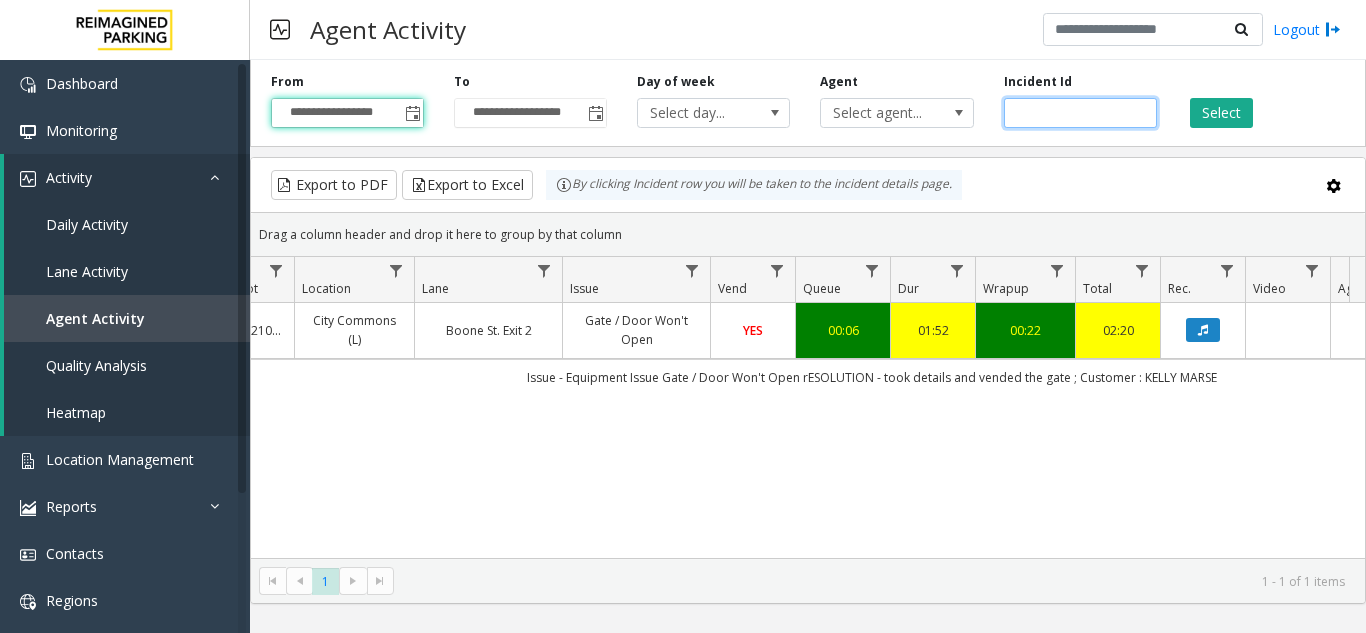 click on "*******" 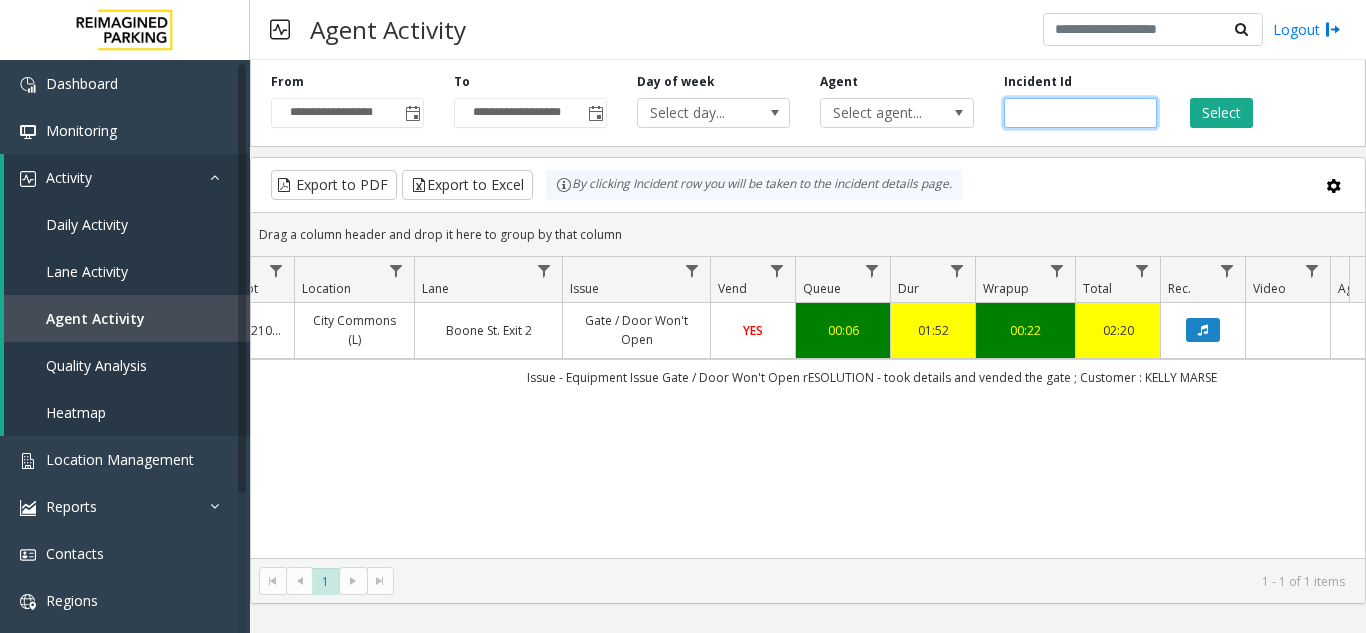 click on "*******" 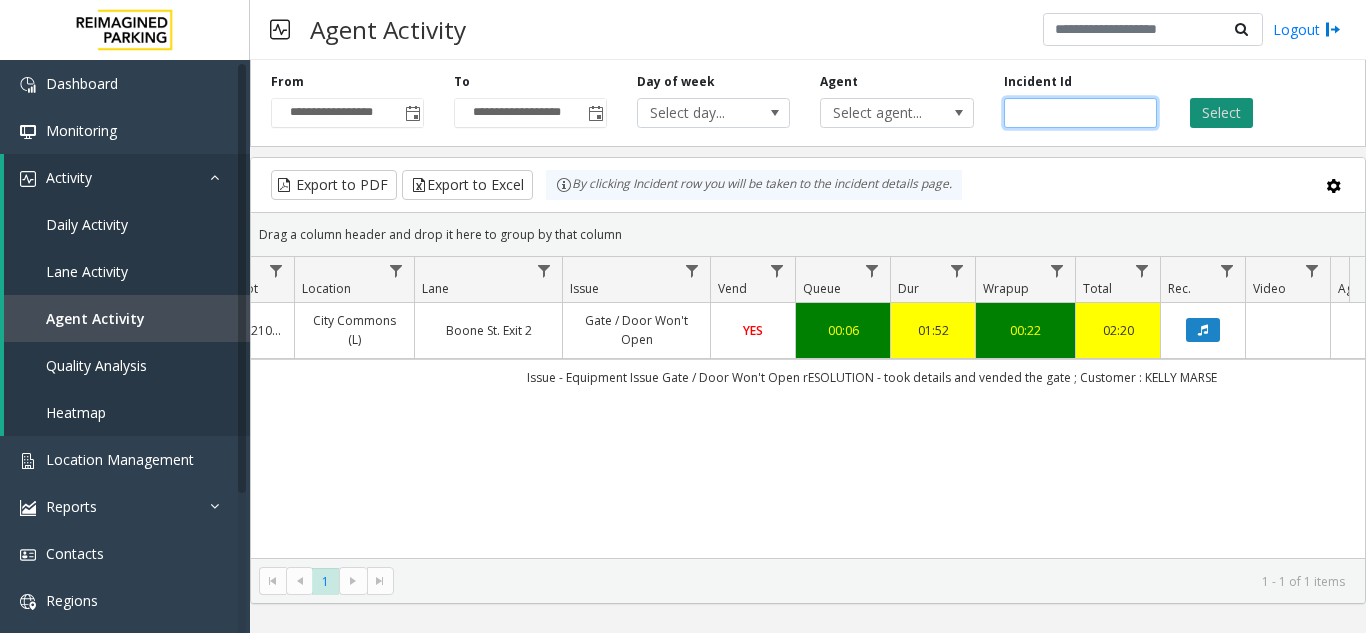 type 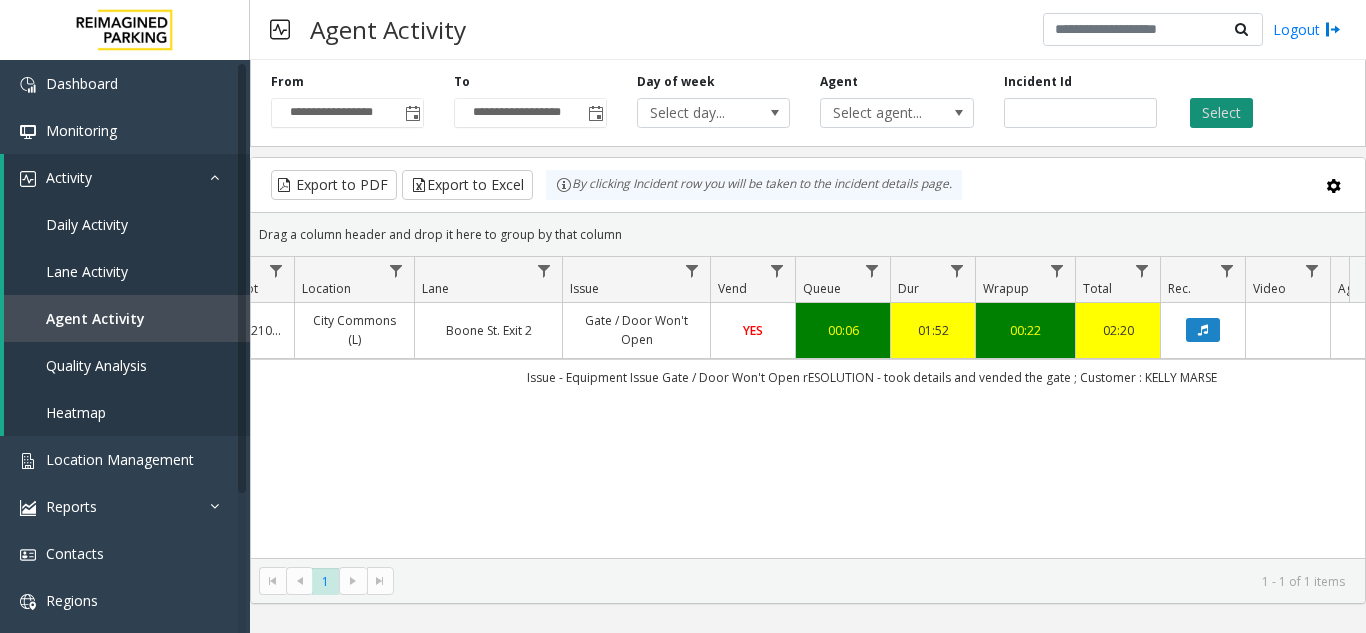 click on "Select" 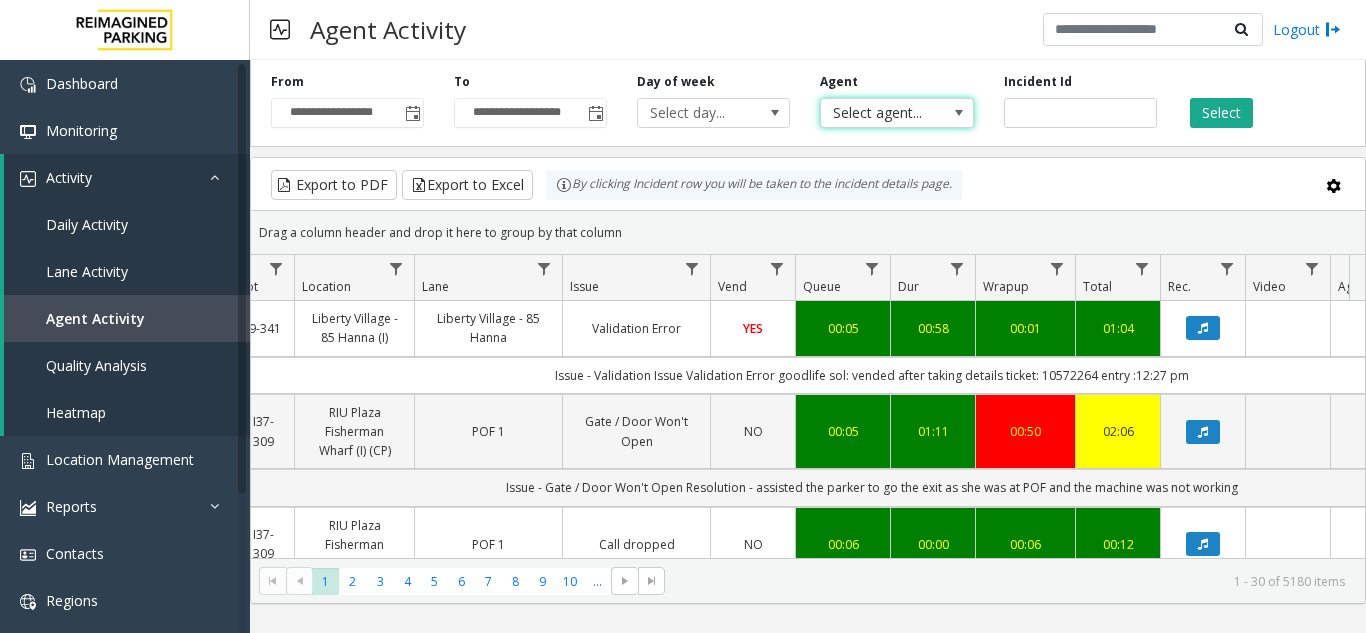 click on "Select agent..." at bounding box center [881, 113] 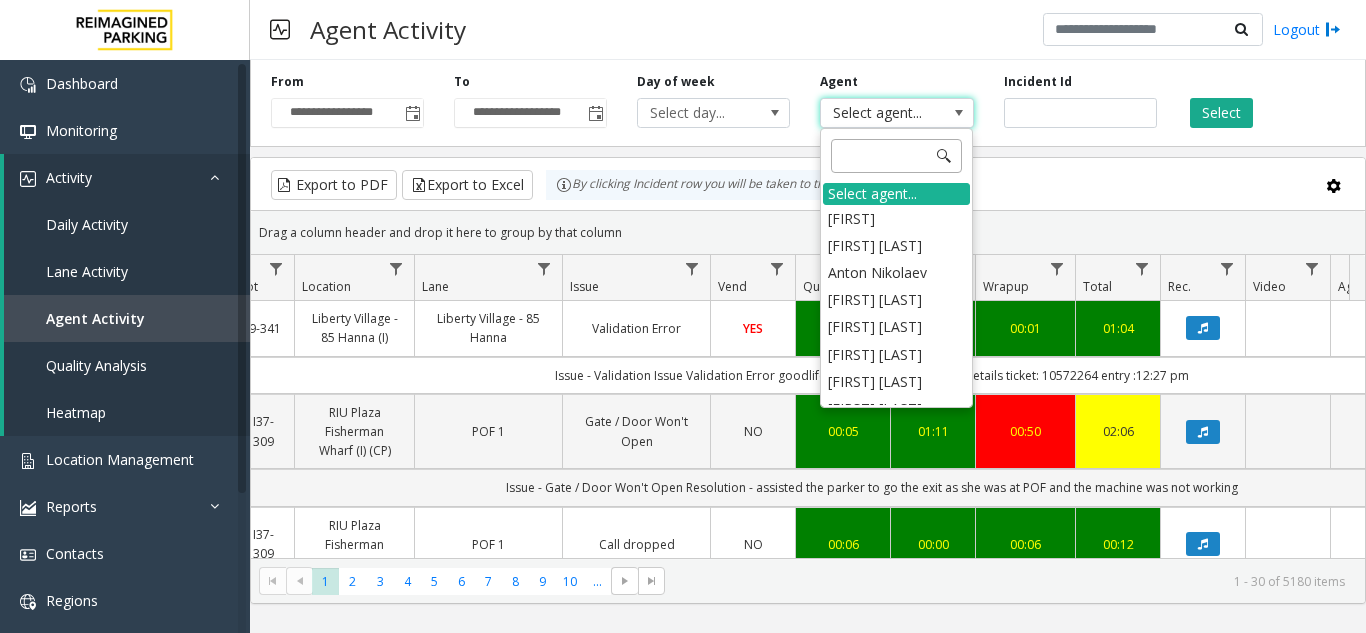 click 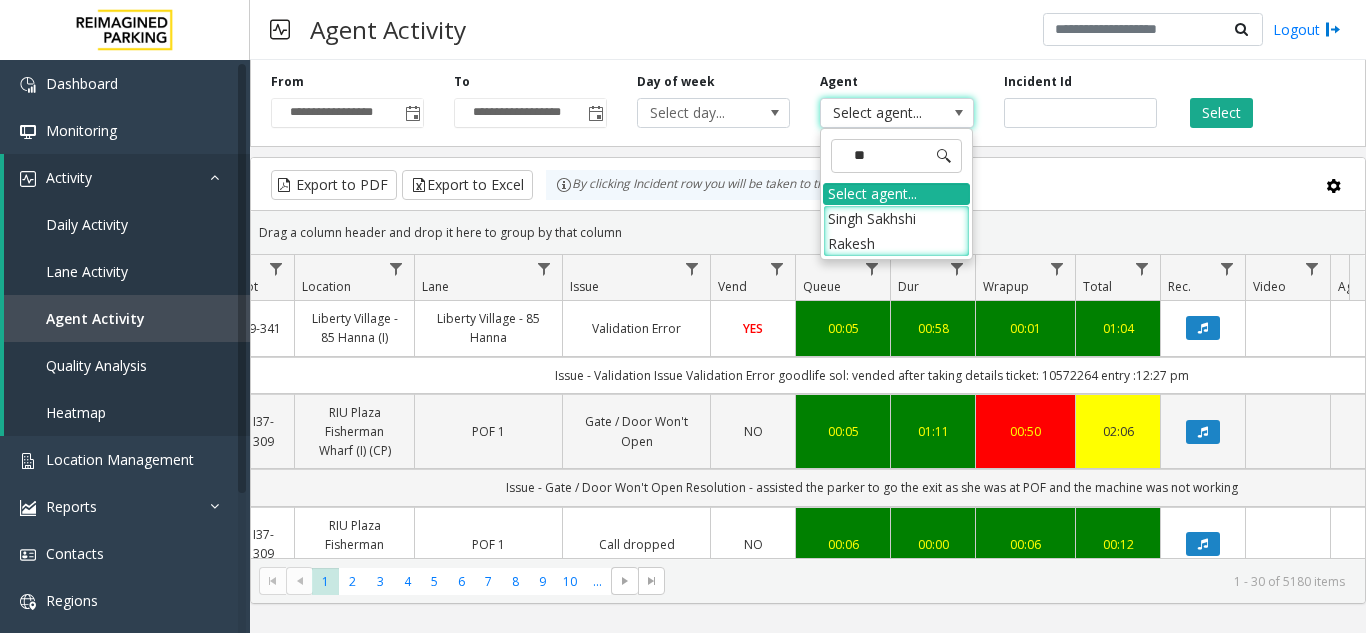 type on "*" 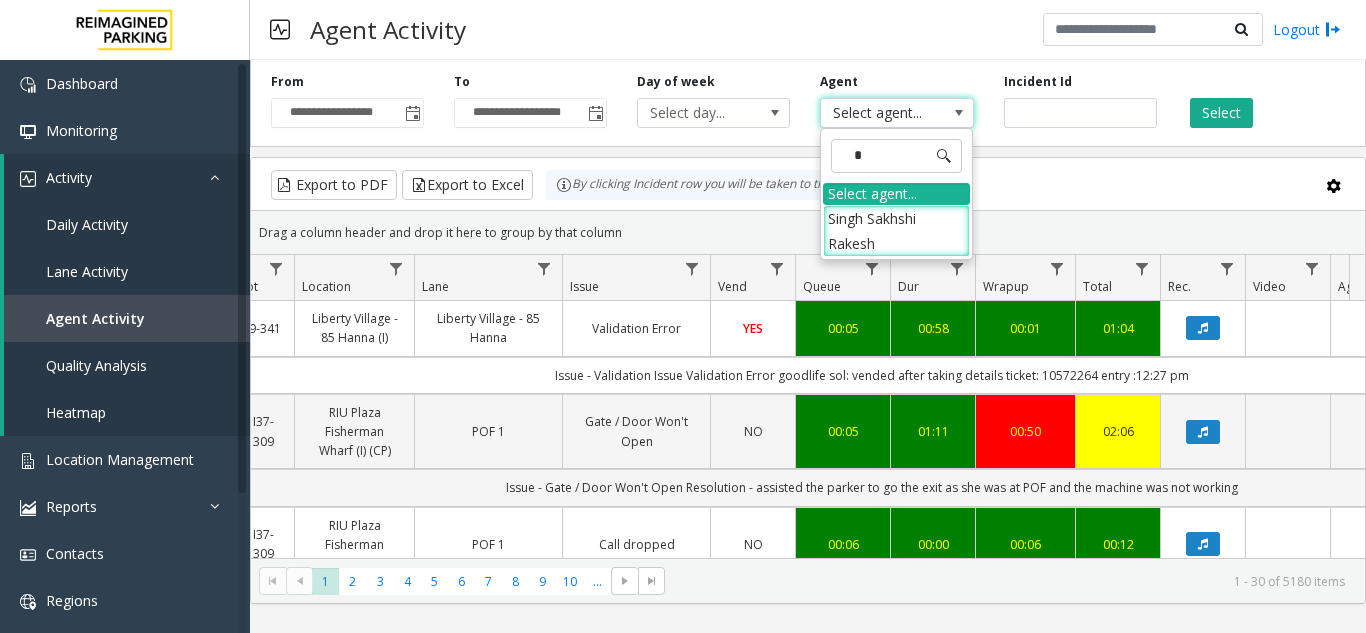 type 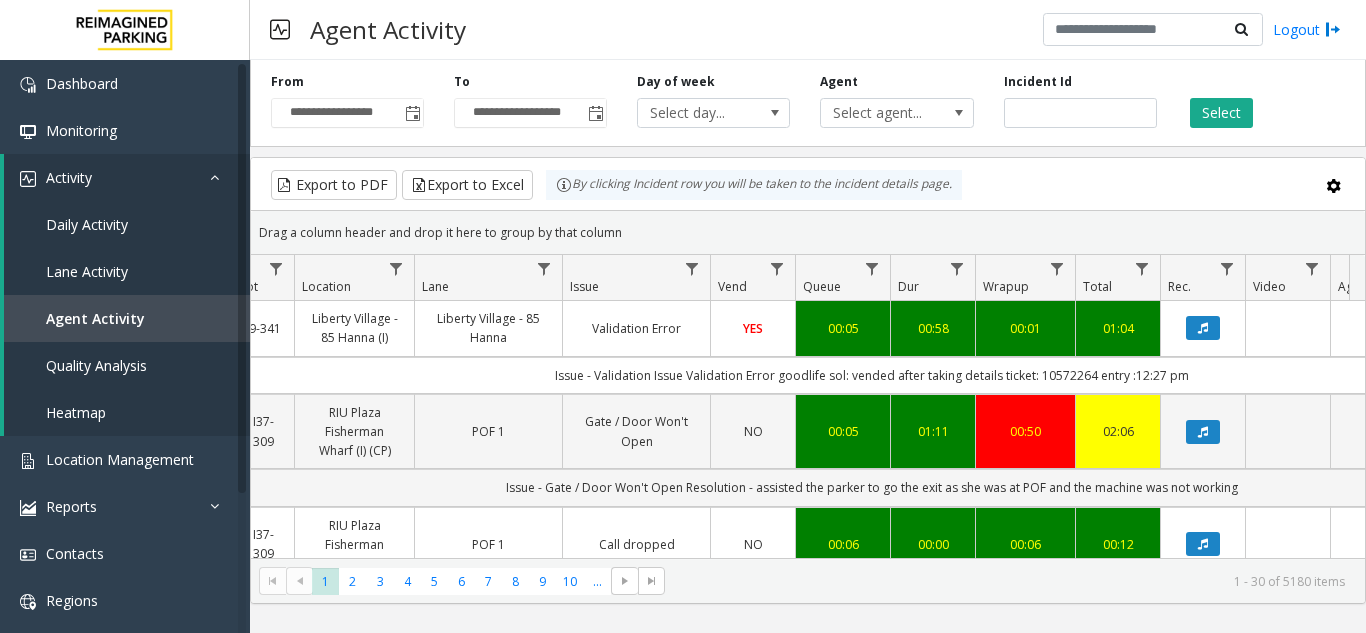 scroll, scrollTop: 0, scrollLeft: 323, axis: horizontal 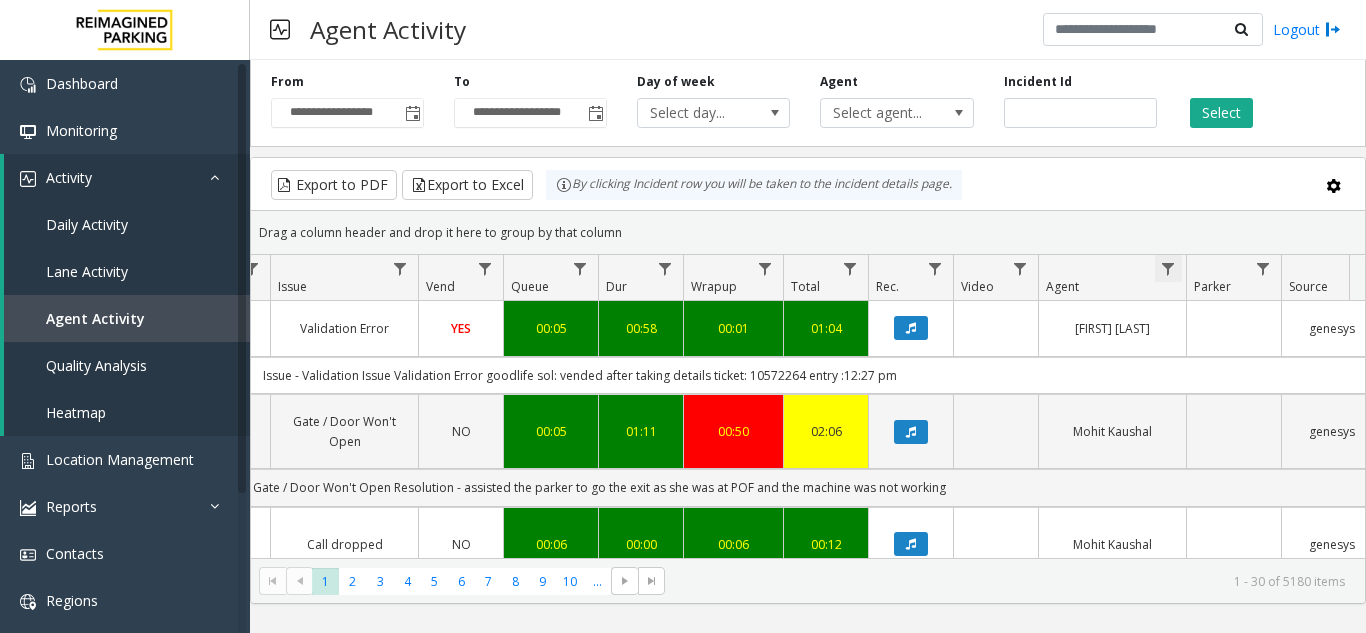 click 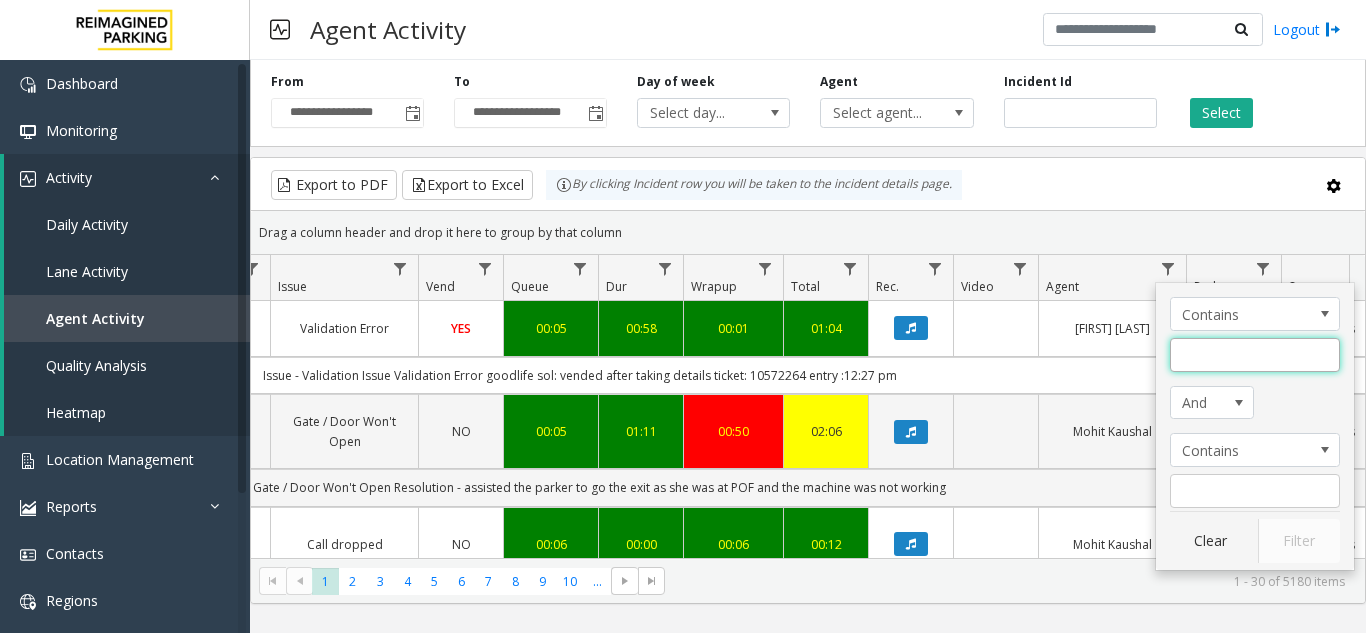click 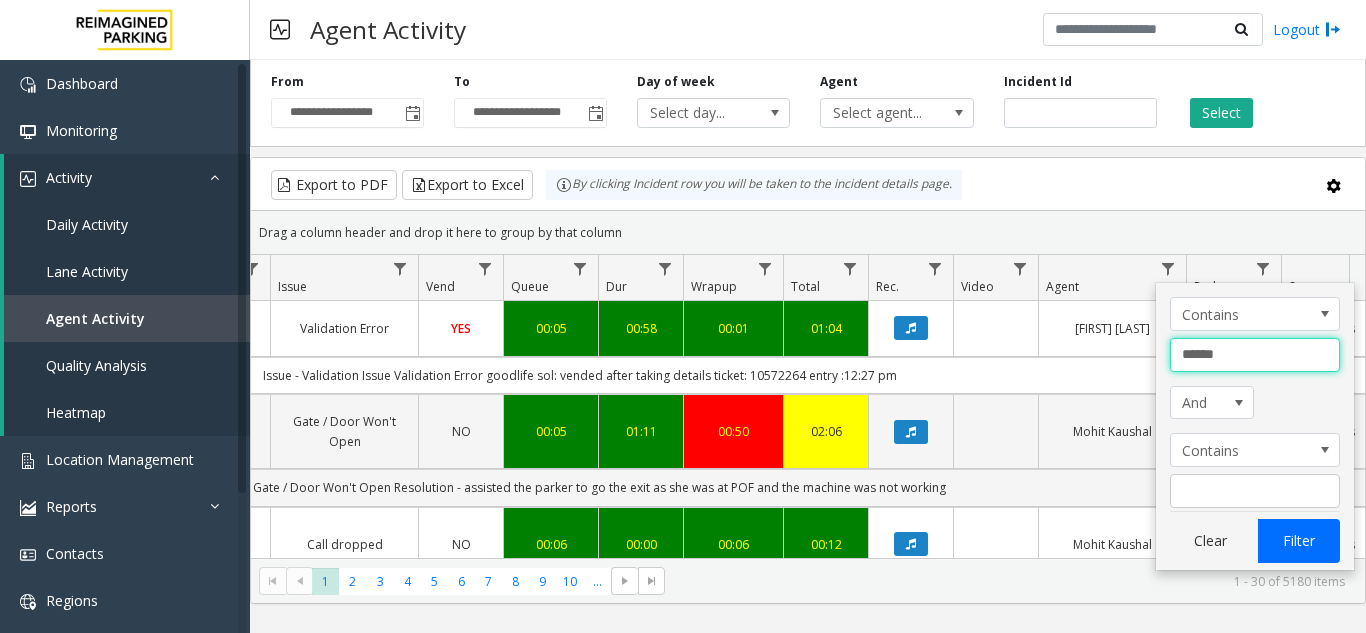 type on "******" 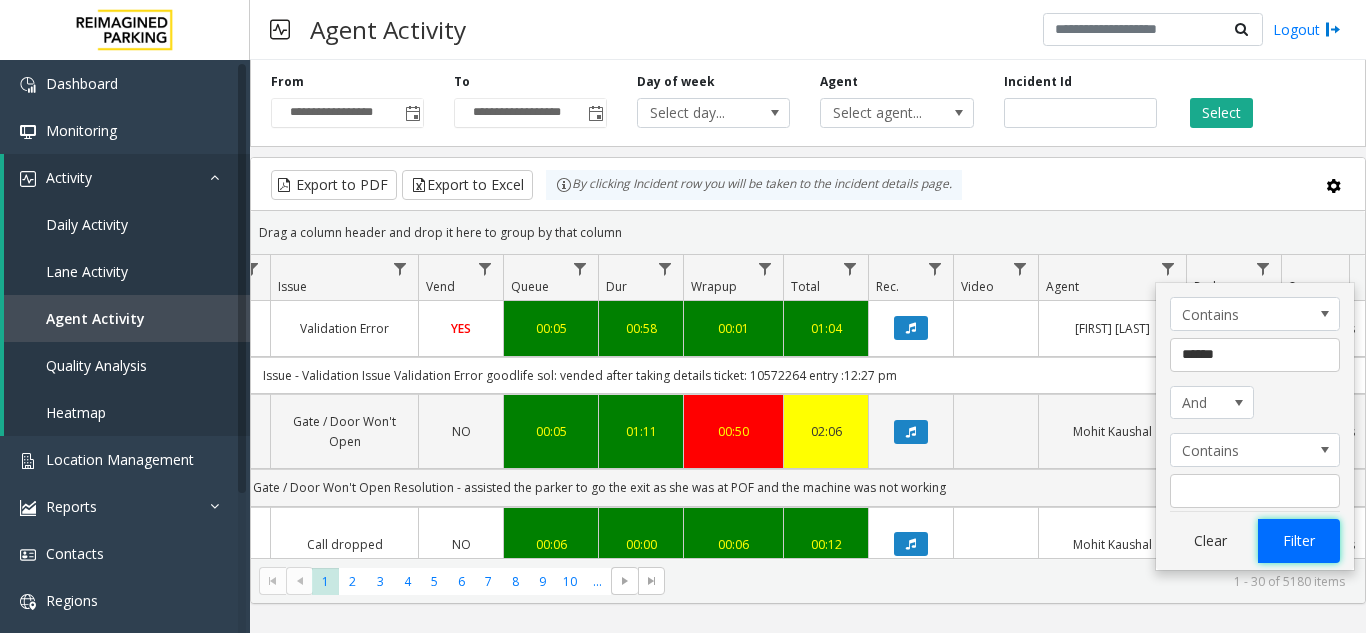 click on "Filter" 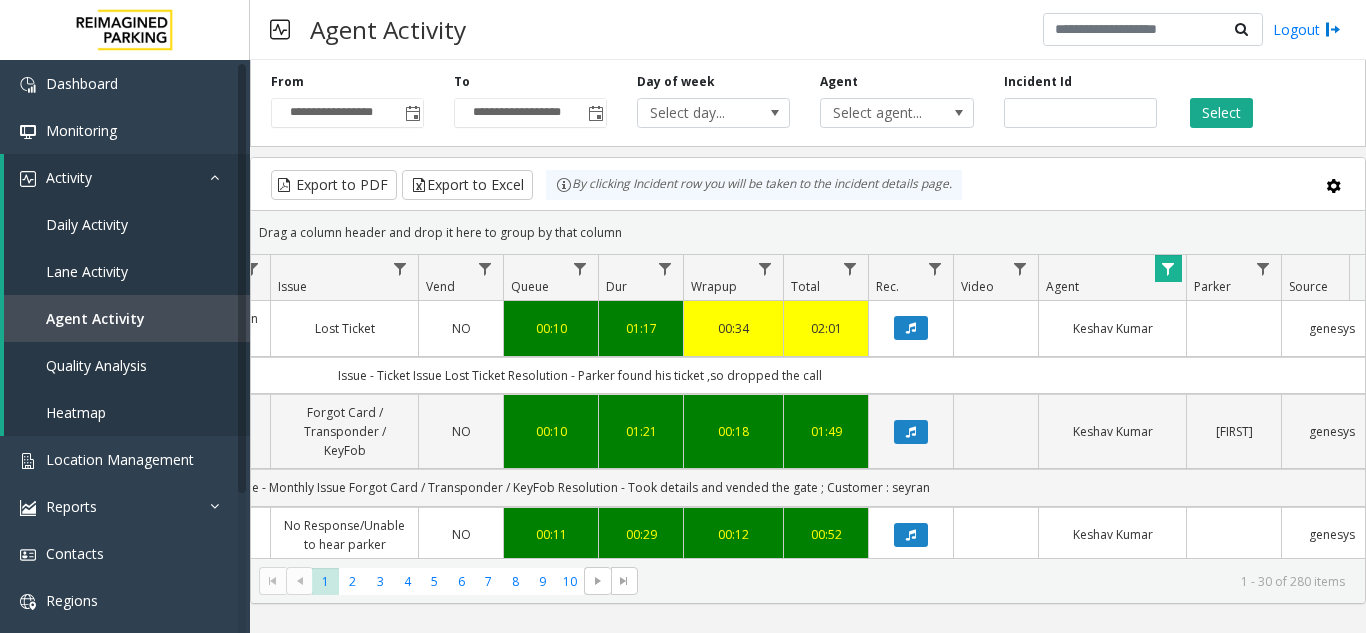 scroll, scrollTop: 0, scrollLeft: 573, axis: horizontal 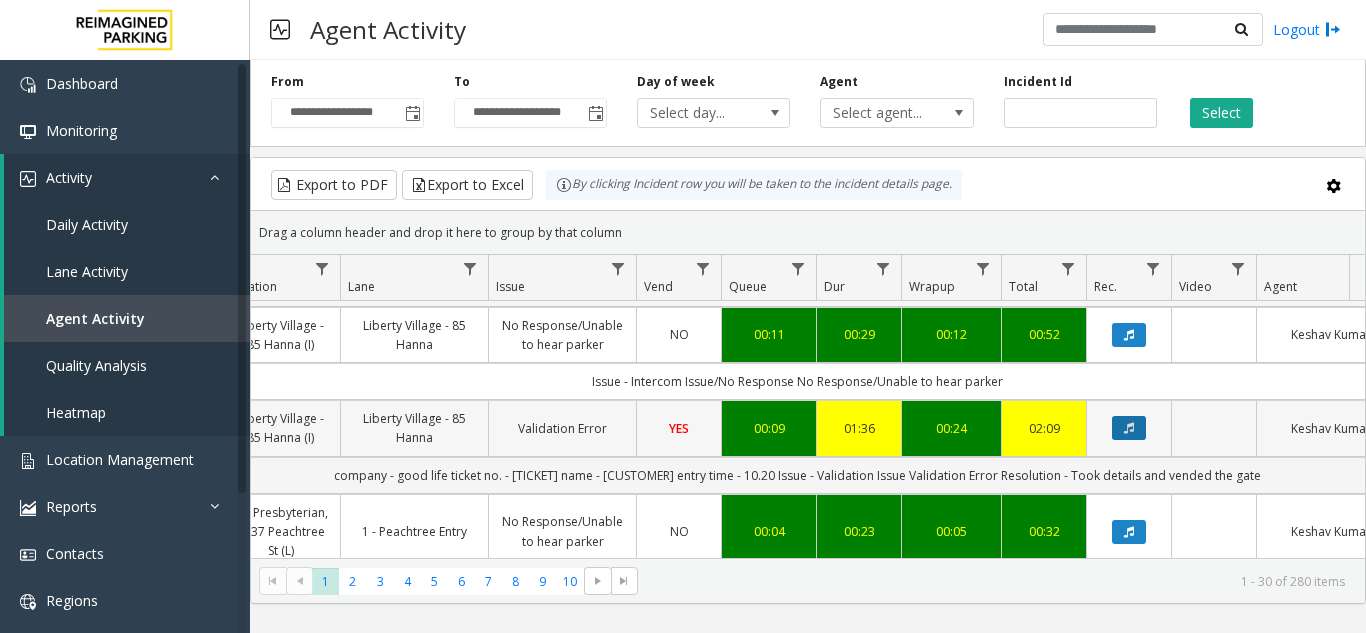 click 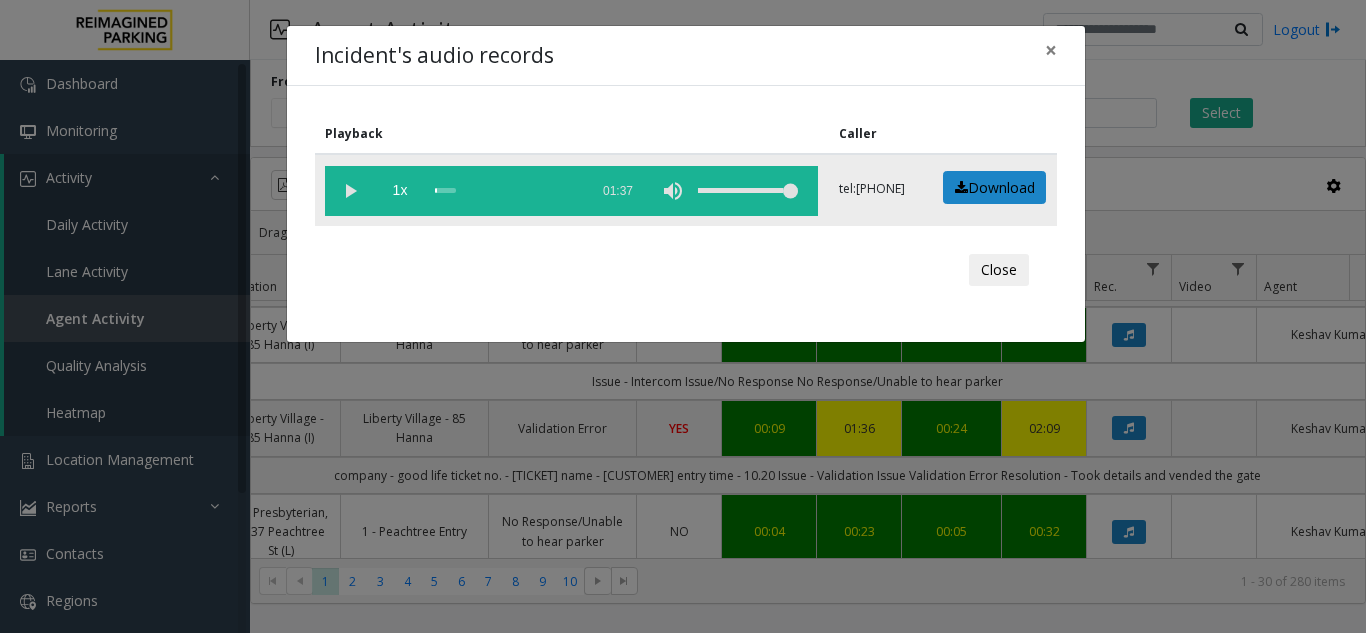 click 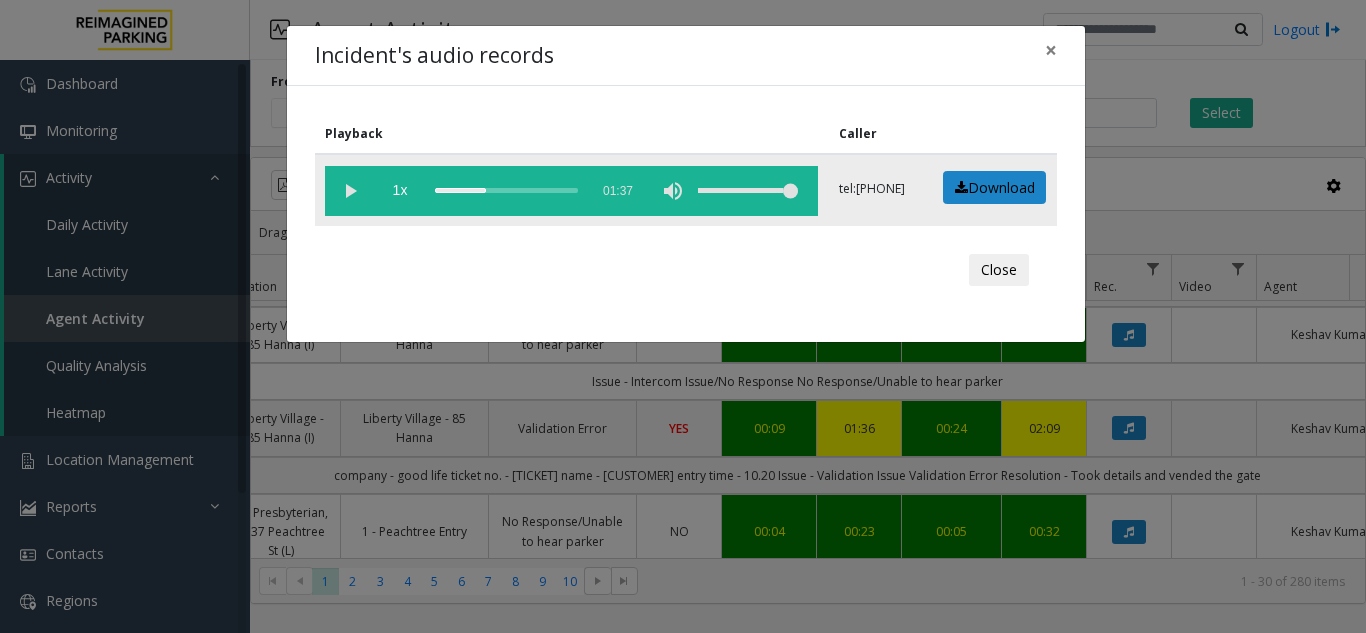 click 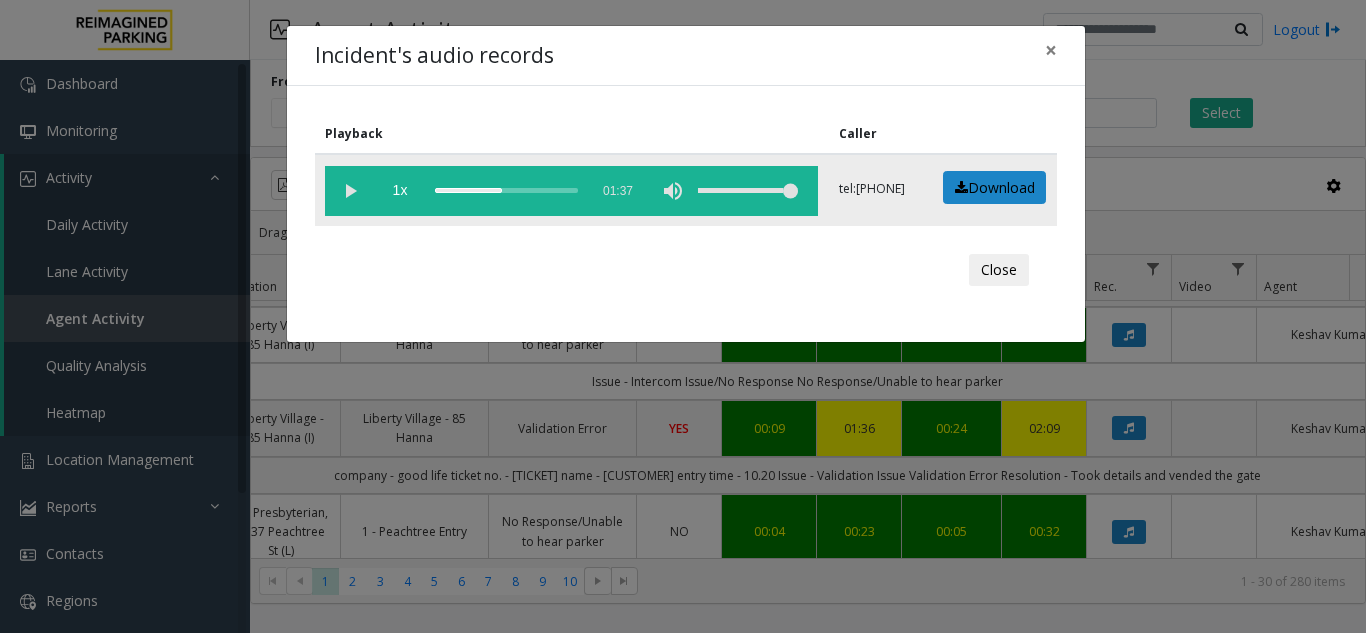 click 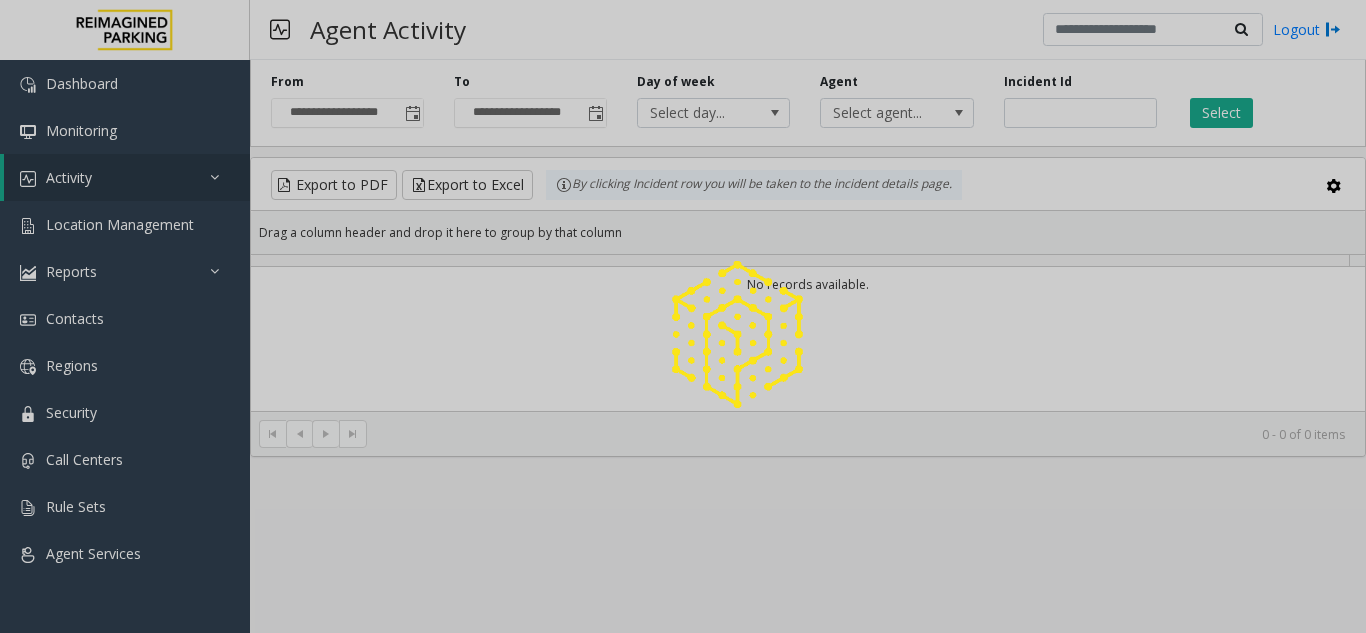 scroll, scrollTop: 0, scrollLeft: 0, axis: both 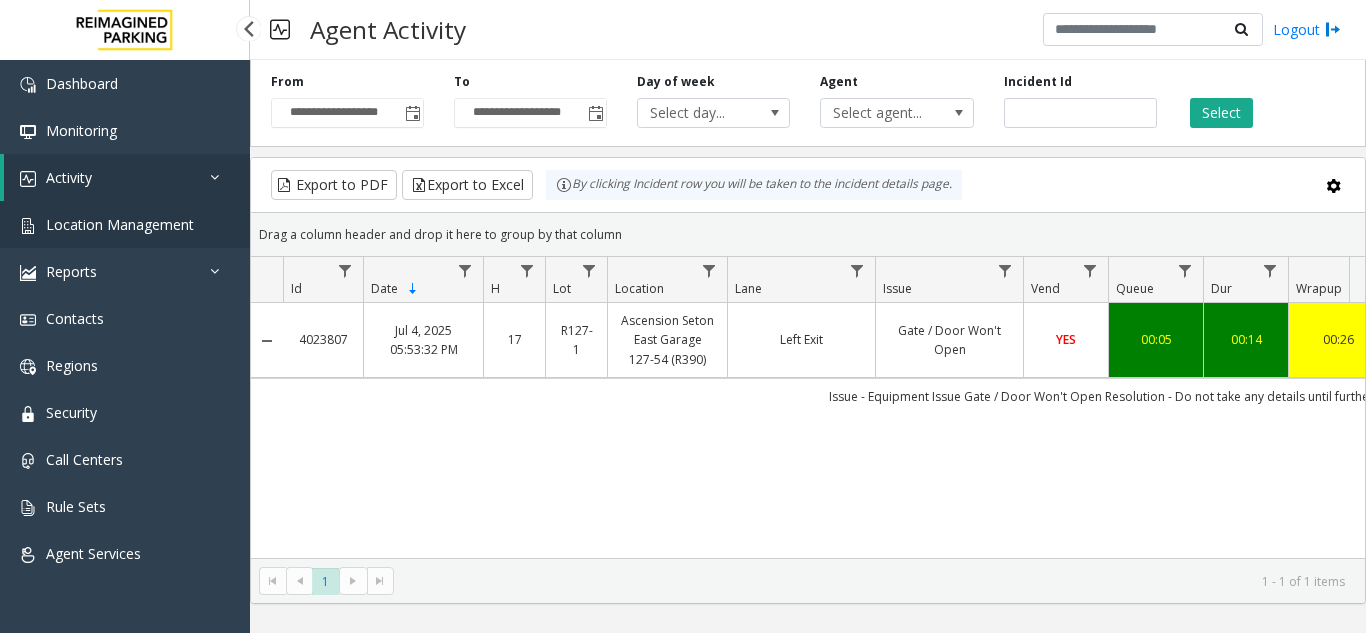 click on "Location Management" at bounding box center [120, 224] 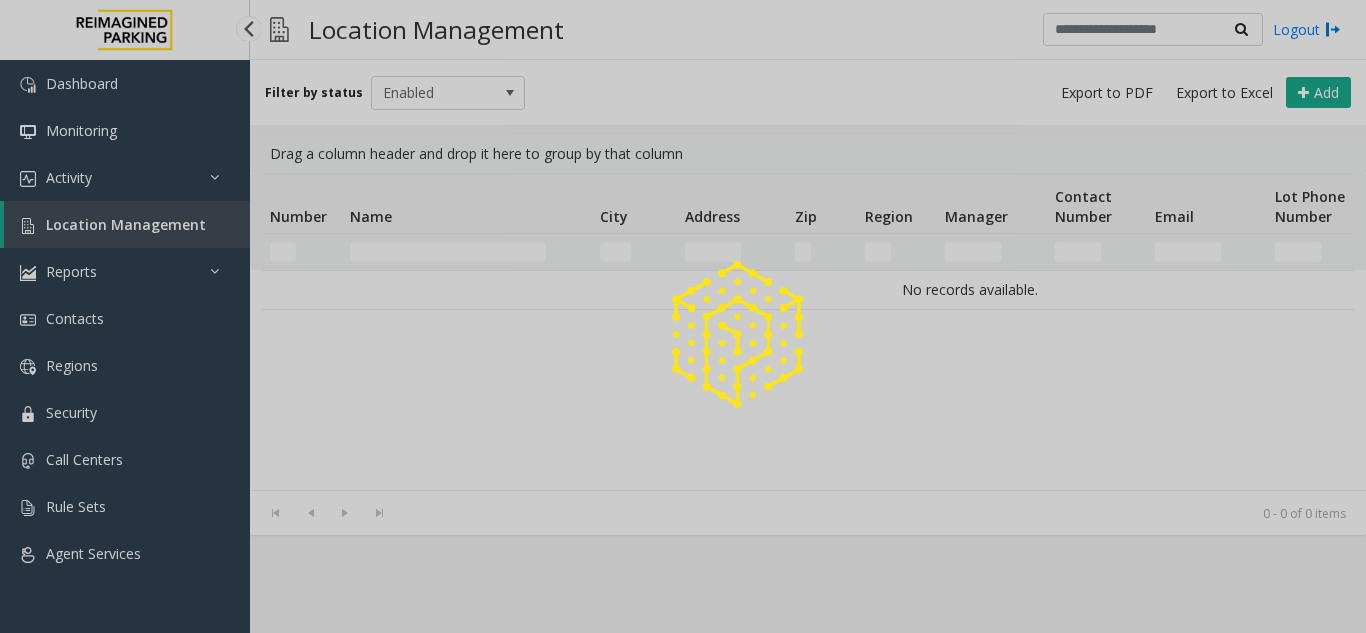 click 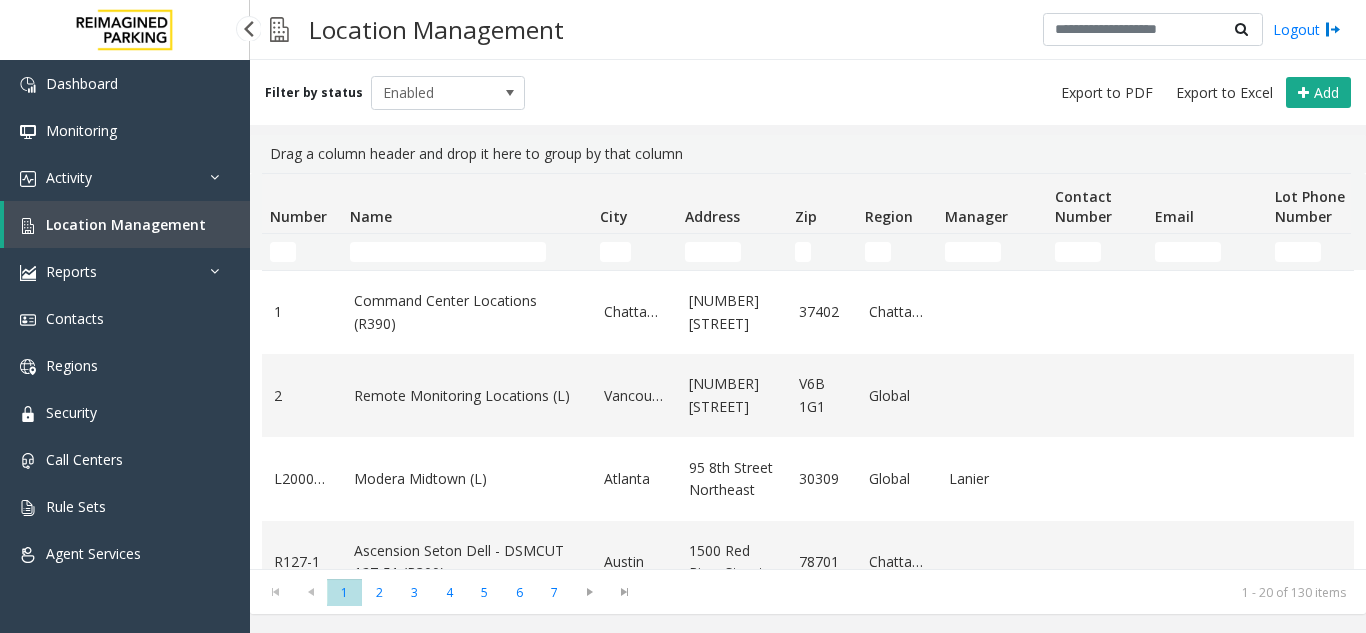 click on "Location Management" at bounding box center [126, 224] 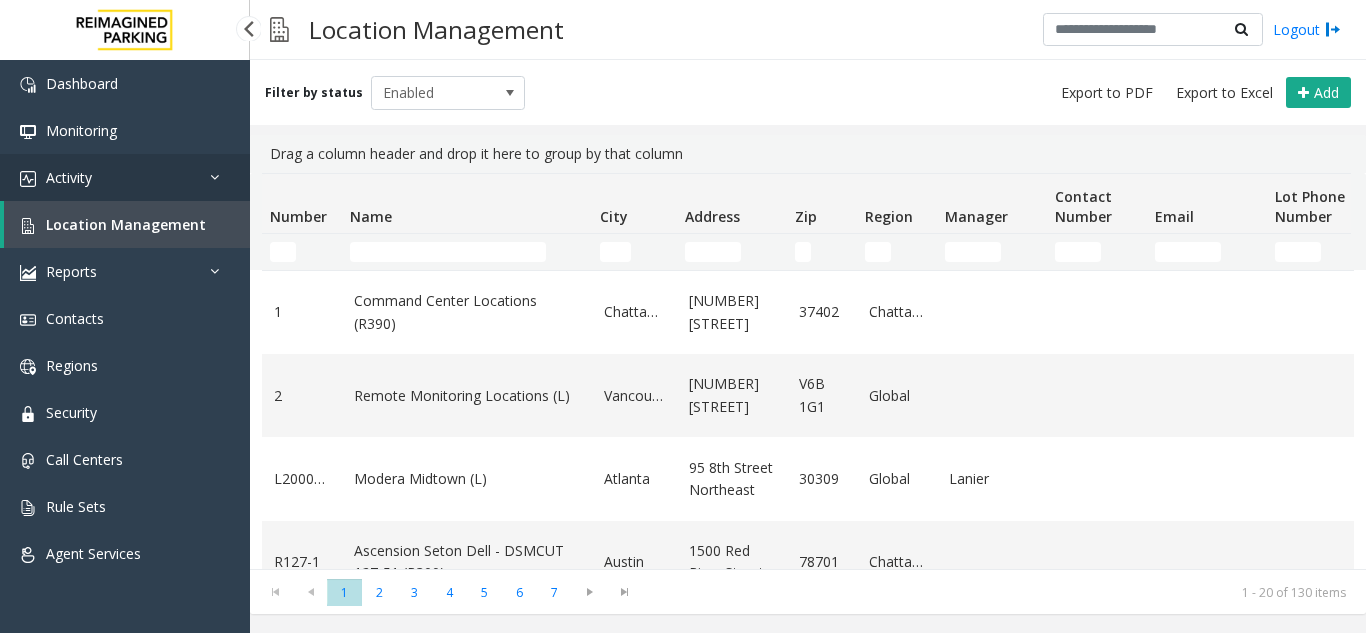 click on "Activity" at bounding box center [125, 177] 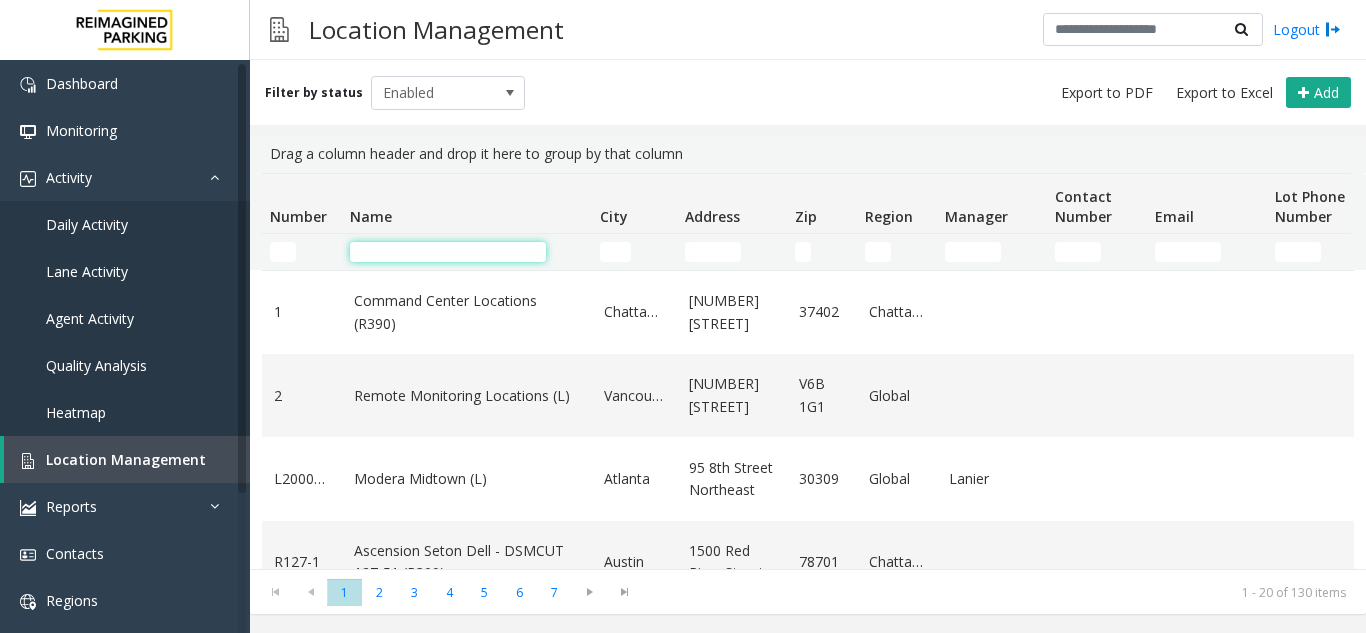 click 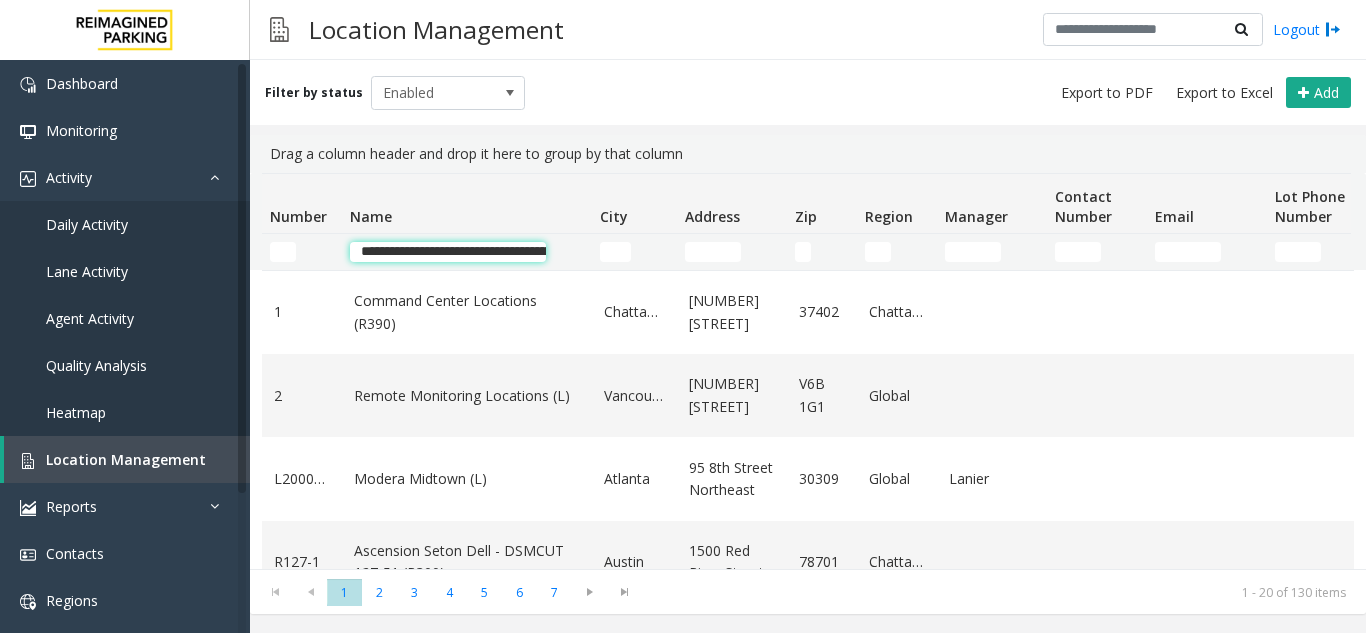 scroll, scrollTop: 0, scrollLeft: 96, axis: horizontal 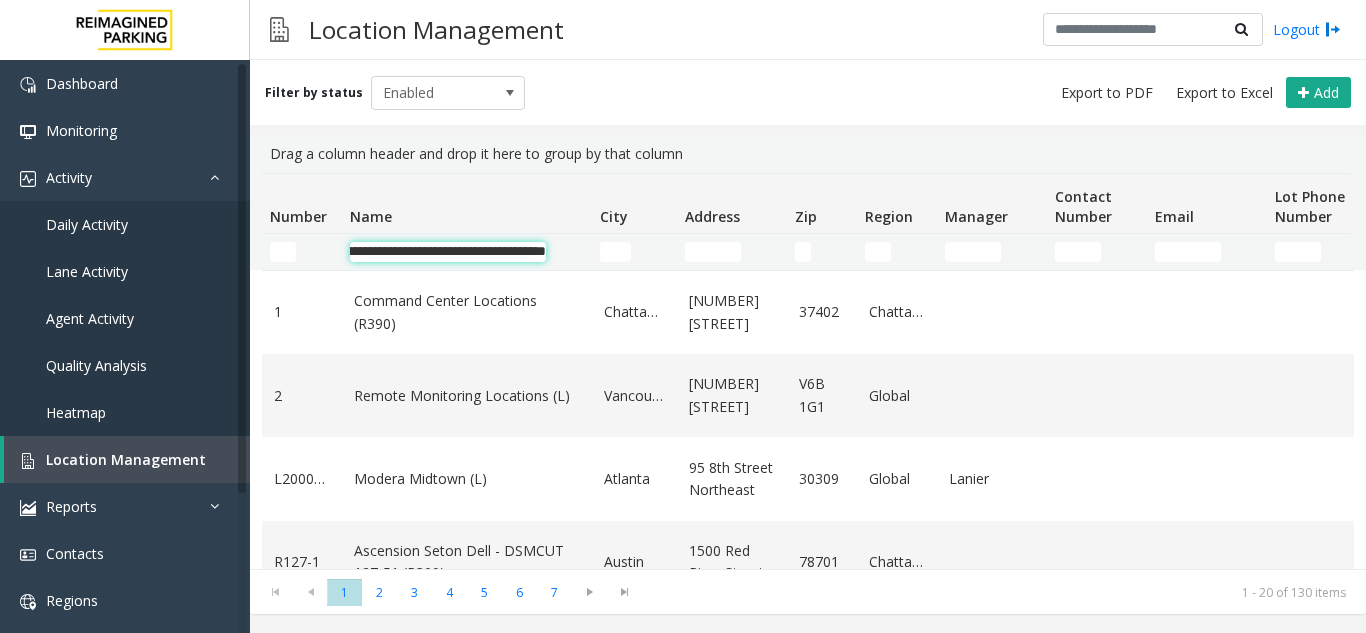 type on "**********" 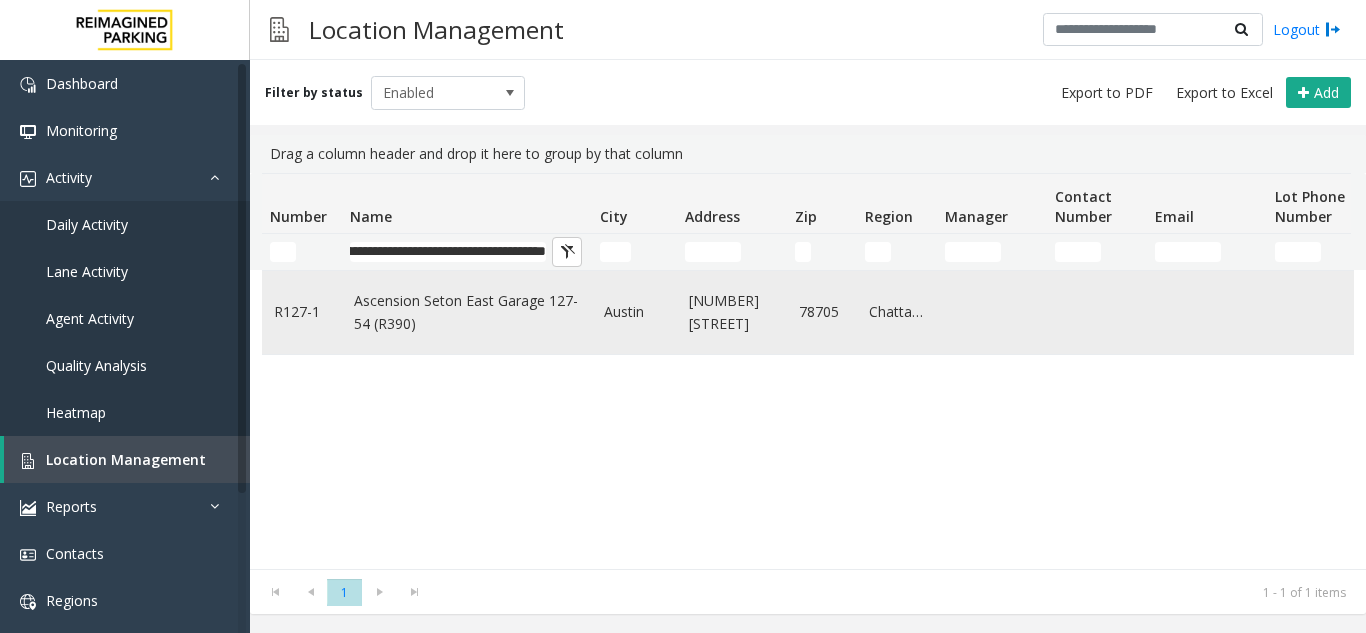 click on "Ascension Seton East Garage 127-54 (R390)" 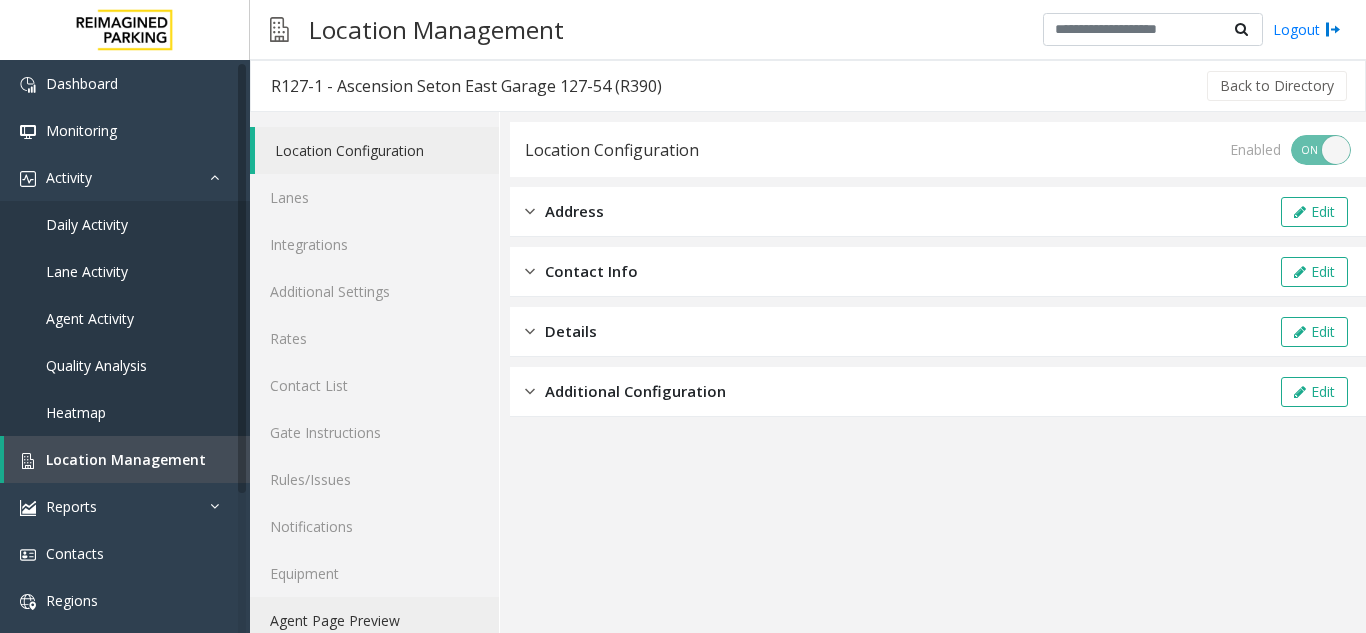click on "Agent Page Preview" 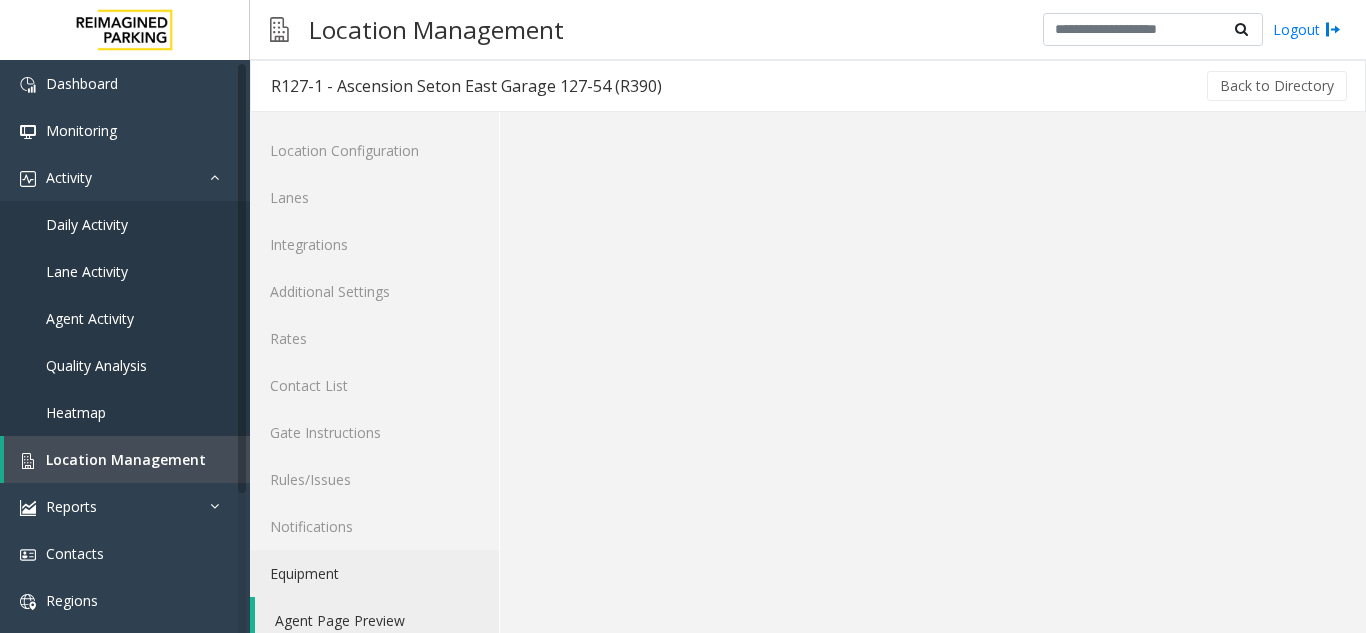 scroll, scrollTop: 26, scrollLeft: 0, axis: vertical 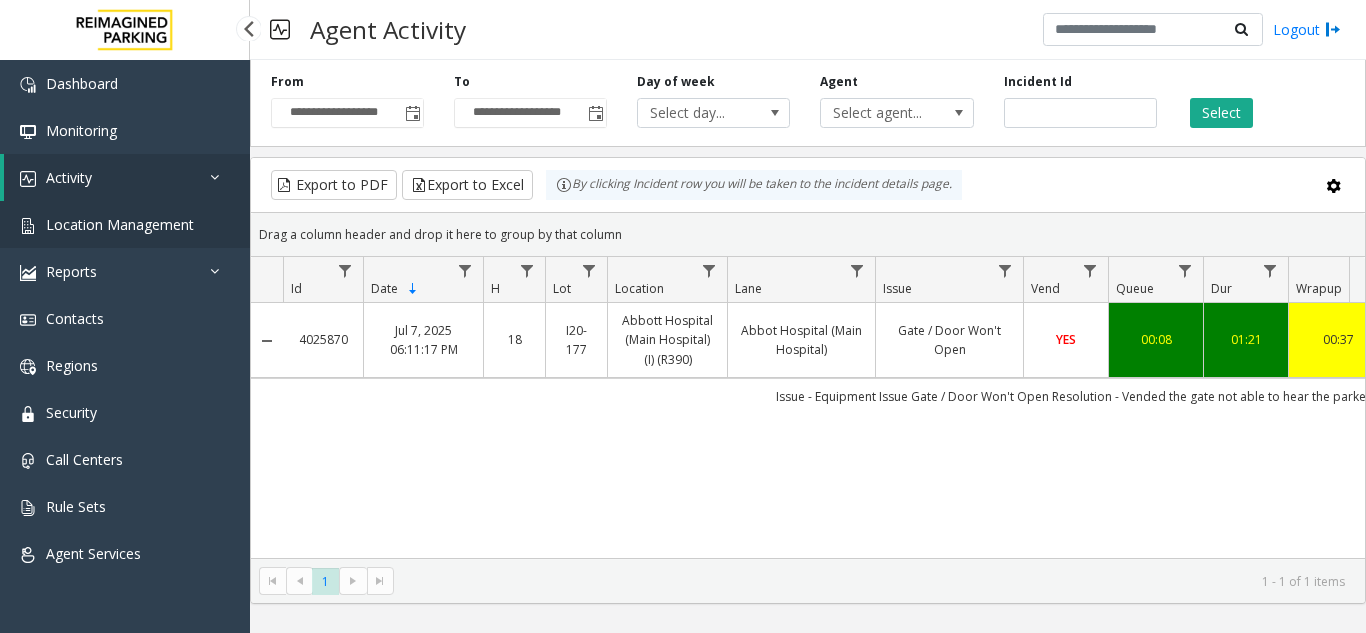 click on "Location Management" at bounding box center (125, 224) 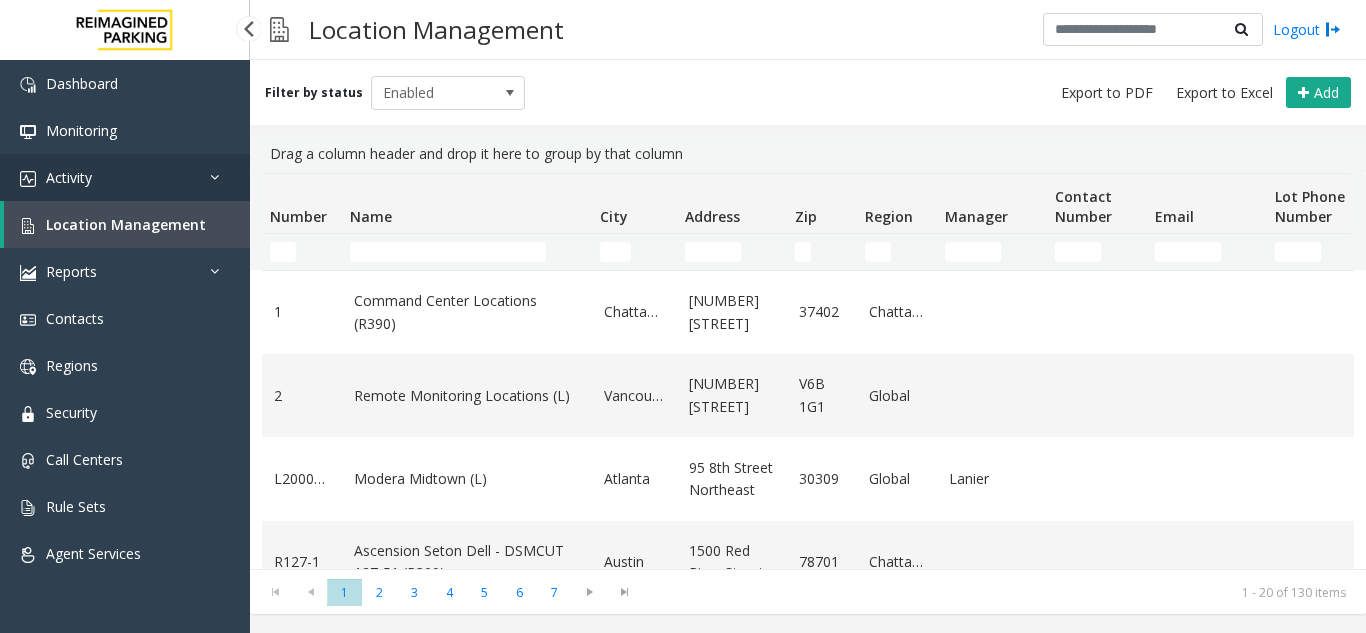 click on "Activity" at bounding box center [125, 177] 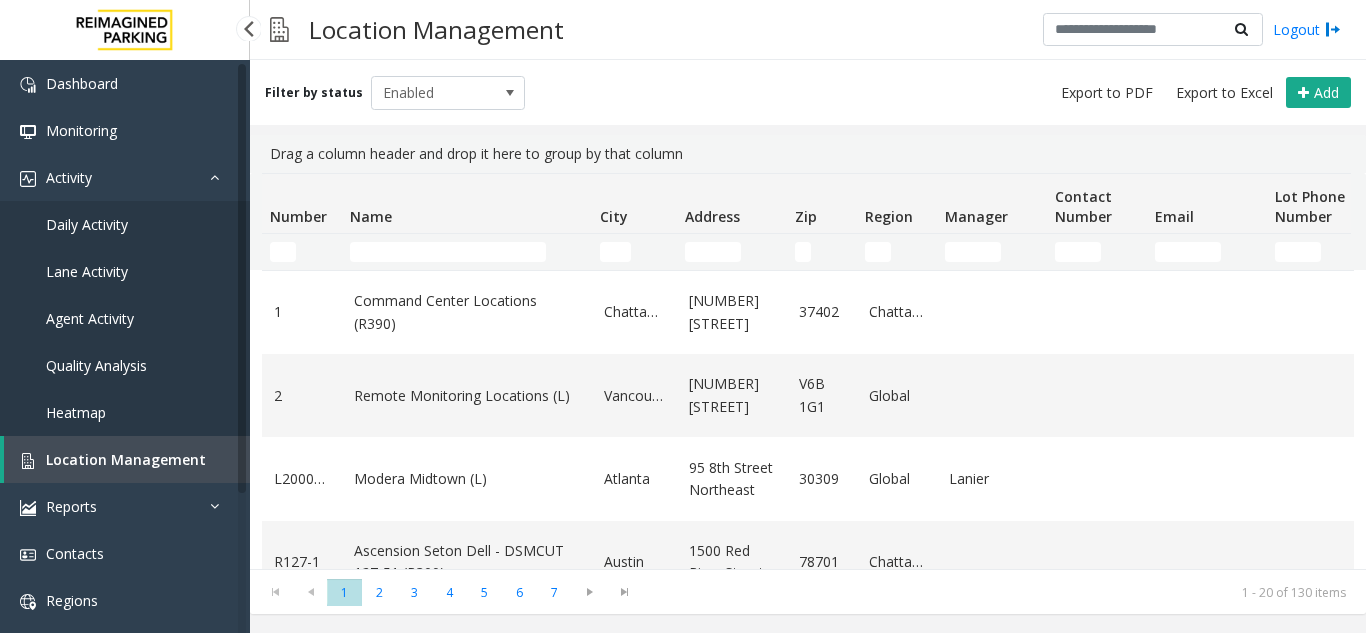 click on "Agent Activity" at bounding box center [125, 318] 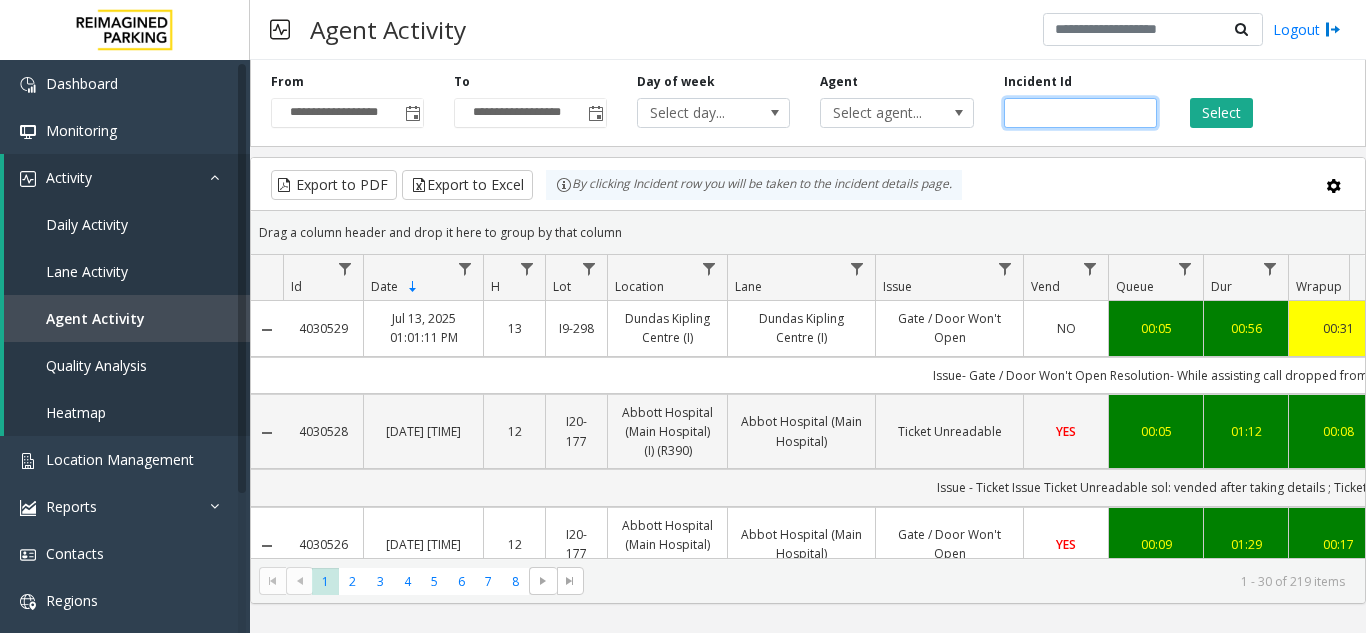 click 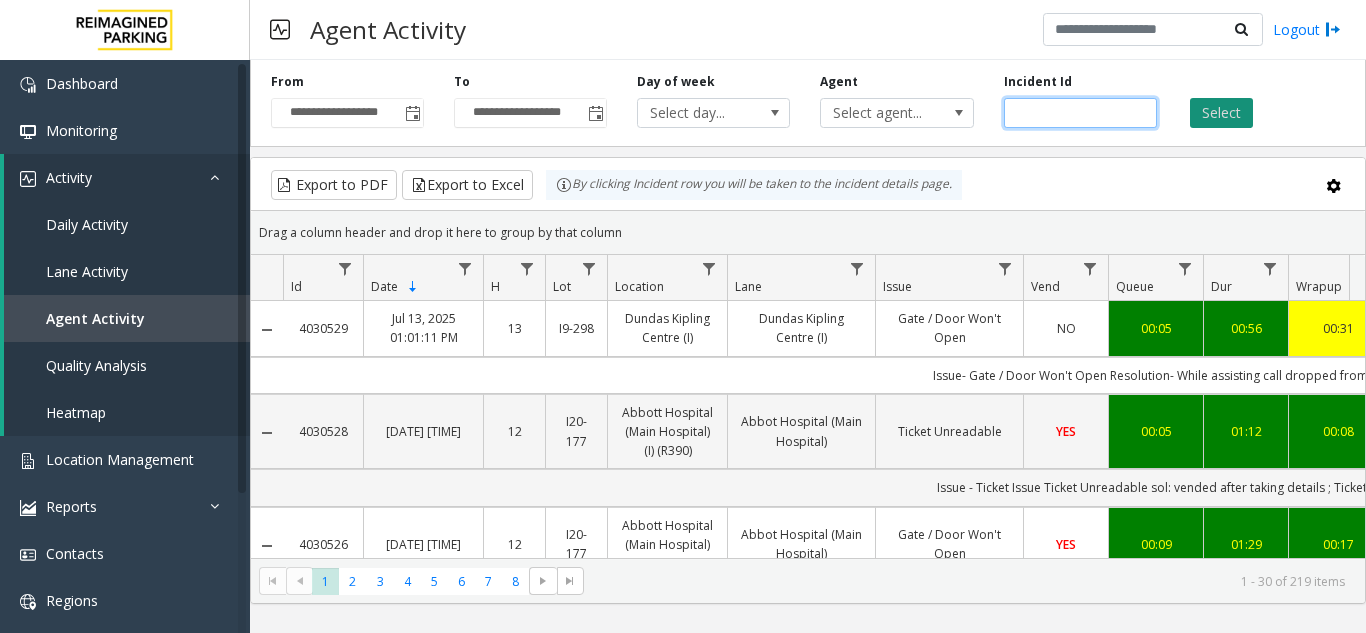type on "*******" 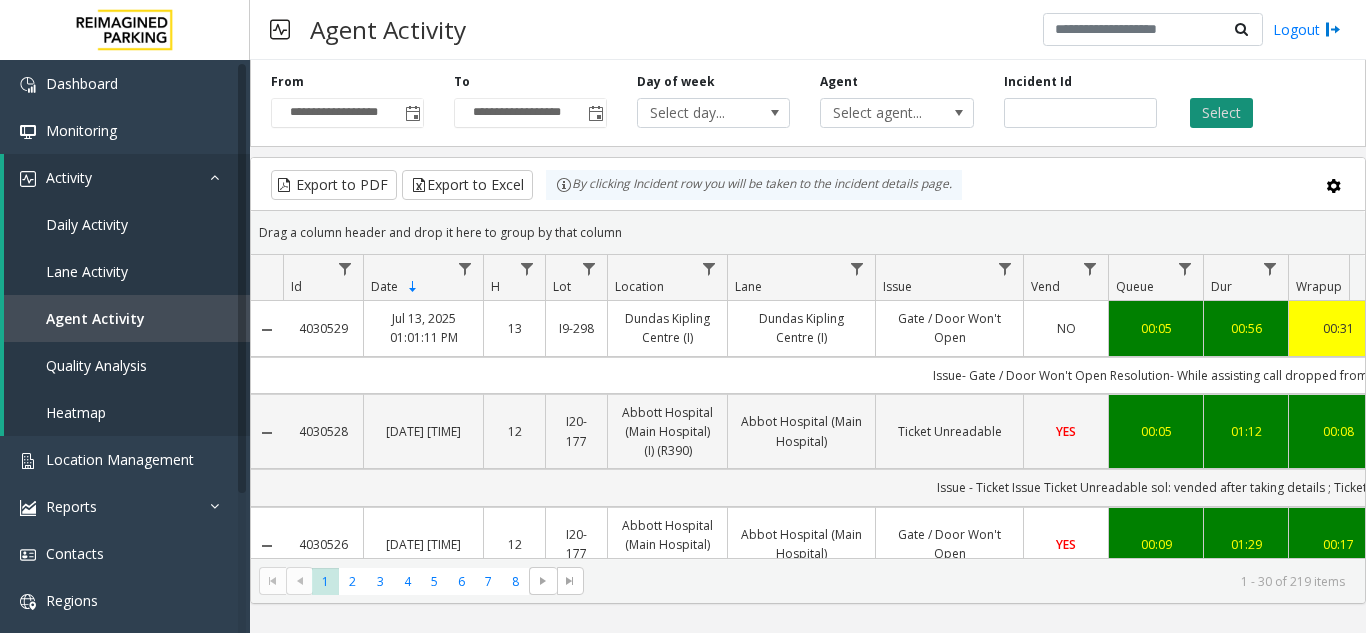 click on "Select" 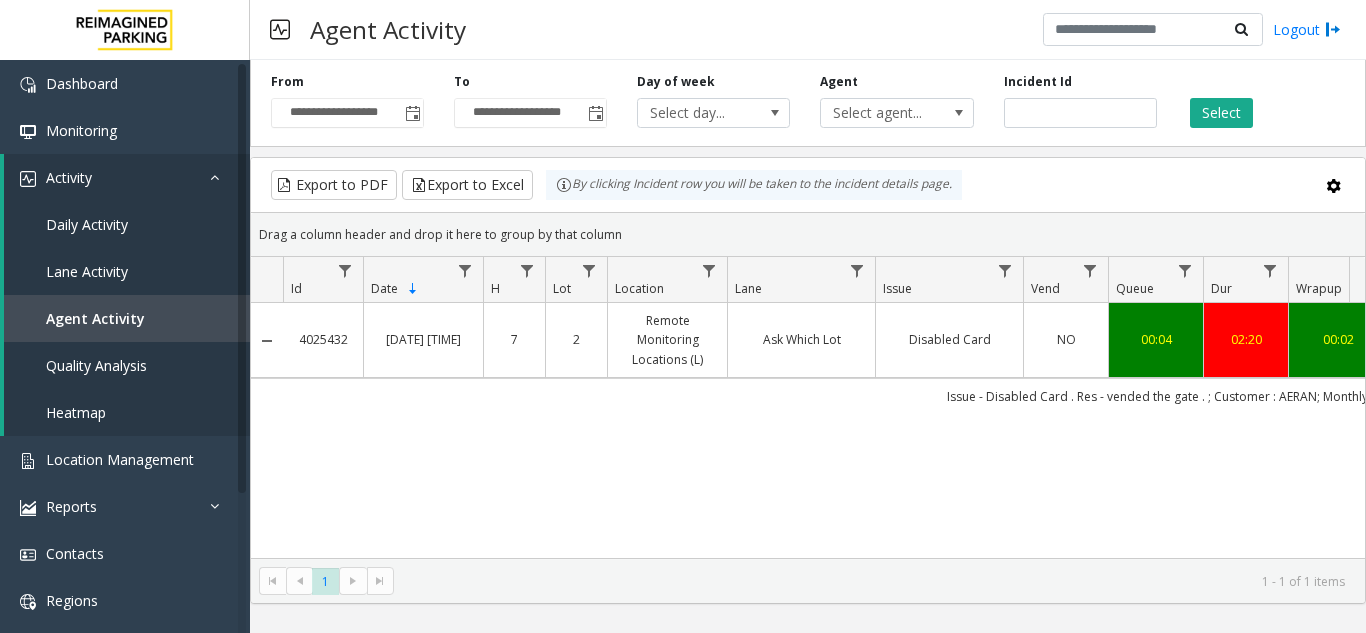 scroll, scrollTop: 0, scrollLeft: 301, axis: horizontal 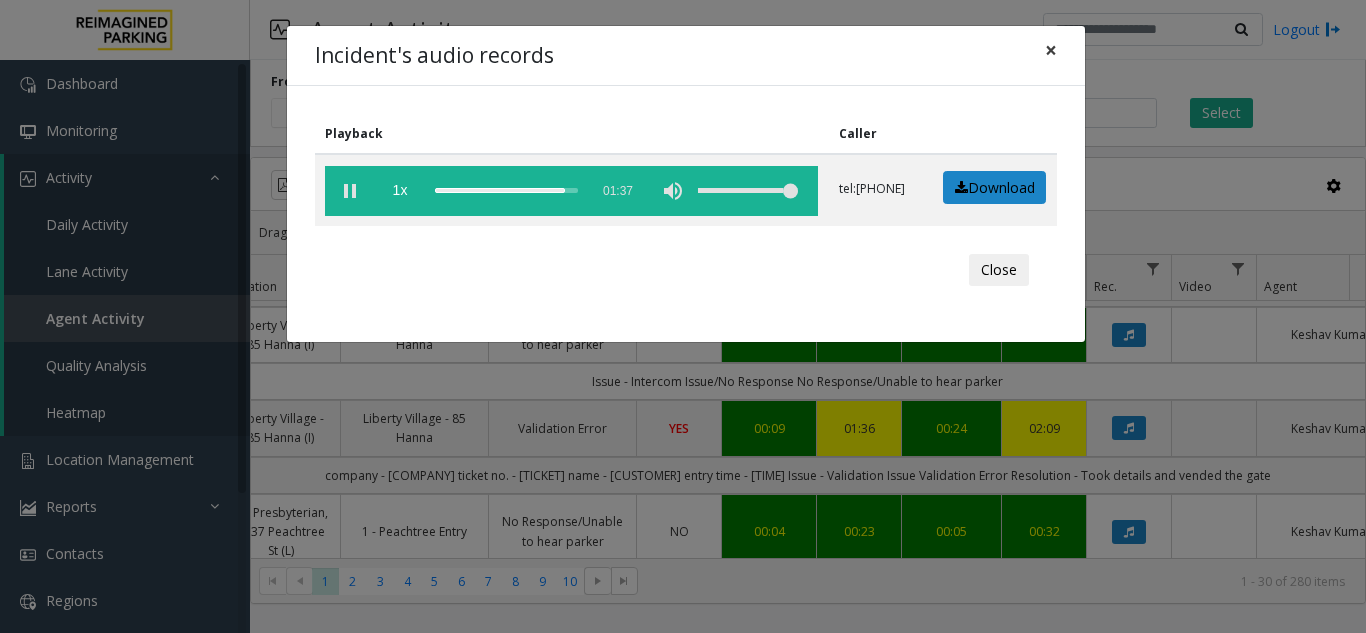 click on "×" 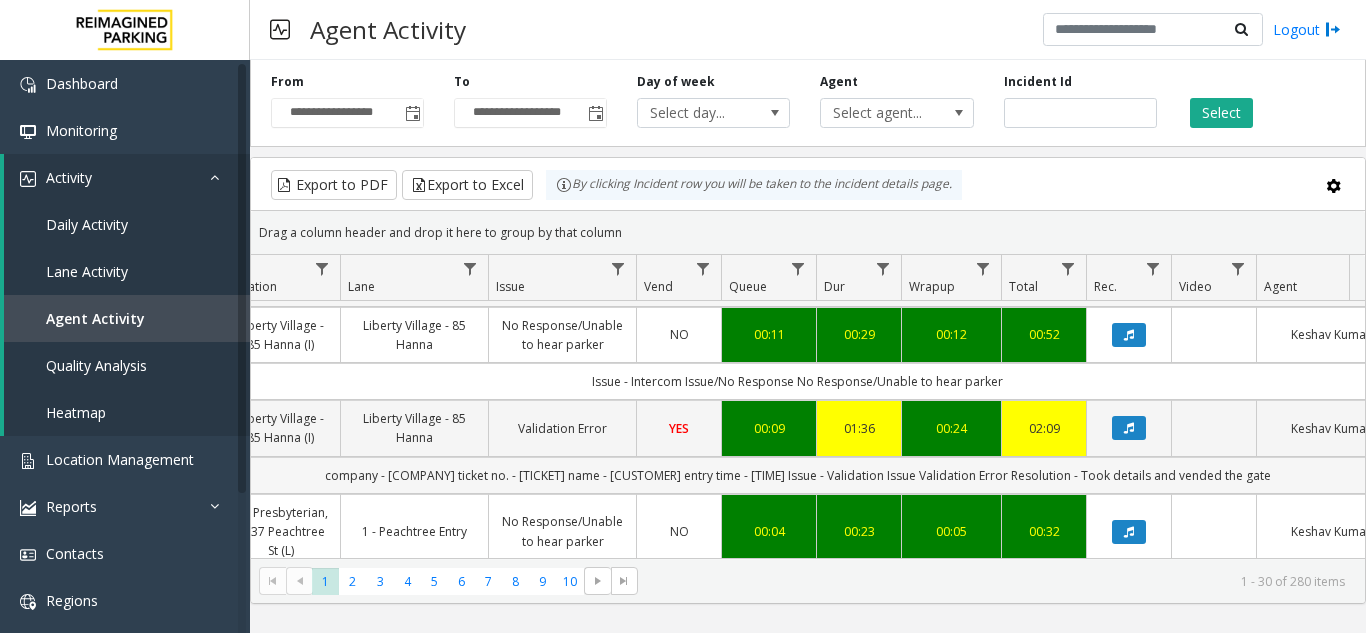 scroll, scrollTop: 200, scrollLeft: 271, axis: both 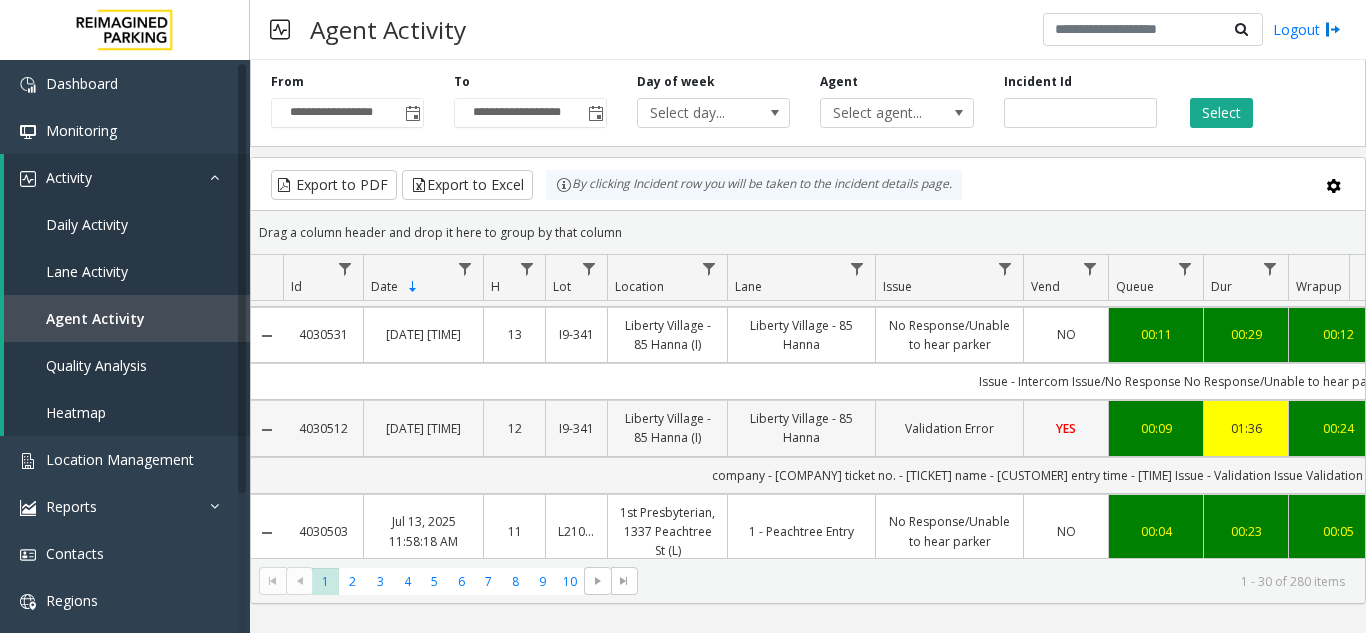 copy on "4030512" 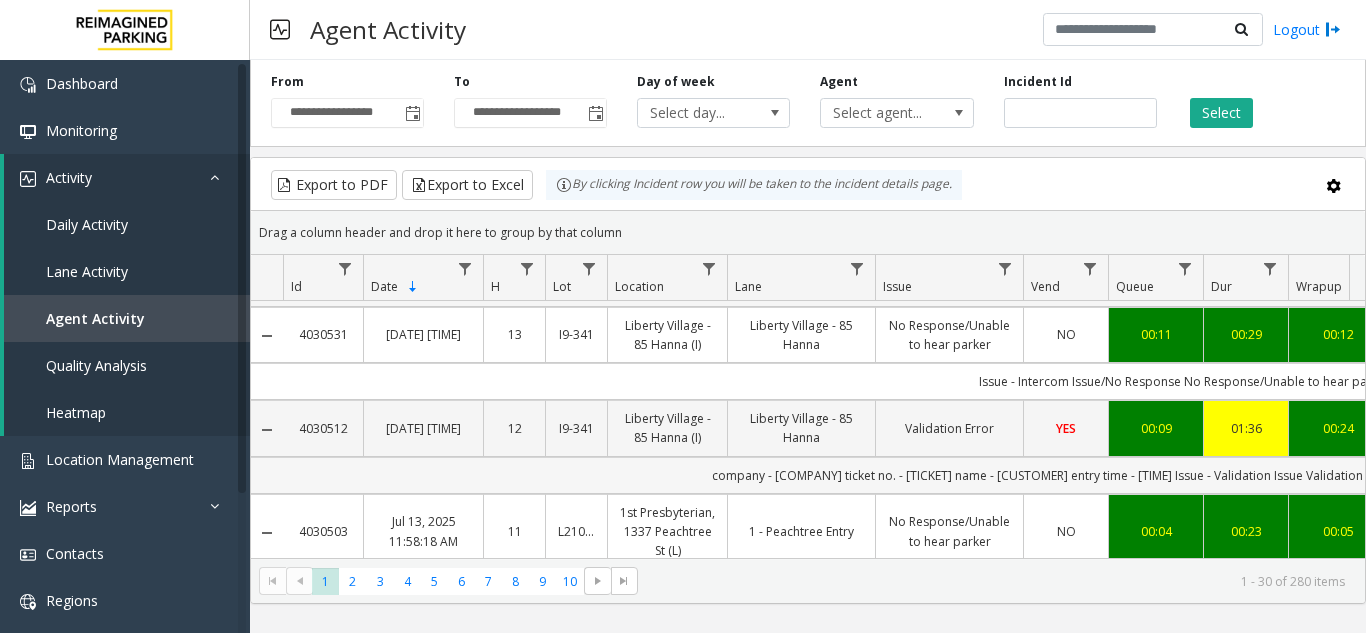 drag, startPoint x: 356, startPoint y: 429, endPoint x: 318, endPoint y: 478, distance: 62.008064 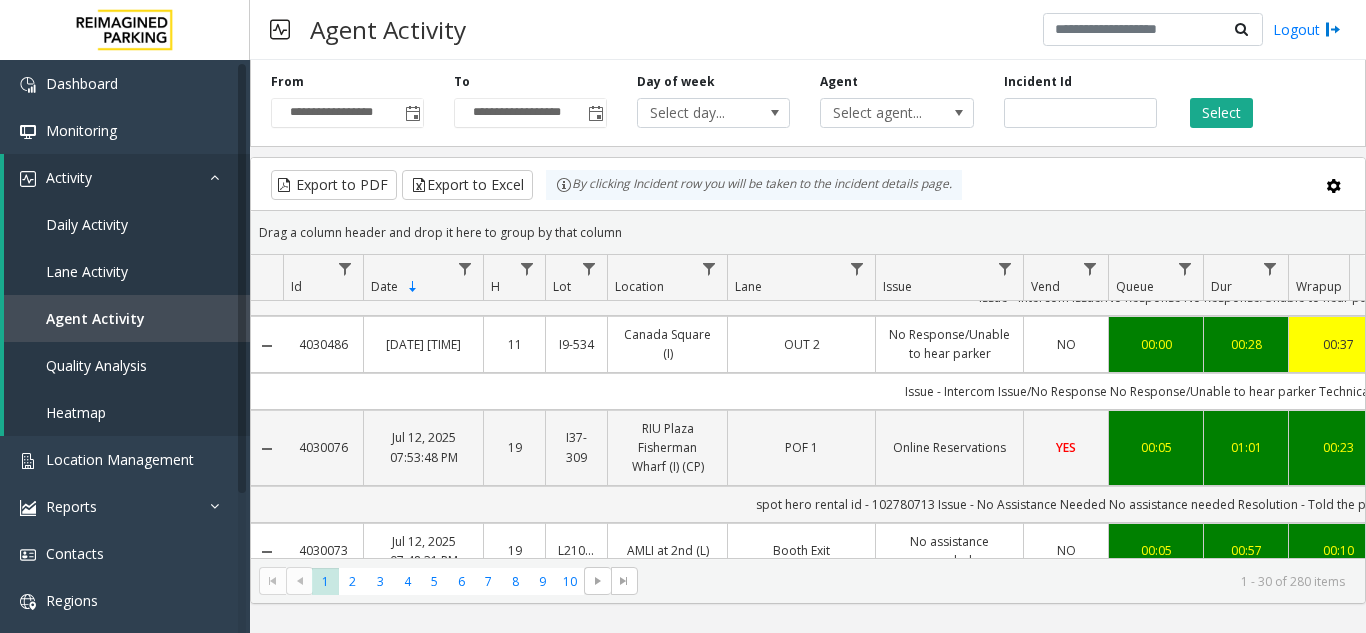 scroll, scrollTop: 600, scrollLeft: 0, axis: vertical 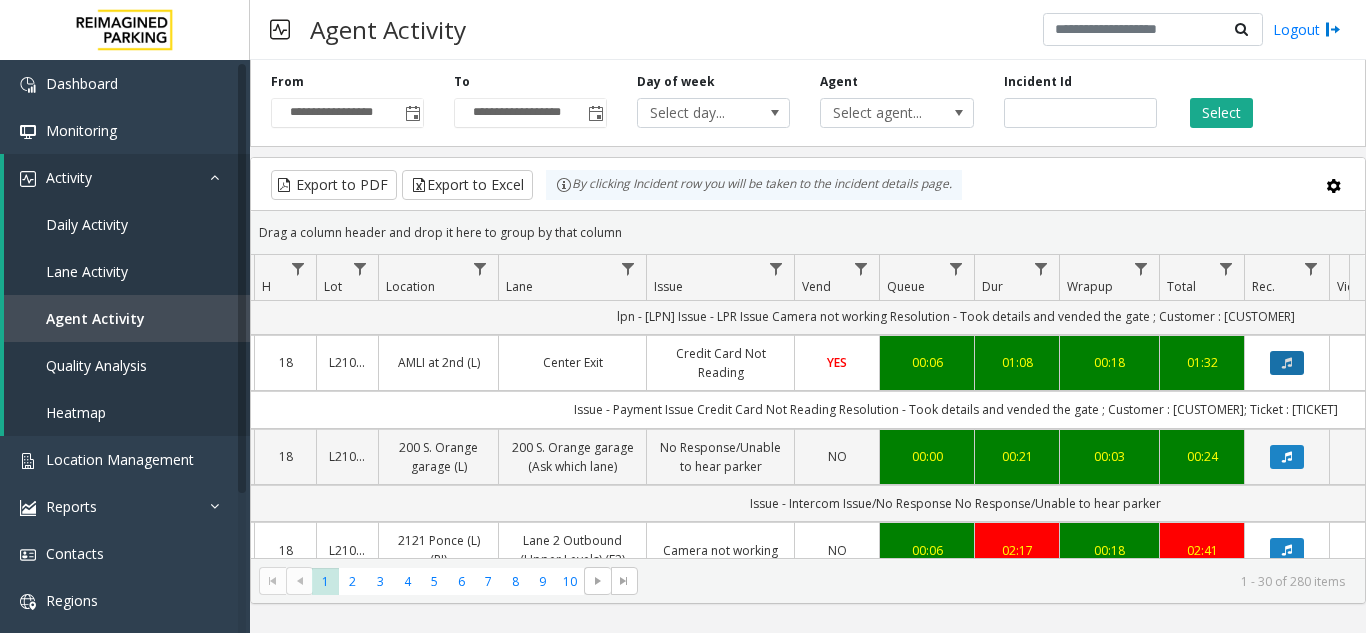 click 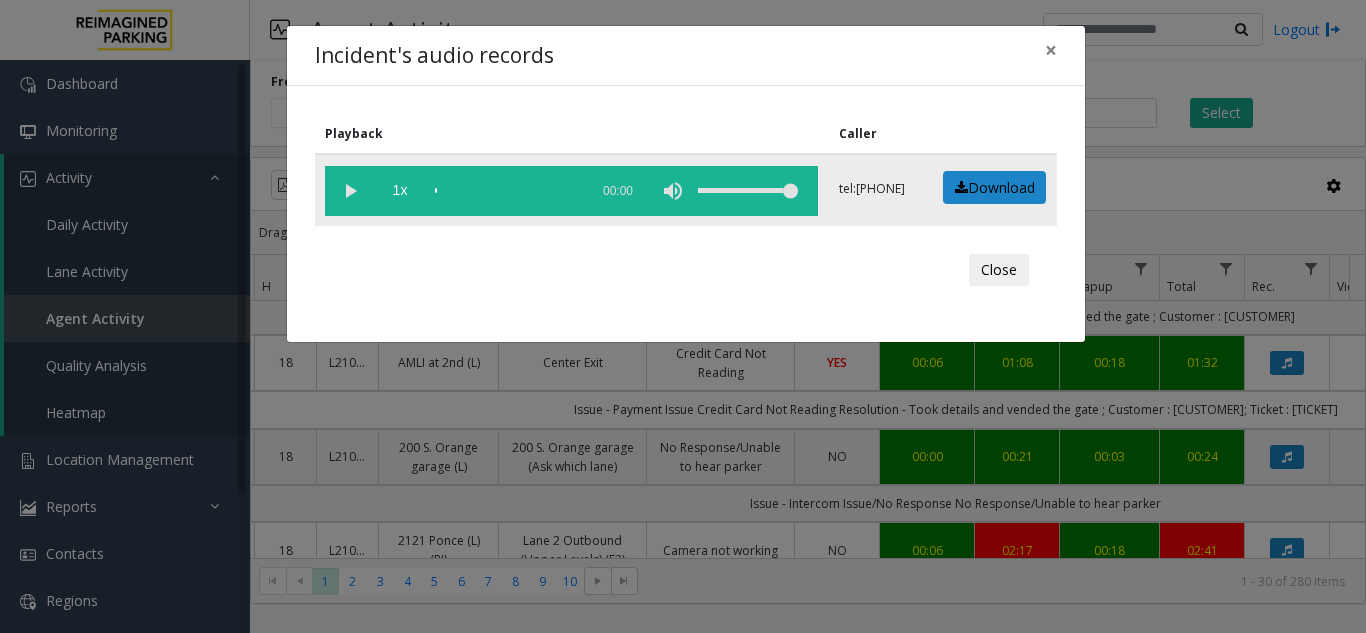 click 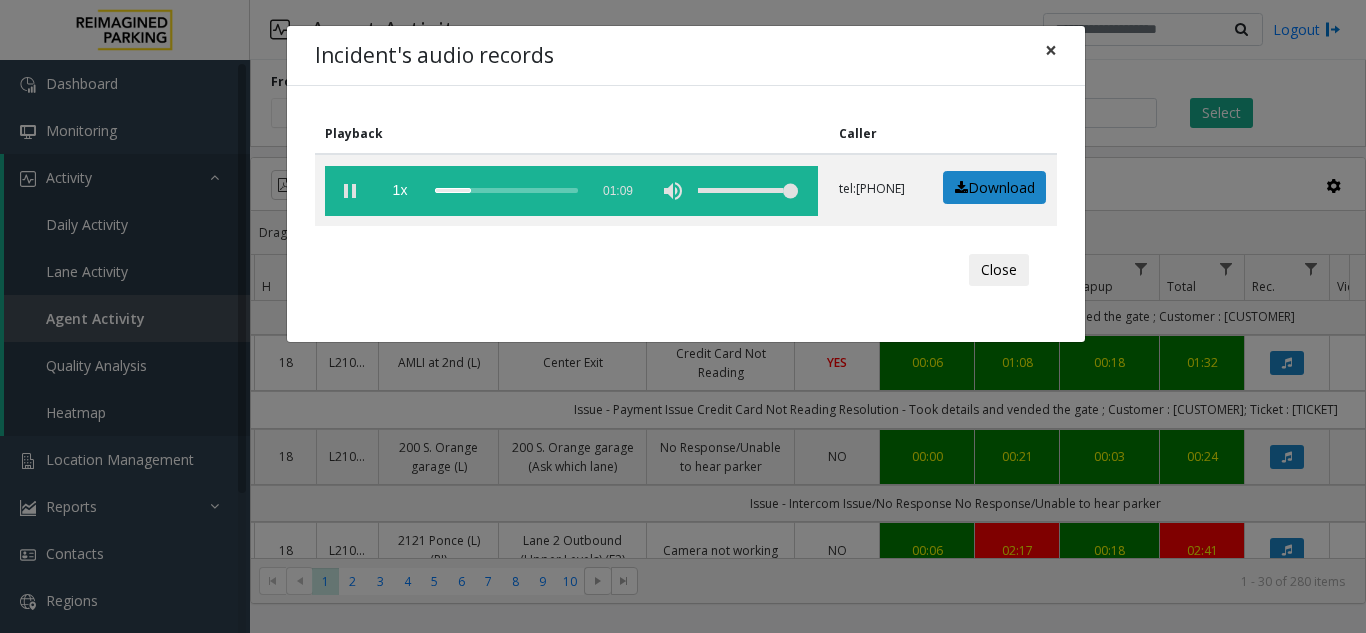 click on "×" 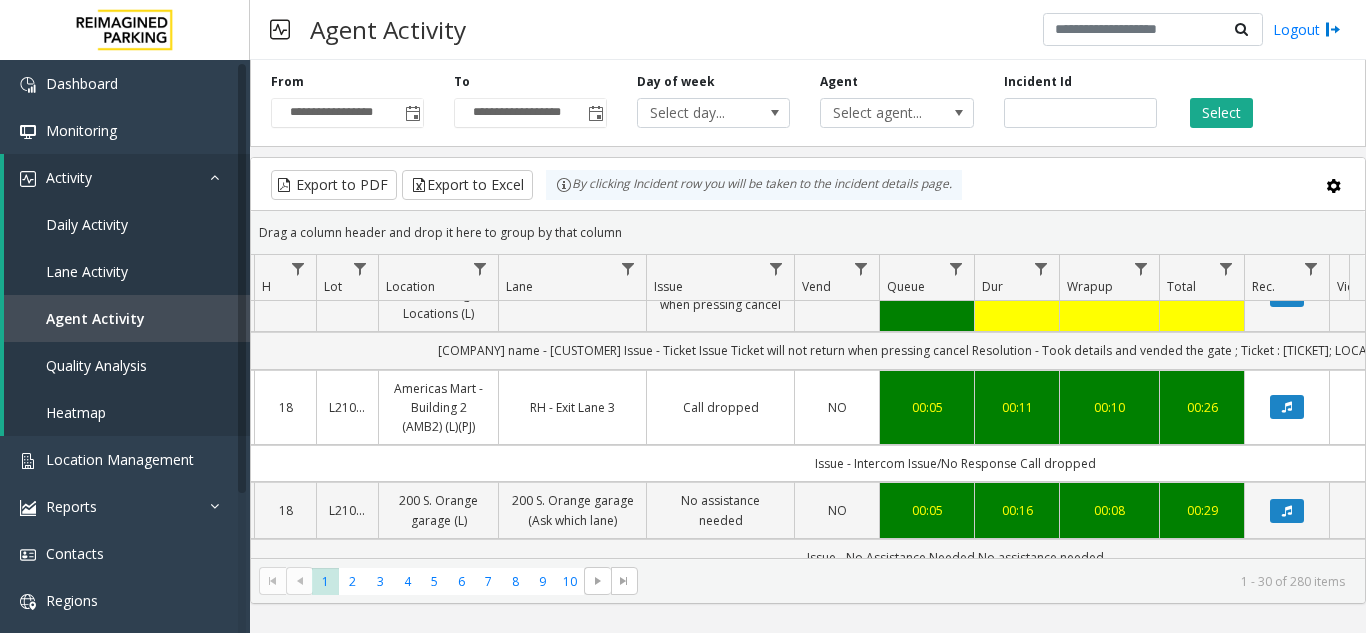 scroll, scrollTop: 2891, scrollLeft: 229, axis: both 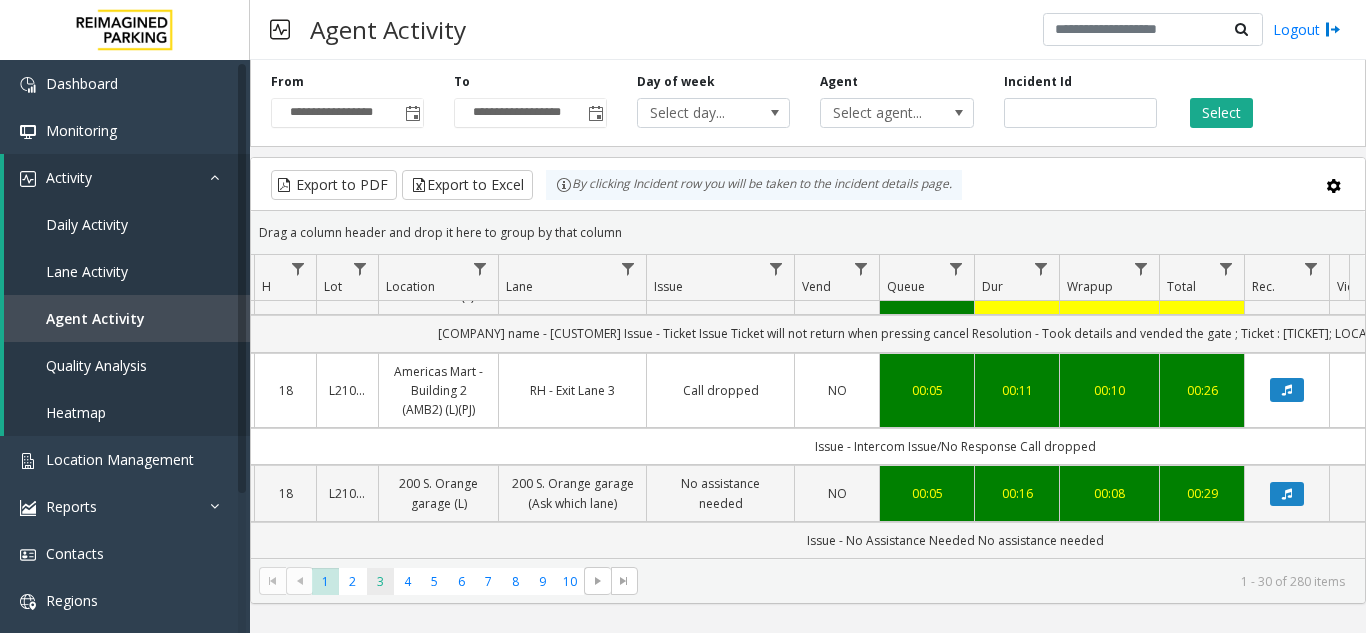 click on "3" 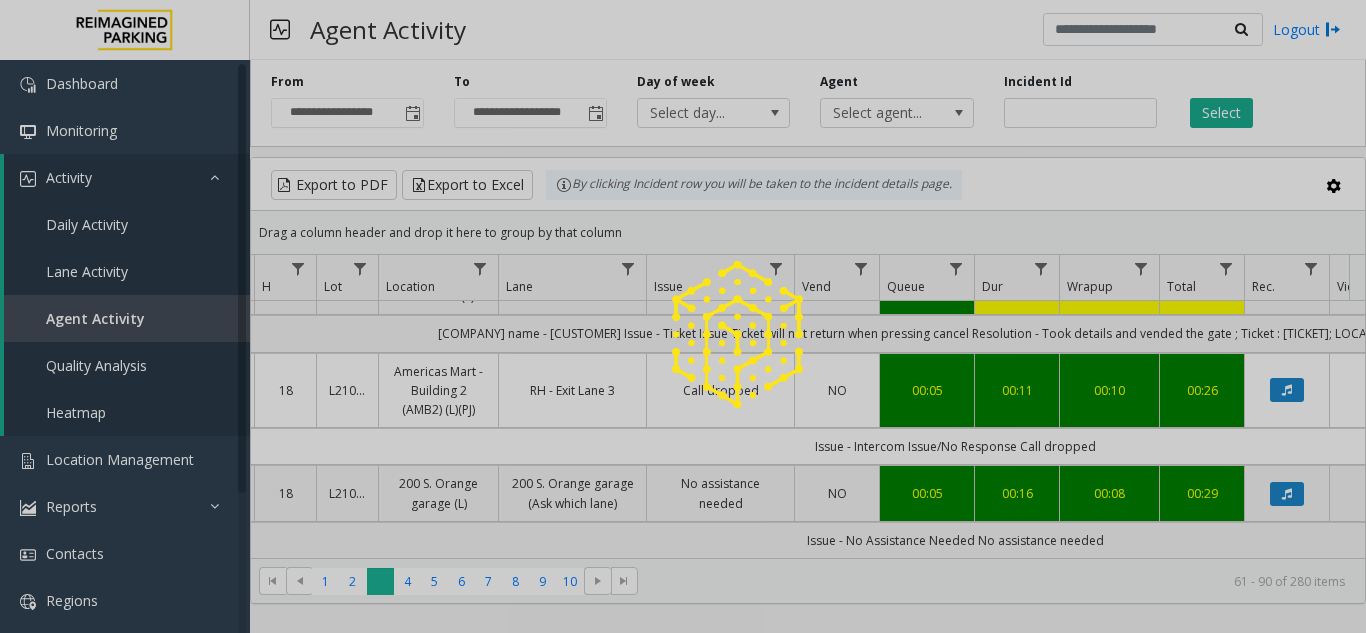 scroll, scrollTop: 0, scrollLeft: 229, axis: horizontal 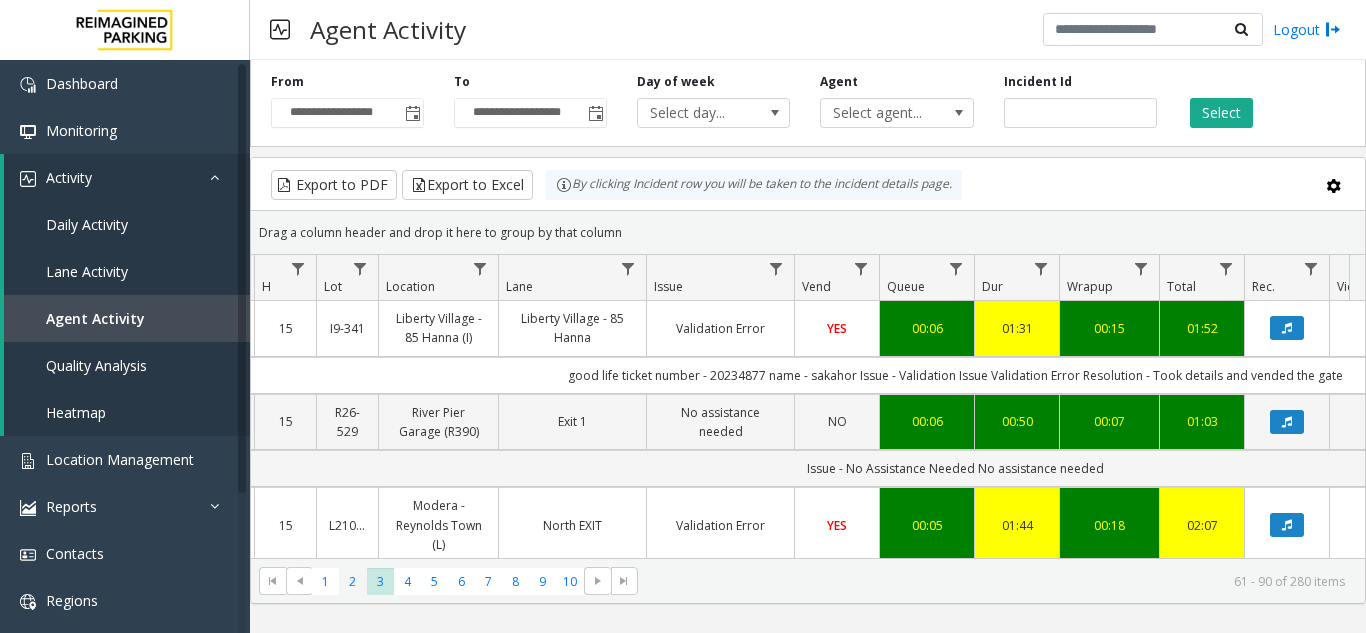 click on "2" 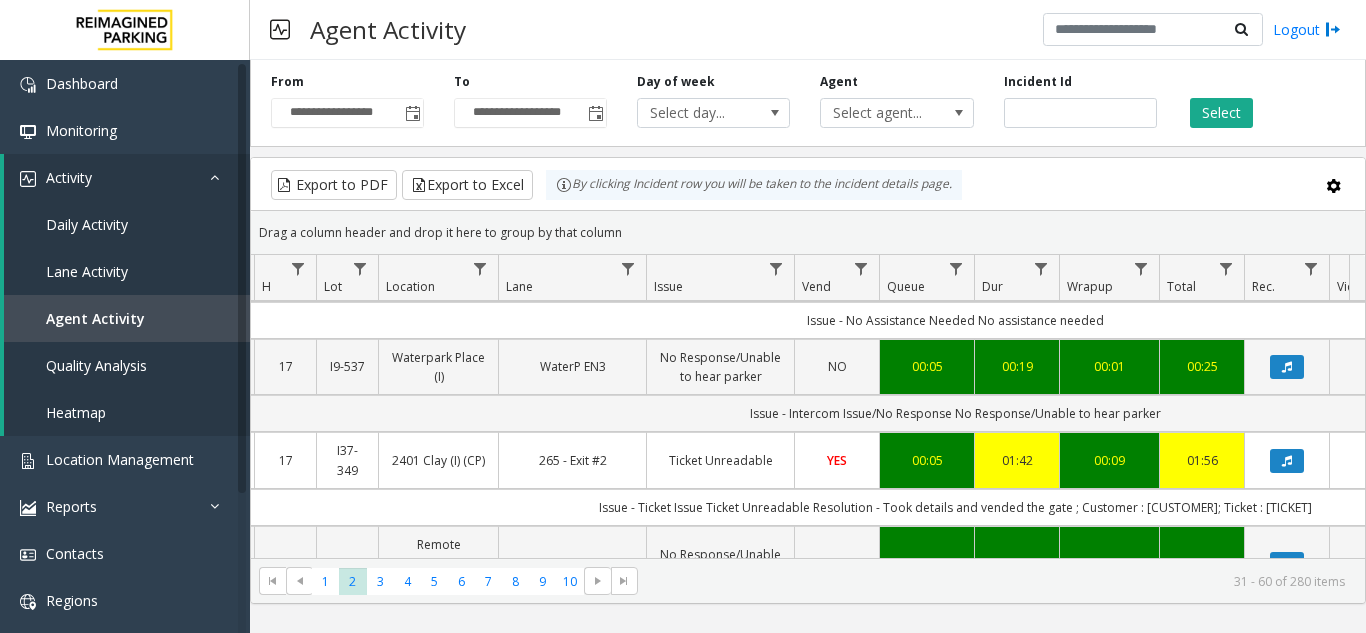 scroll, scrollTop: 600, scrollLeft: 229, axis: both 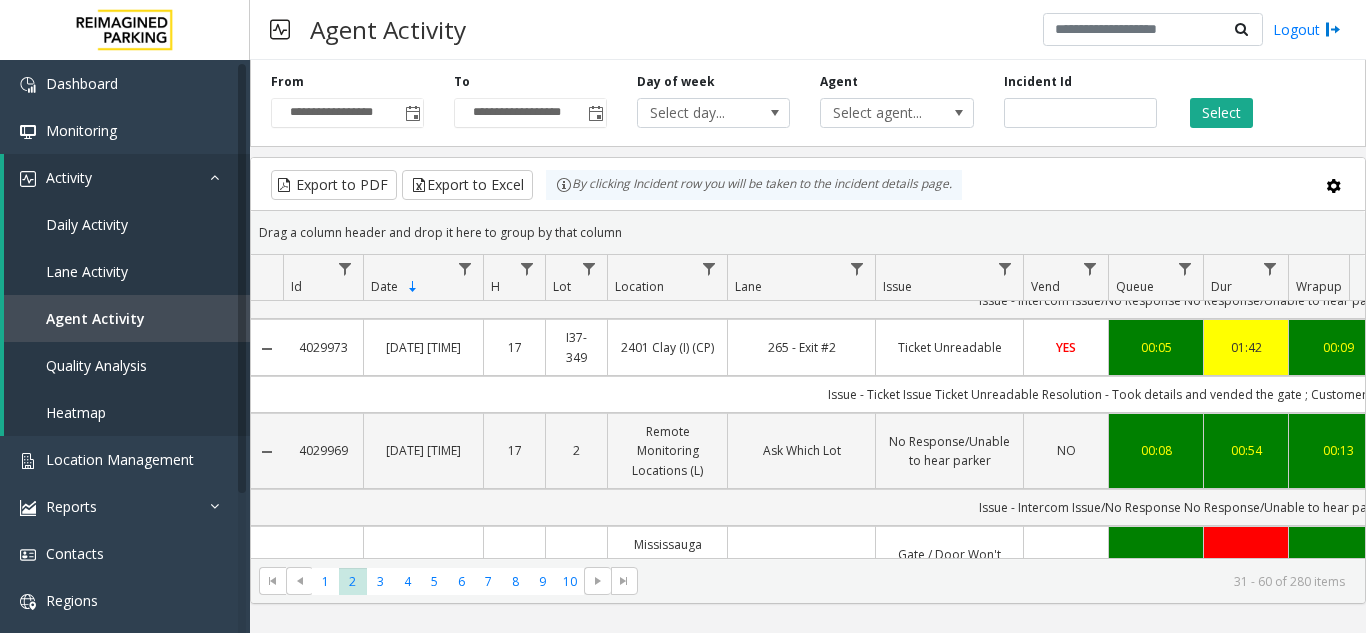 copy on "2401 Clay (I) (CP)" 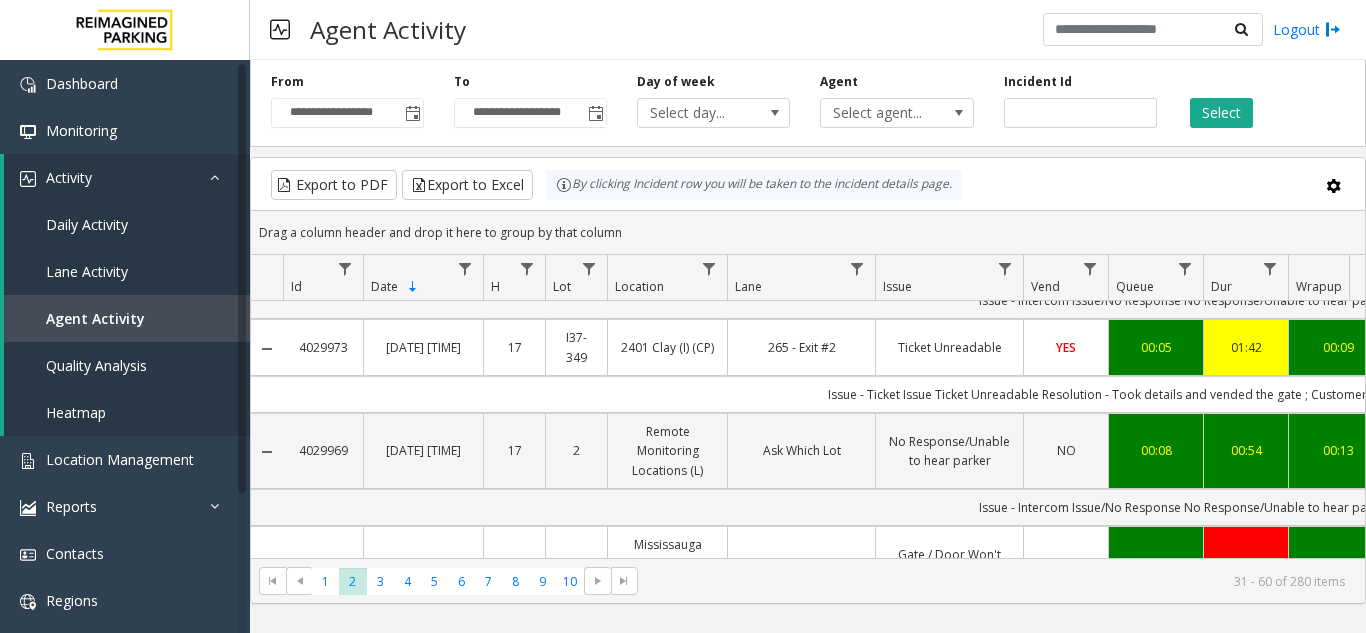 drag, startPoint x: 715, startPoint y: 354, endPoint x: 626, endPoint y: 378, distance: 92.17918 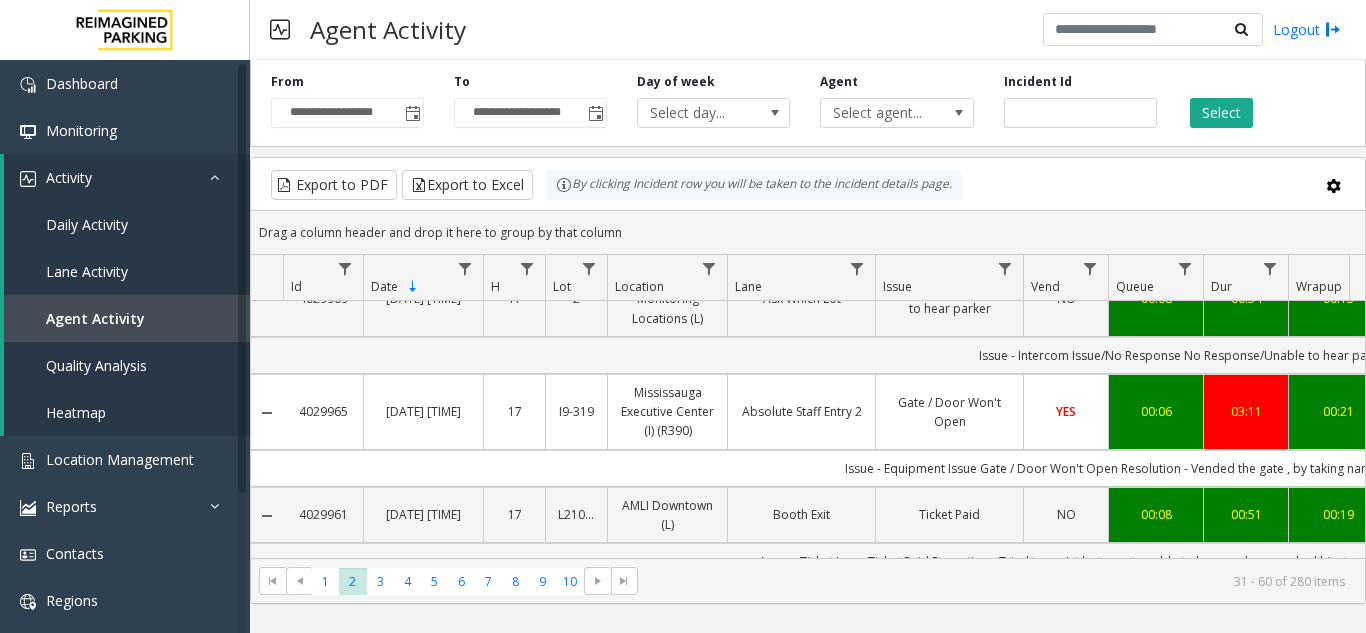 scroll, scrollTop: 800, scrollLeft: 0, axis: vertical 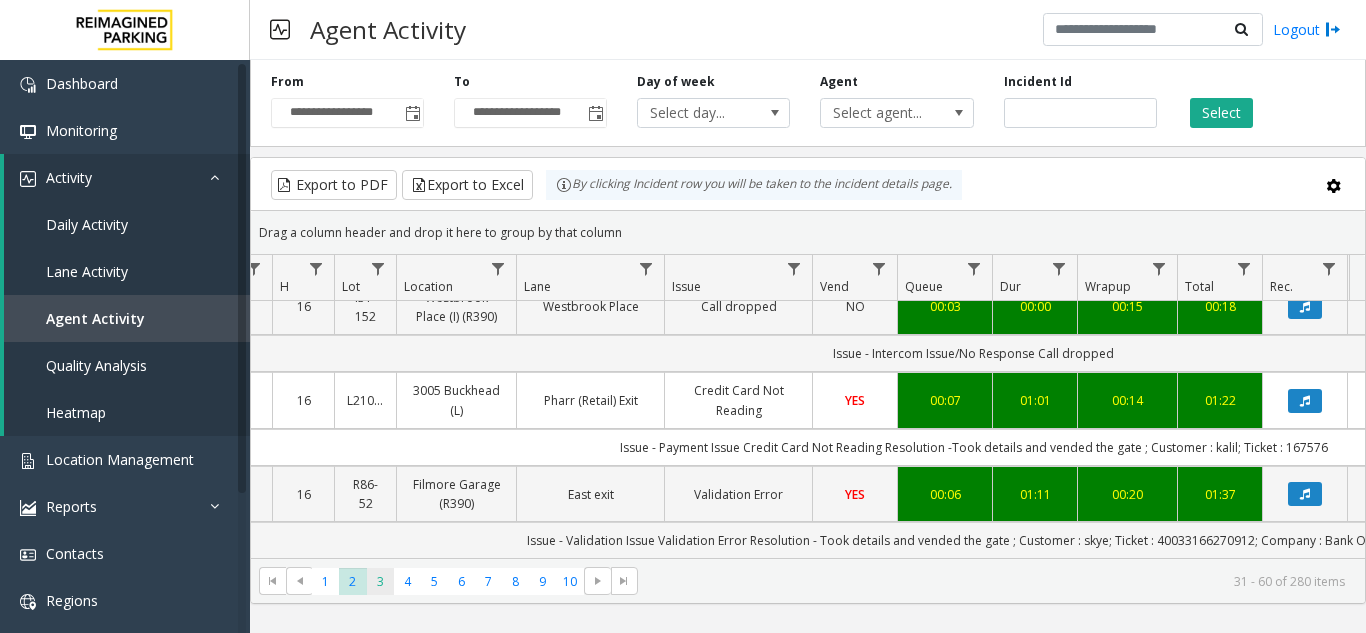 click on "3" 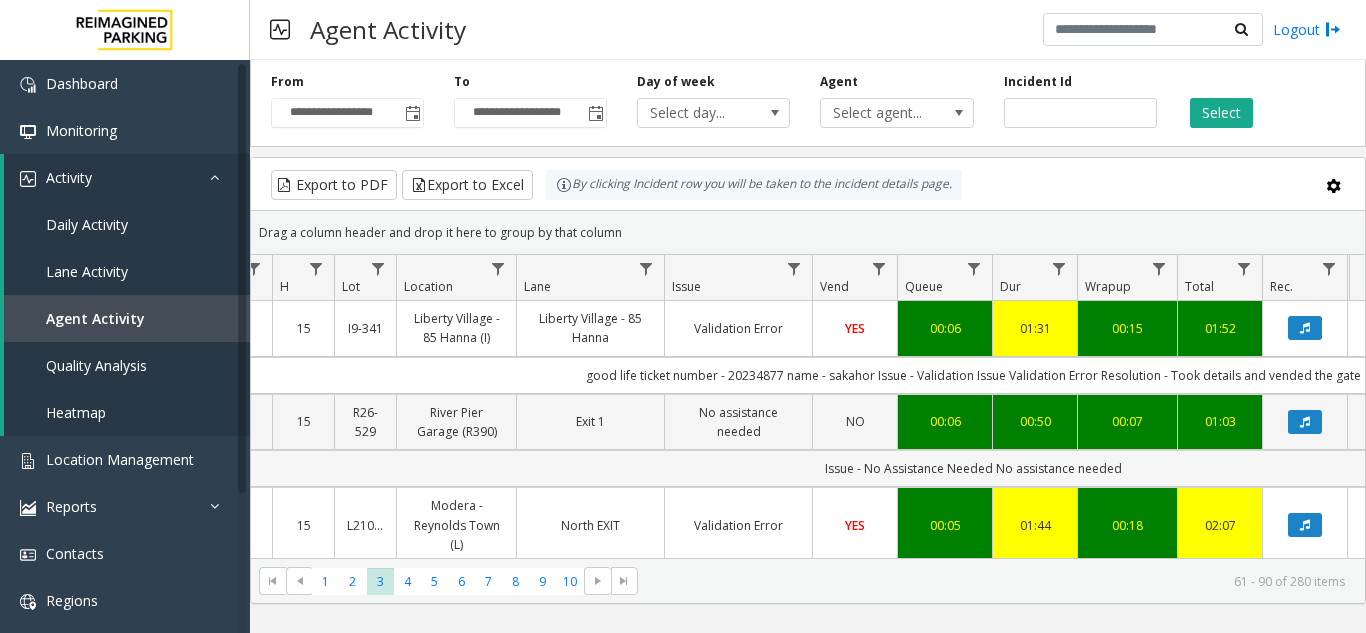 drag, startPoint x: 560, startPoint y: 472, endPoint x: 588, endPoint y: 468, distance: 28.284271 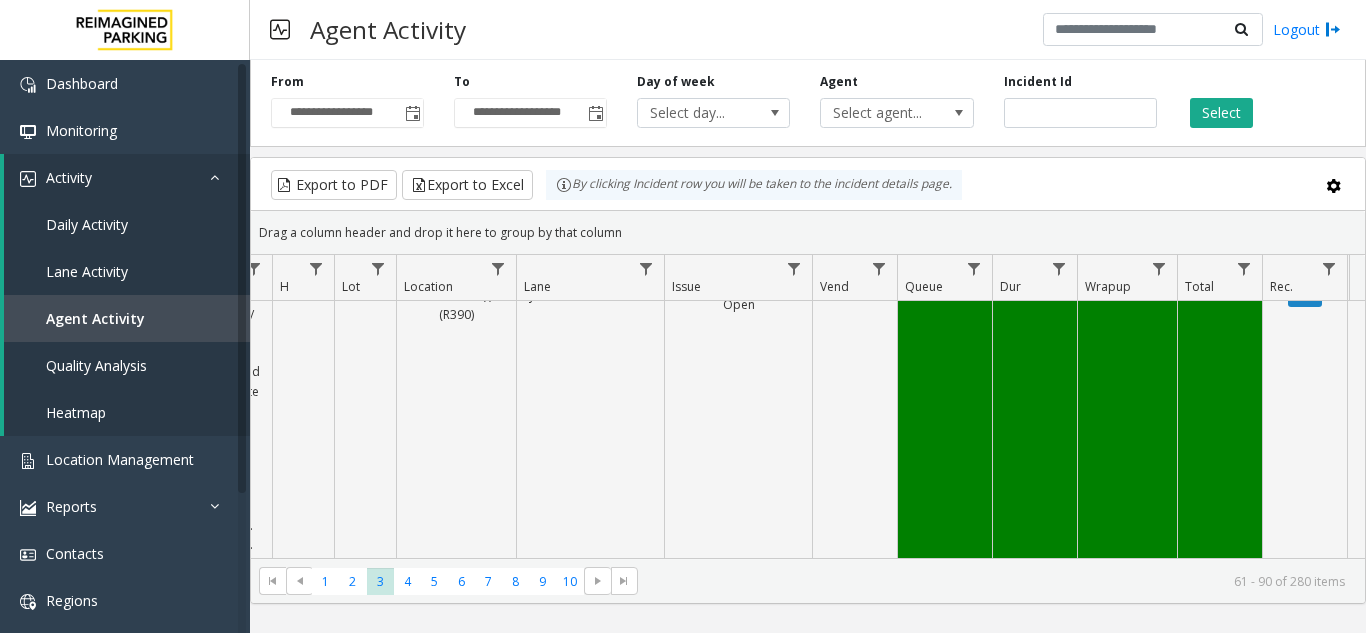 scroll, scrollTop: 2718, scrollLeft: 211, axis: both 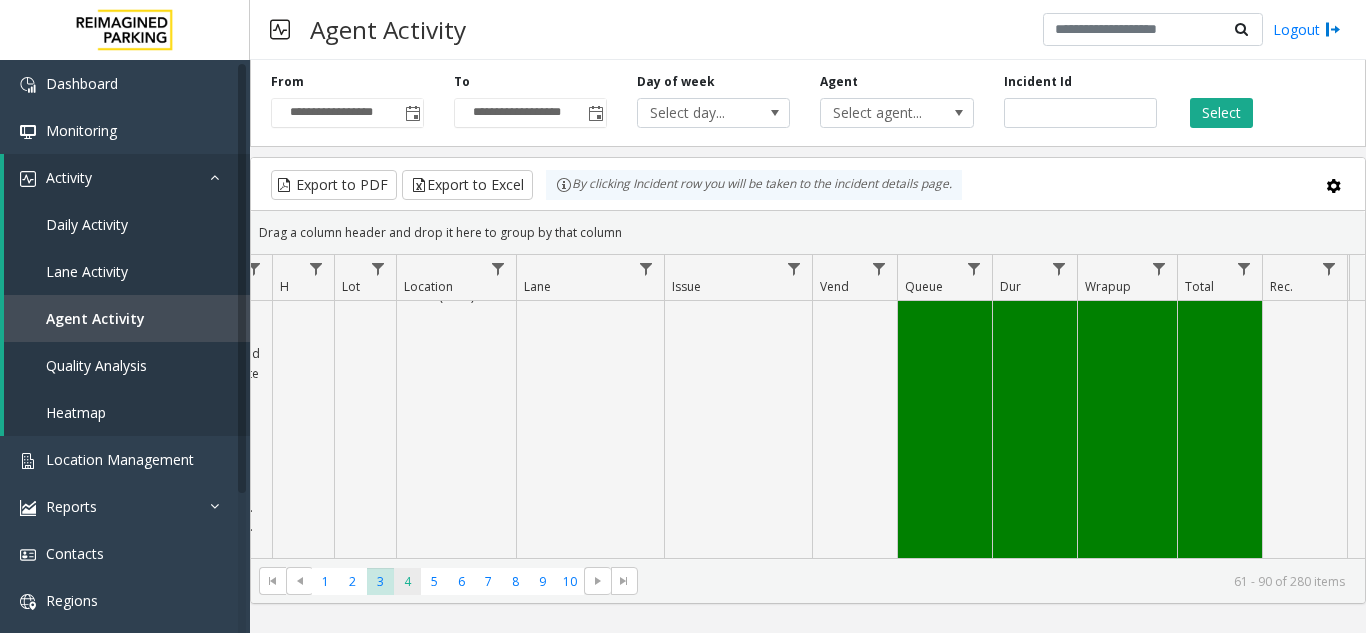 click on "4" 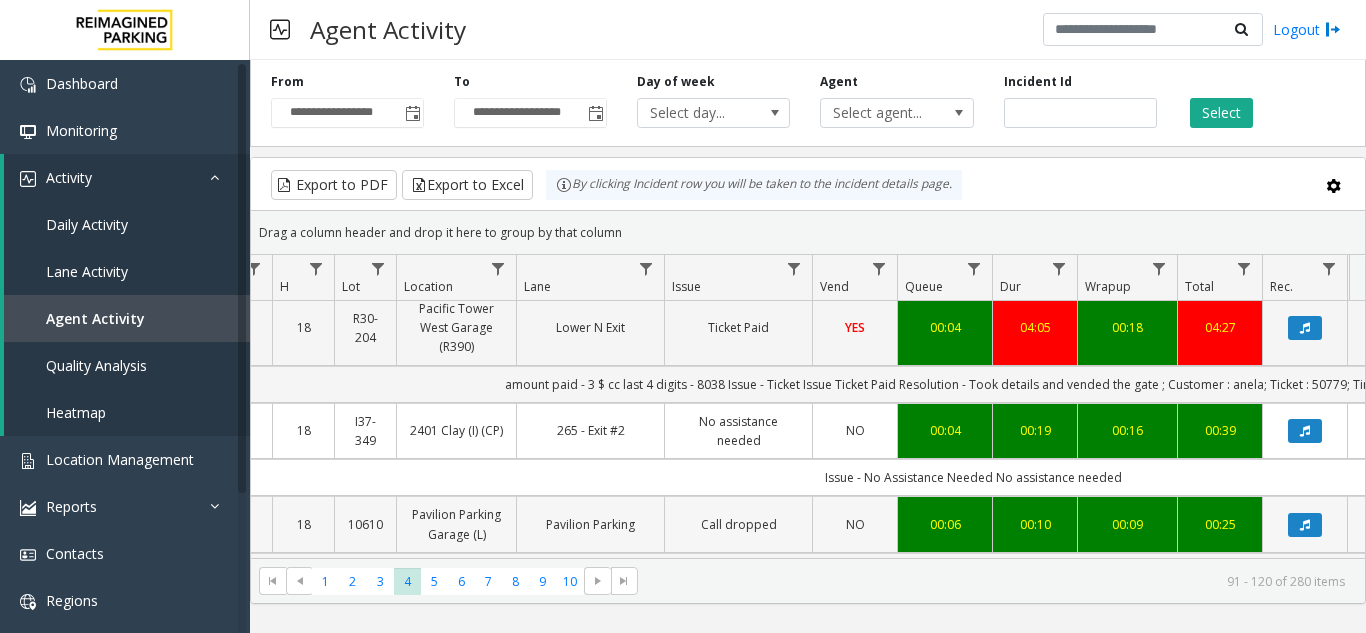 scroll, scrollTop: 2795, scrollLeft: 211, axis: both 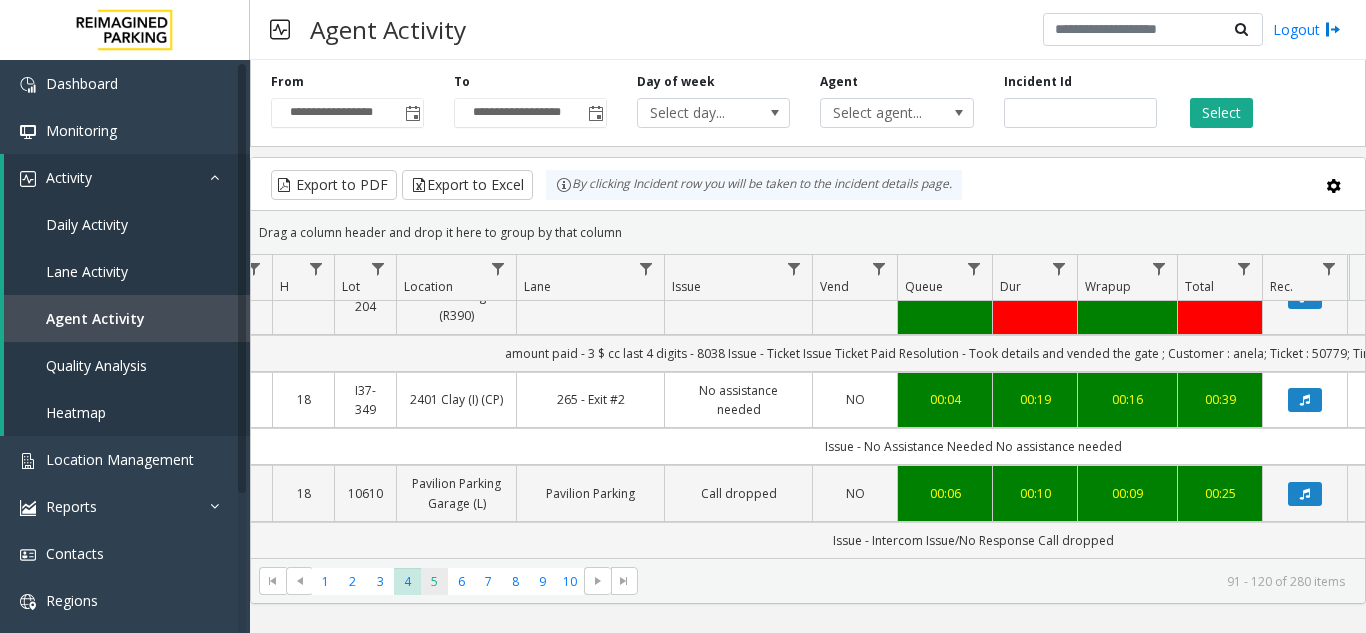 click on "5" 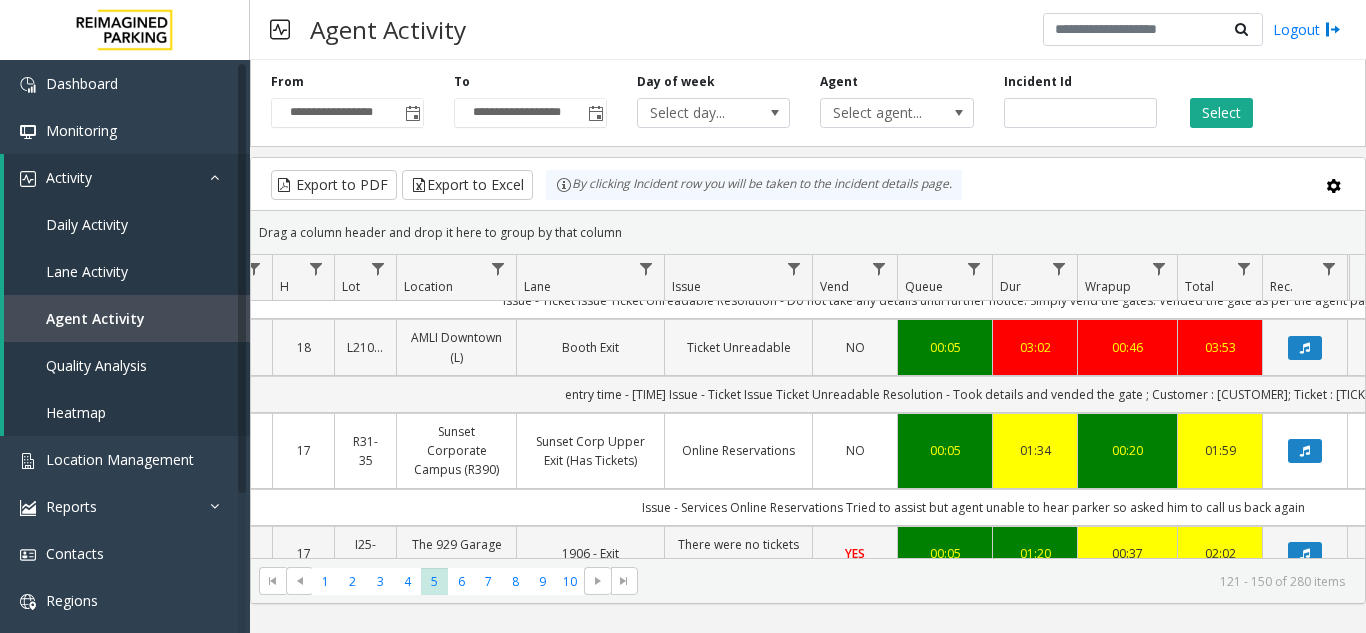 scroll, scrollTop: 400, scrollLeft: 211, axis: both 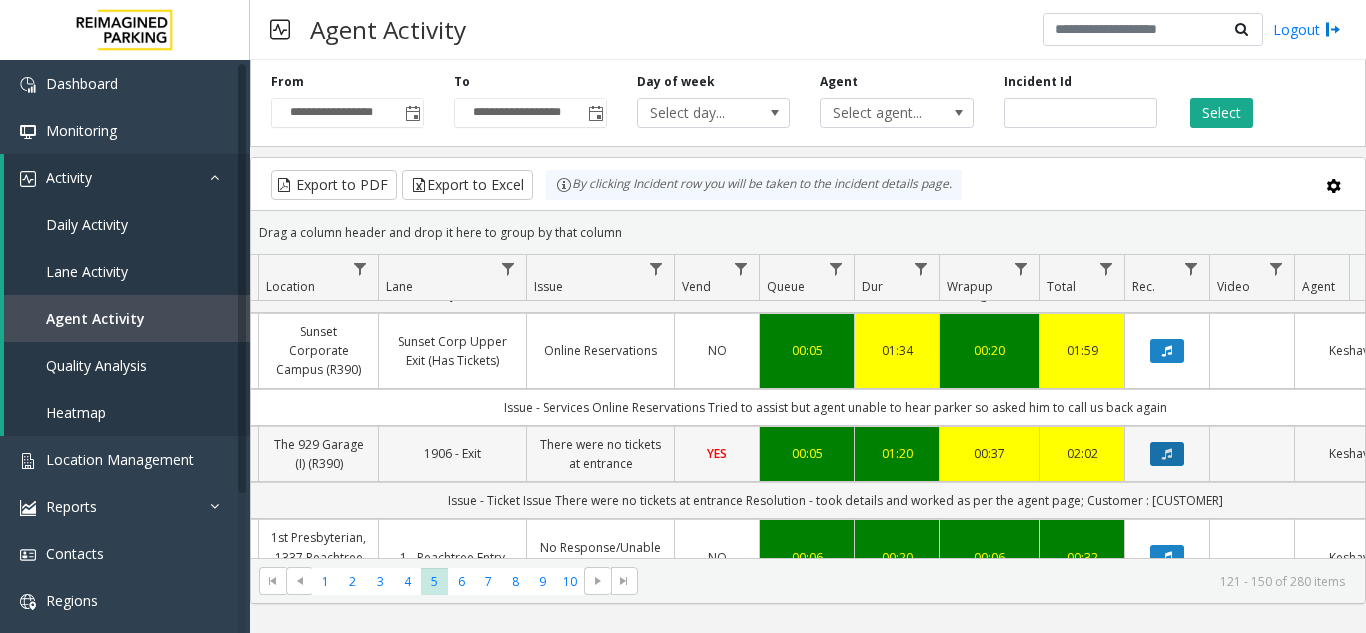 click 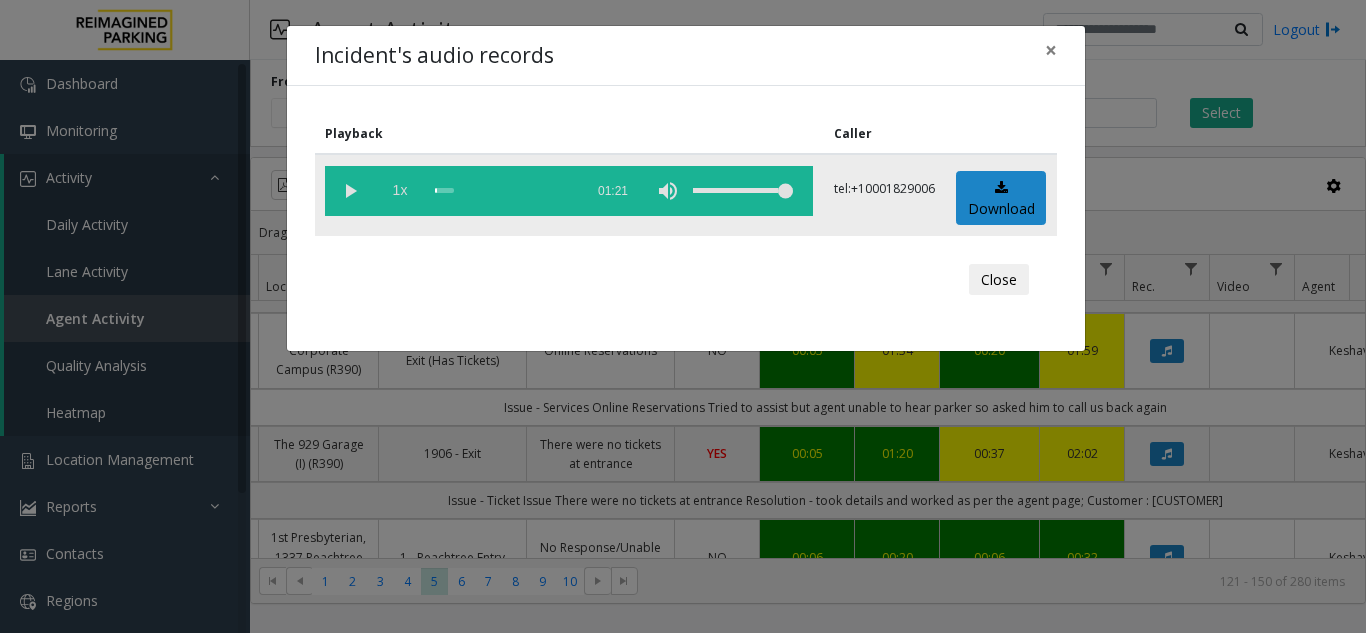 drag, startPoint x: 360, startPoint y: 201, endPoint x: 375, endPoint y: 195, distance: 16.155495 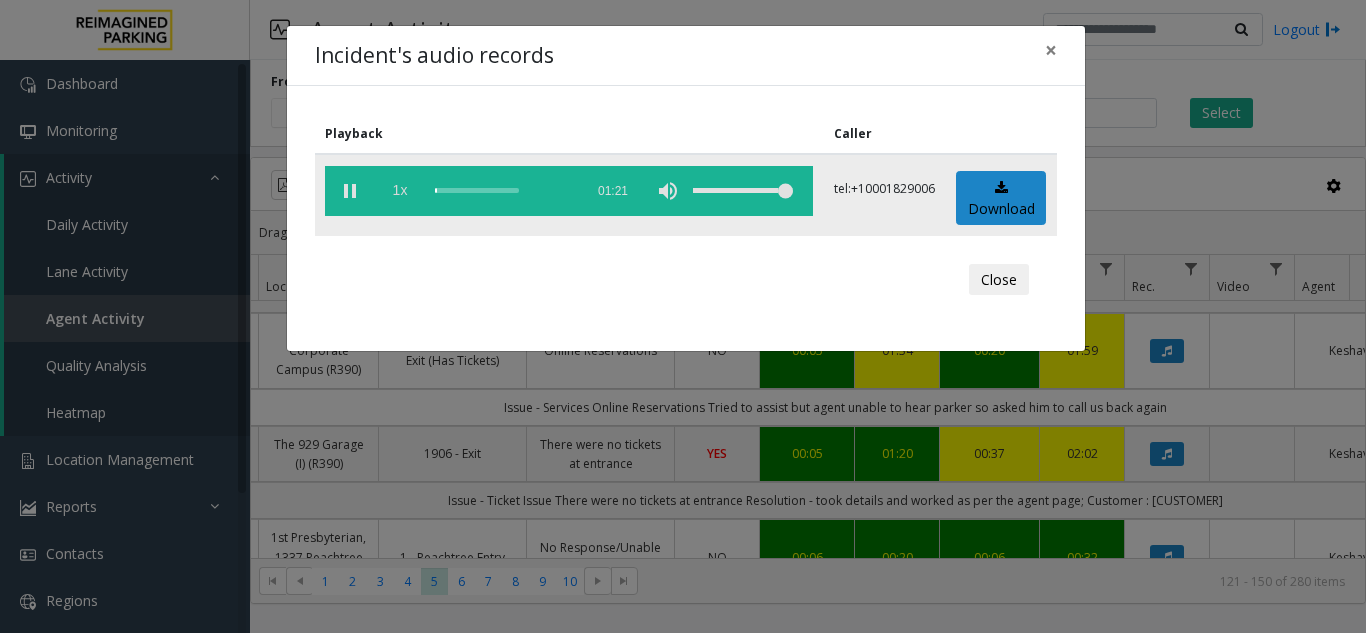 click on "1x" 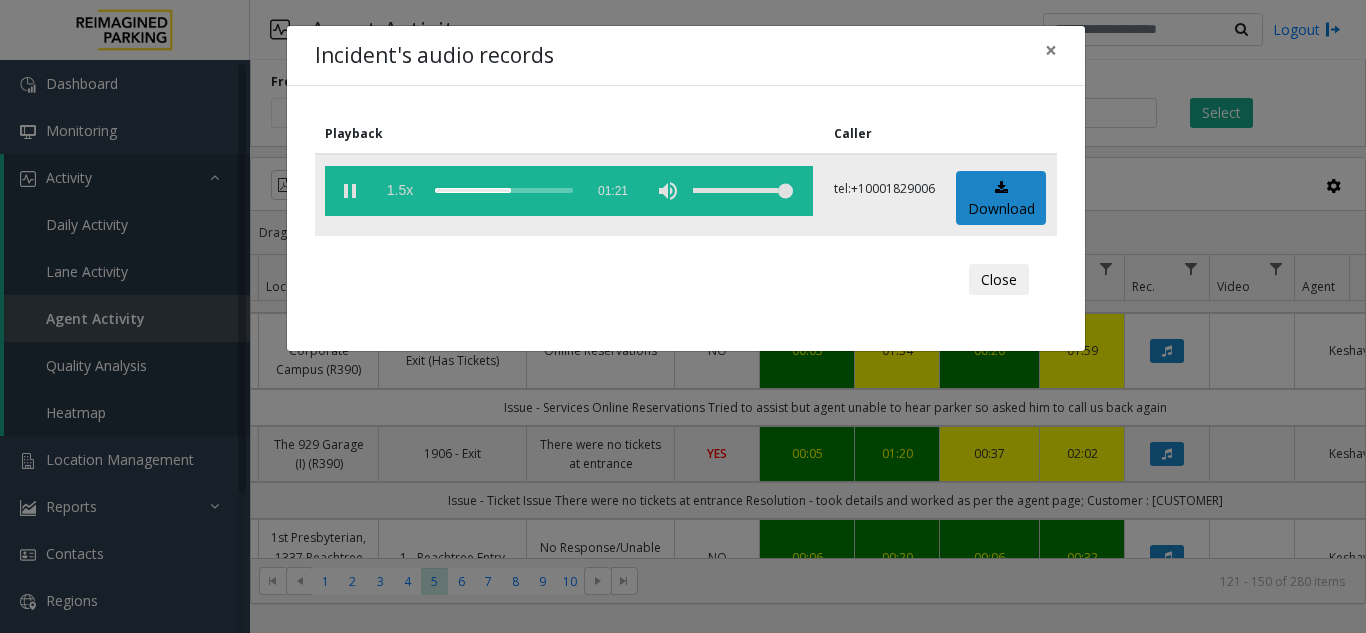click on "1.5x" 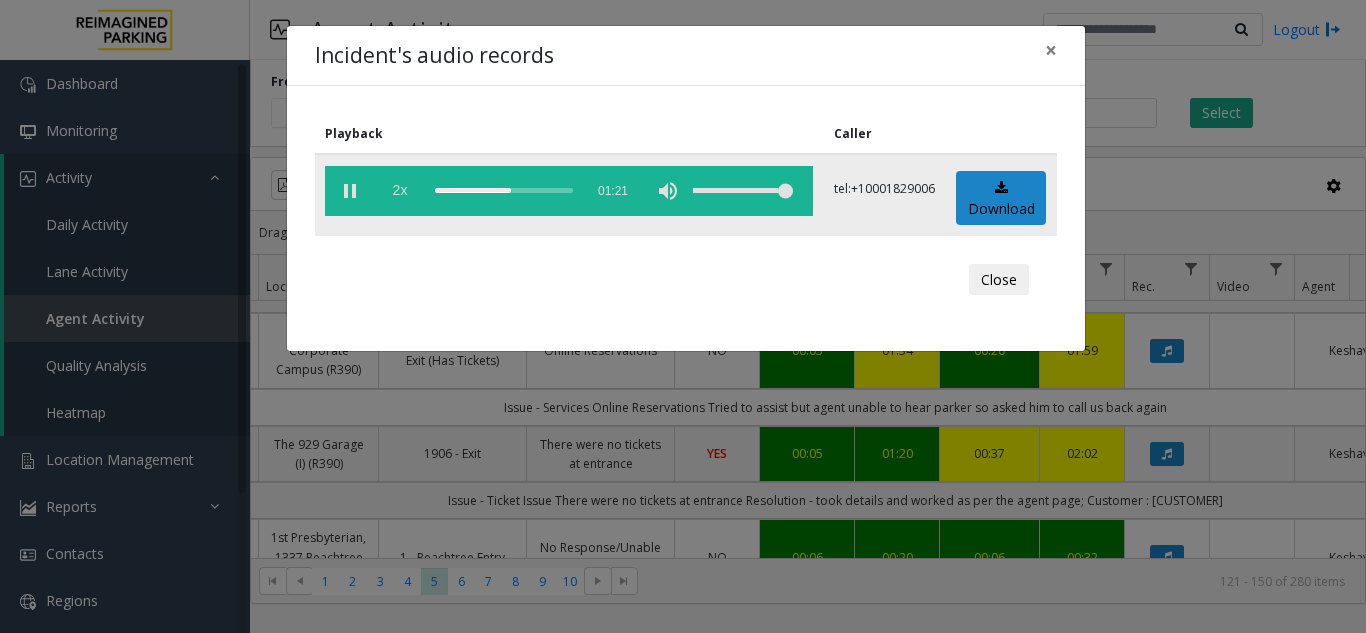 click on "2x" 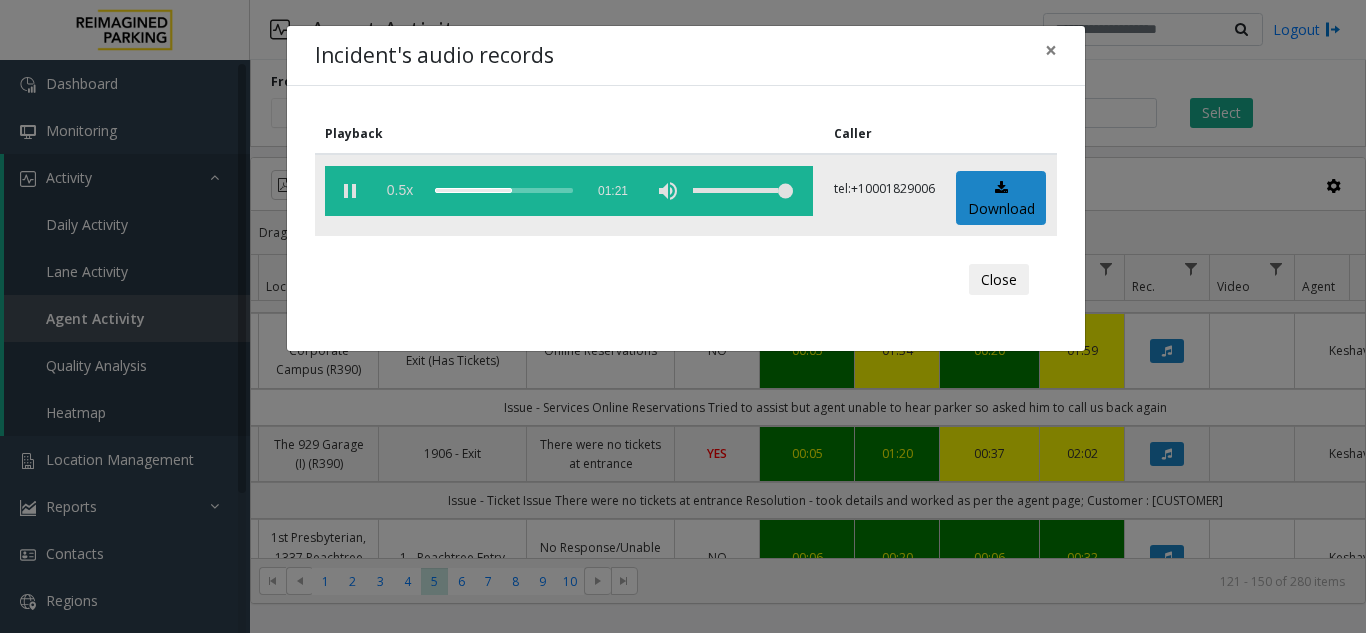 click on "0.5x" 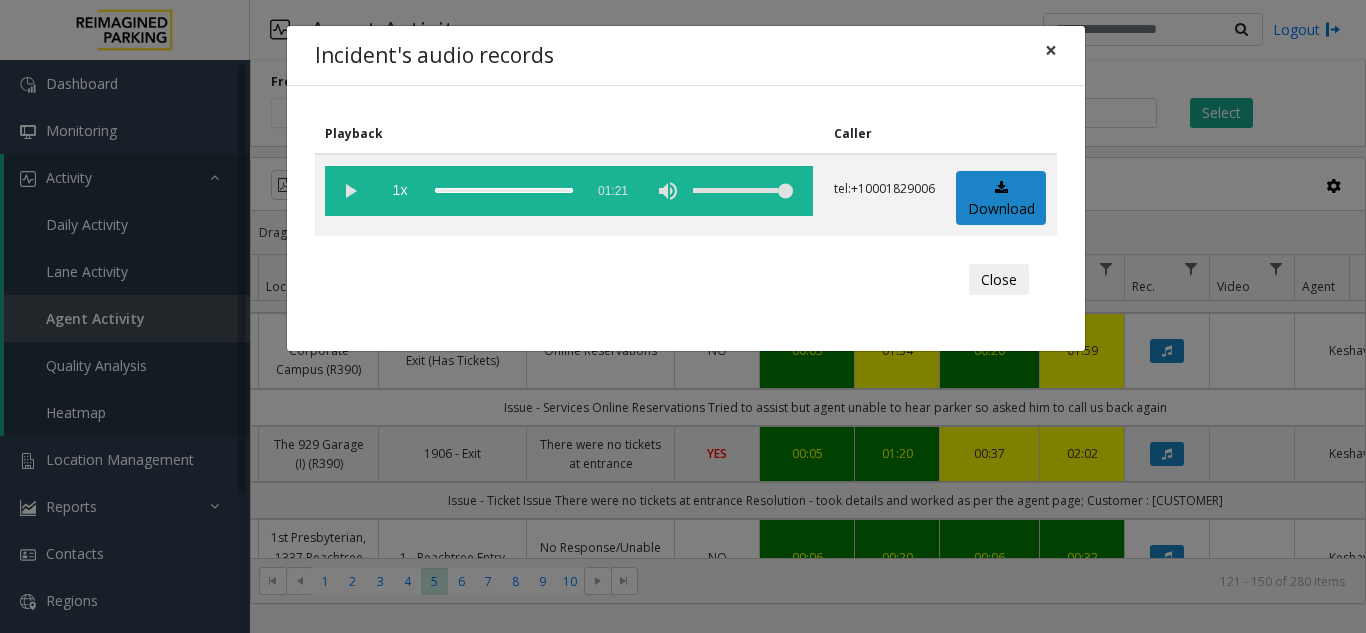click on "×" 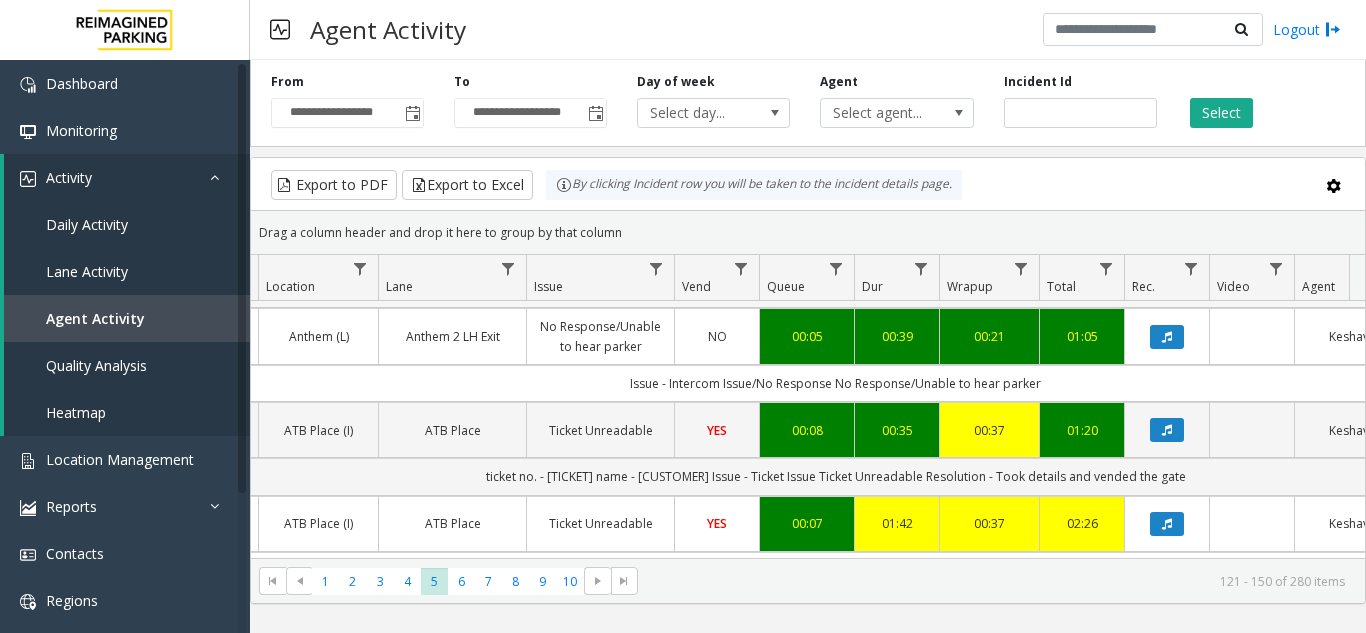 scroll, scrollTop: 1500, scrollLeft: 349, axis: both 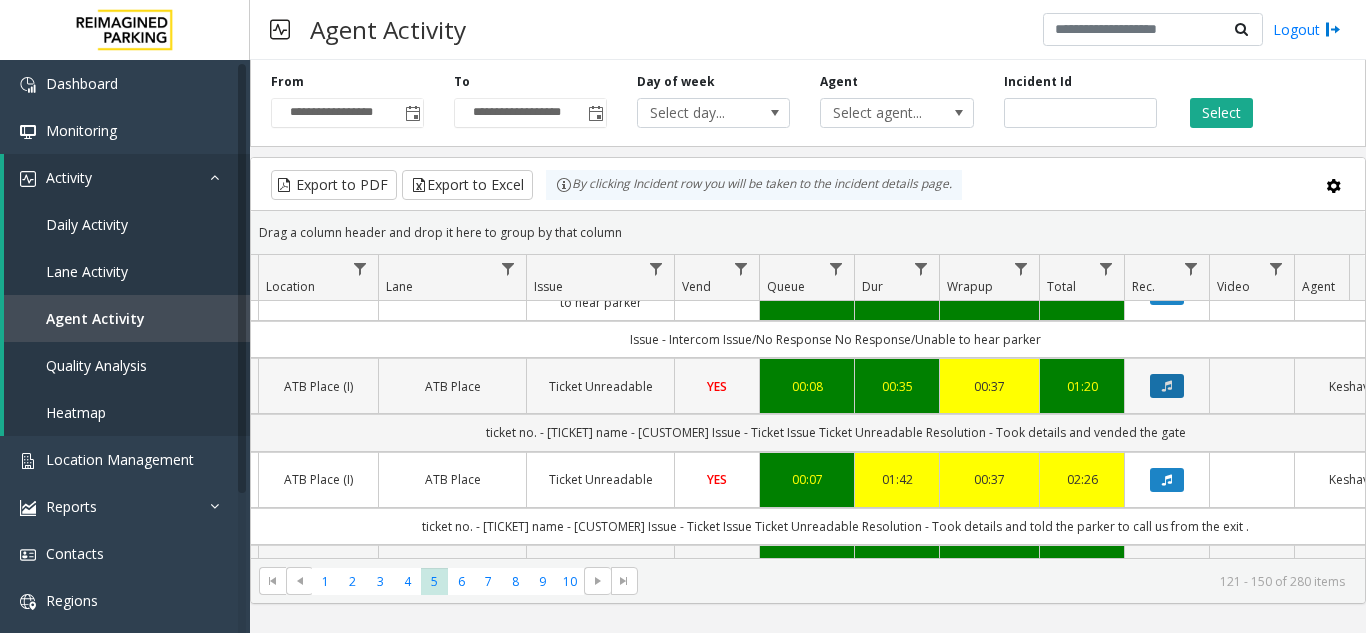 click 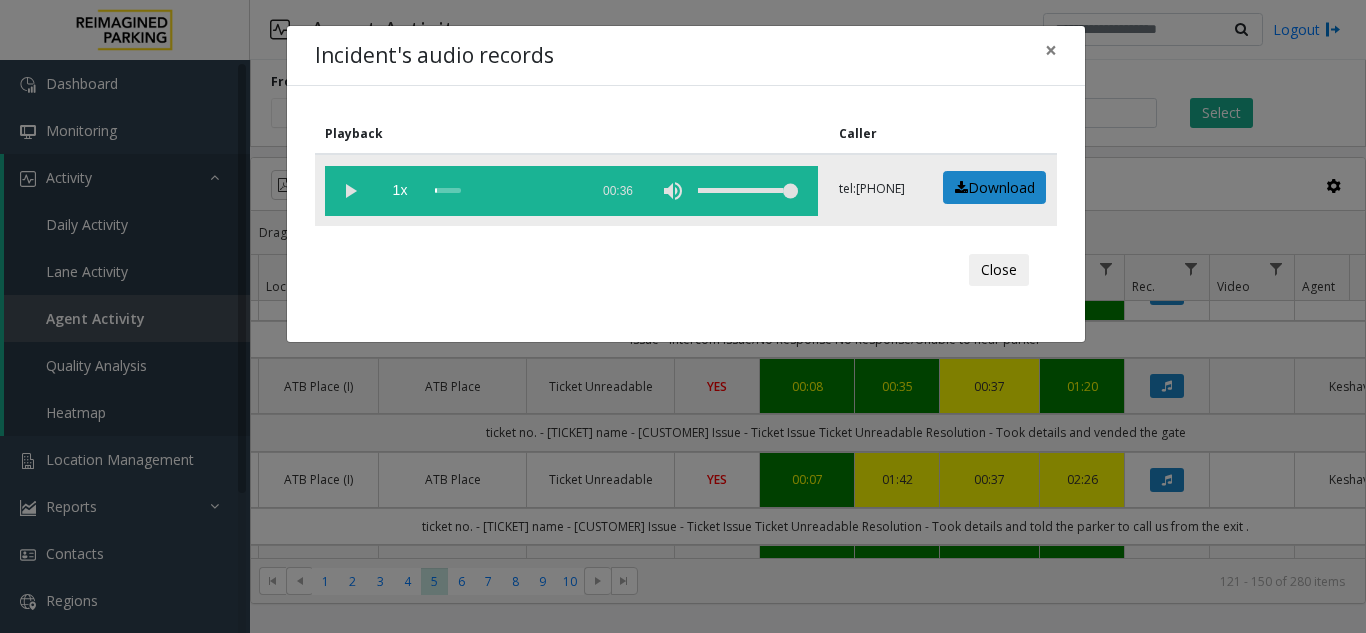 click 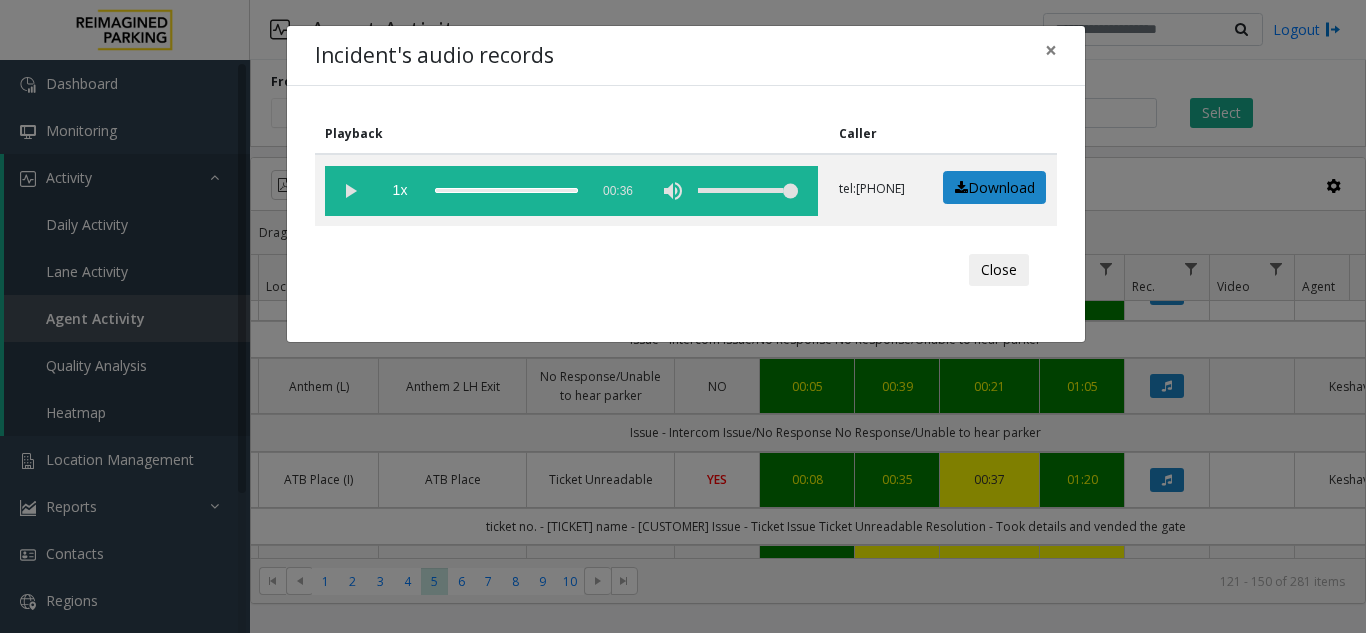 click on "Incident's audio records × Playback Caller  1x  00:36 tel:[PHONE]  Download  Close" 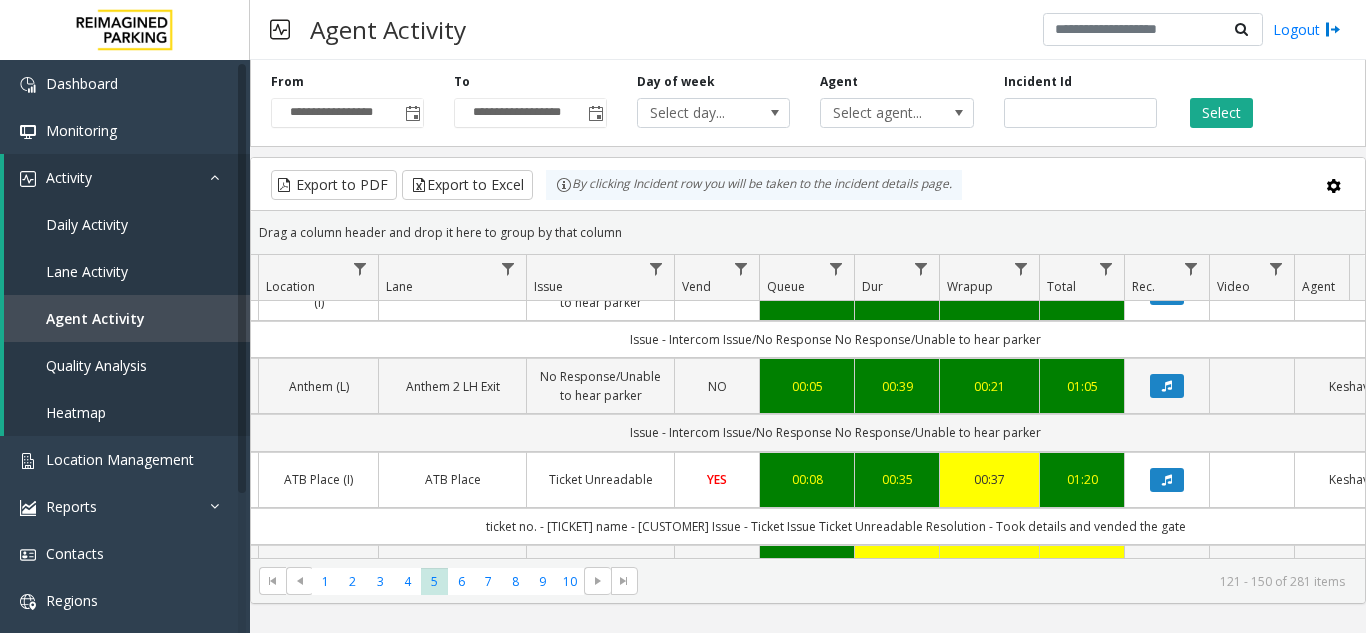 scroll, scrollTop: 1509, scrollLeft: 0, axis: vertical 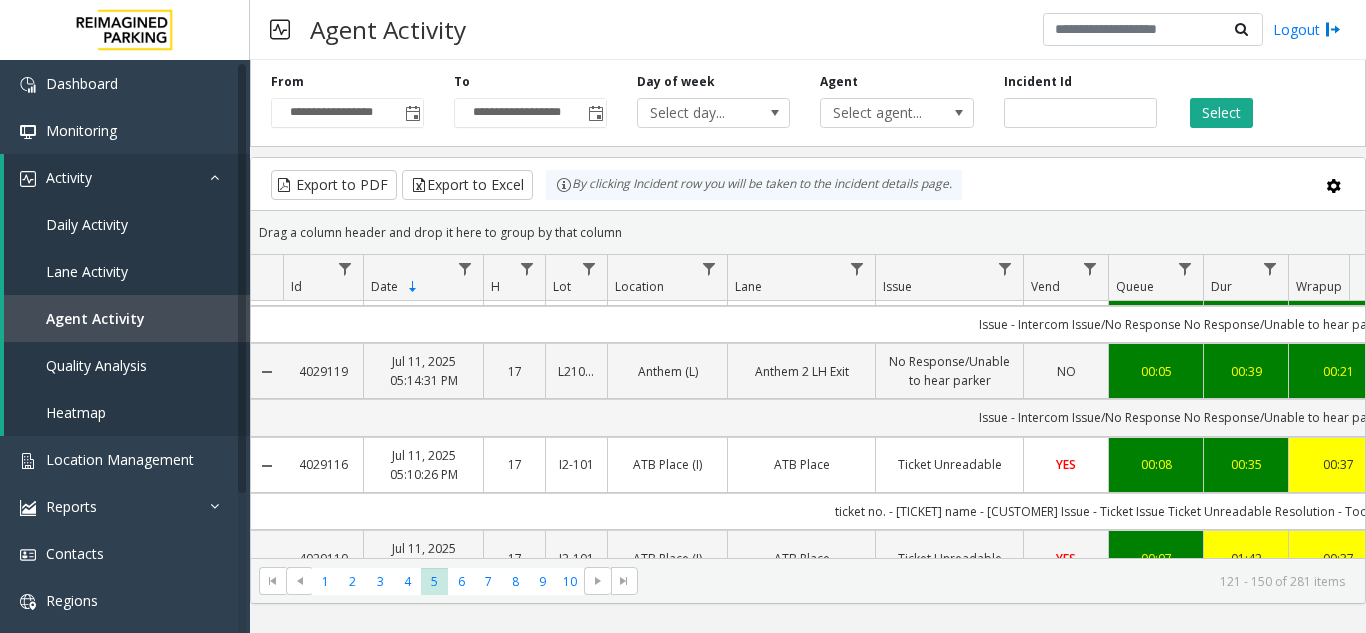 copy on "4029116" 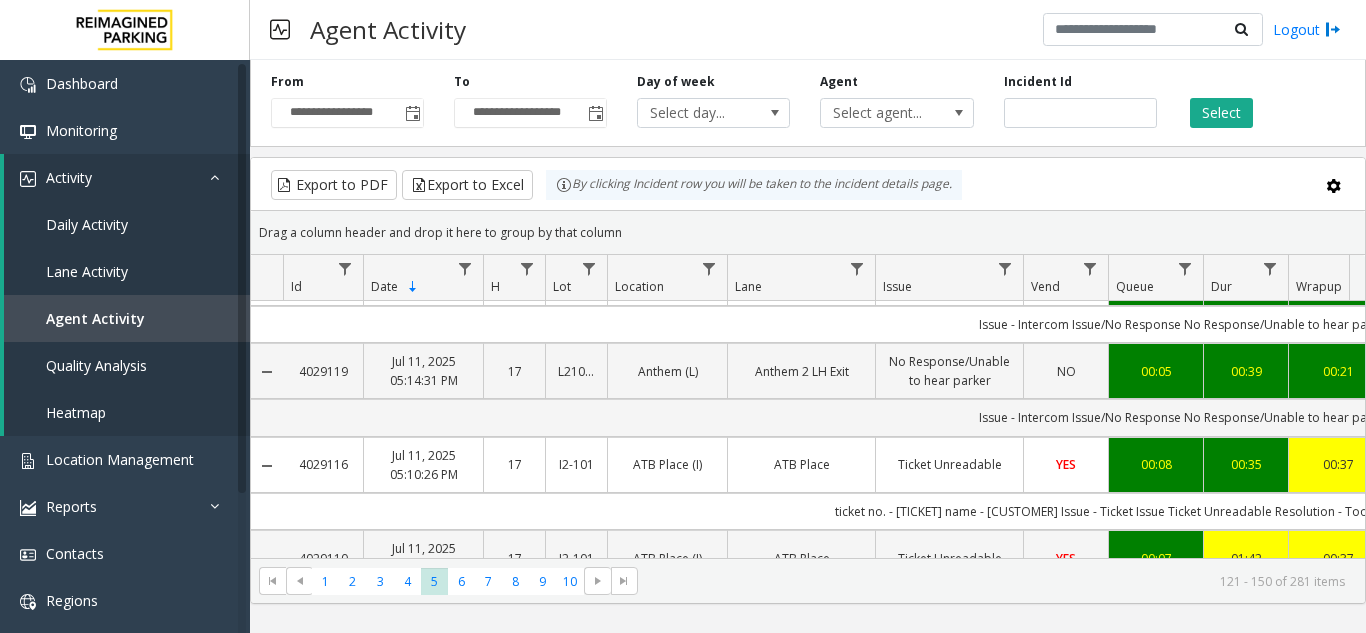 drag, startPoint x: 358, startPoint y: 477, endPoint x: 319, endPoint y: 505, distance: 48.010414 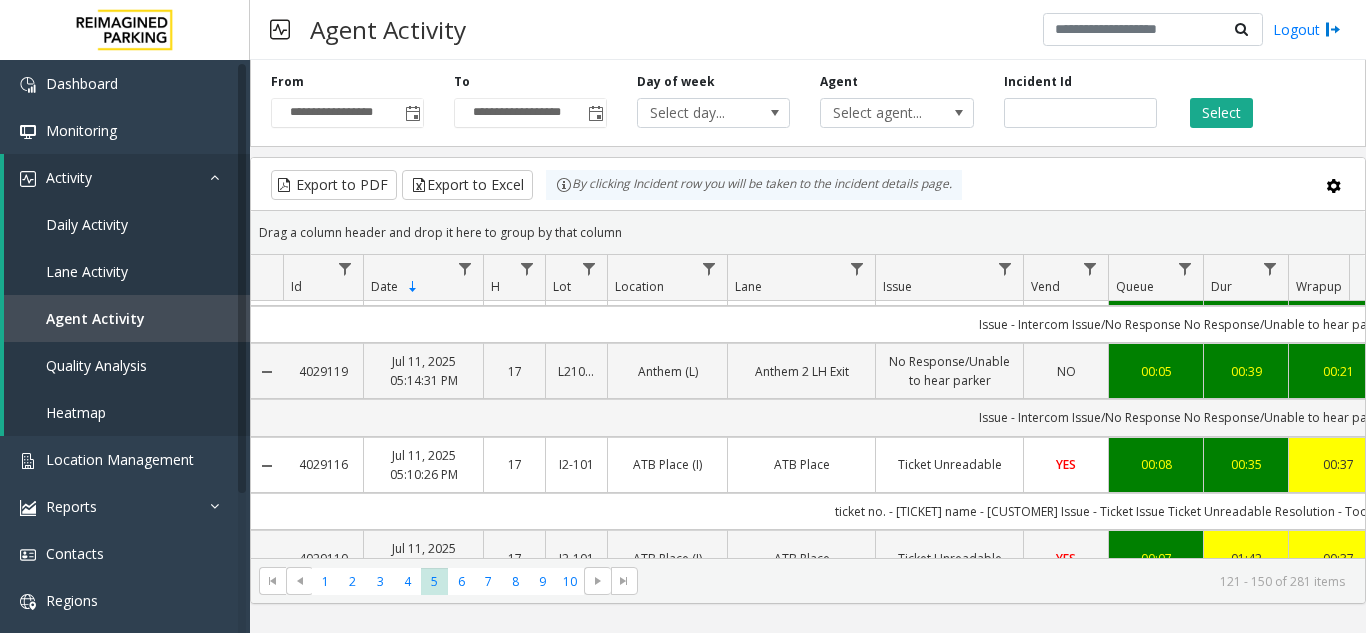 scroll, scrollTop: 1515, scrollLeft: 120, axis: both 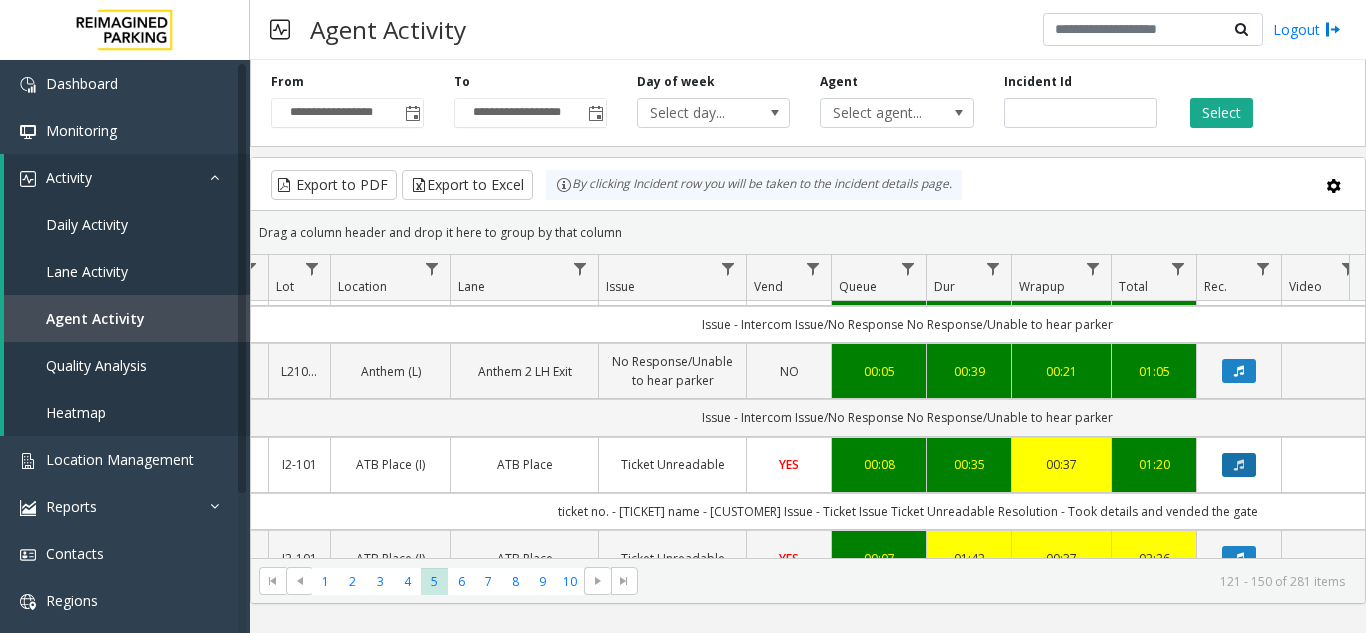 click 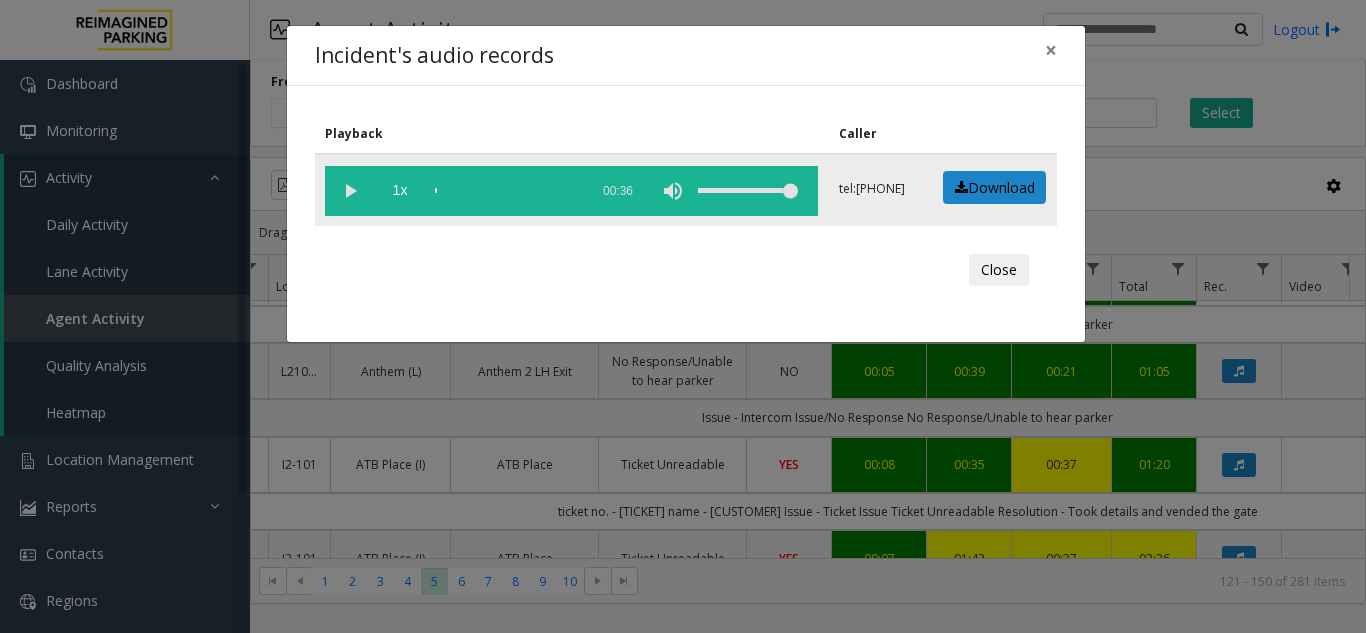 click 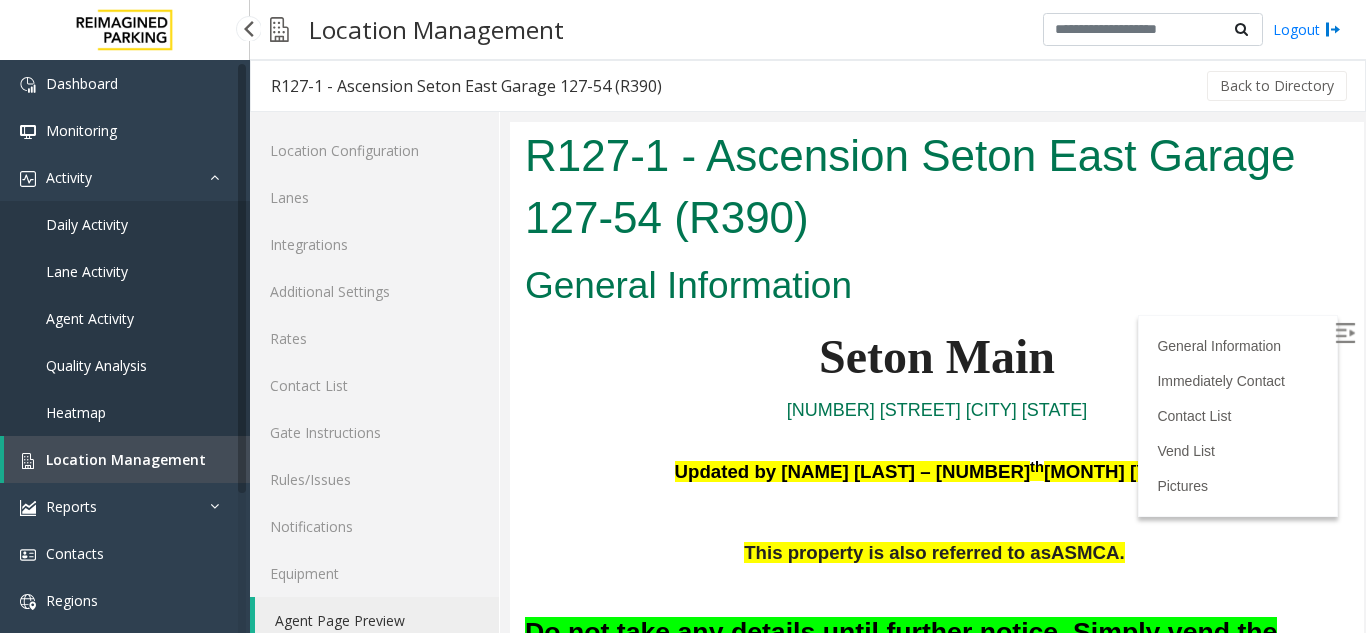 scroll, scrollTop: 400, scrollLeft: 0, axis: vertical 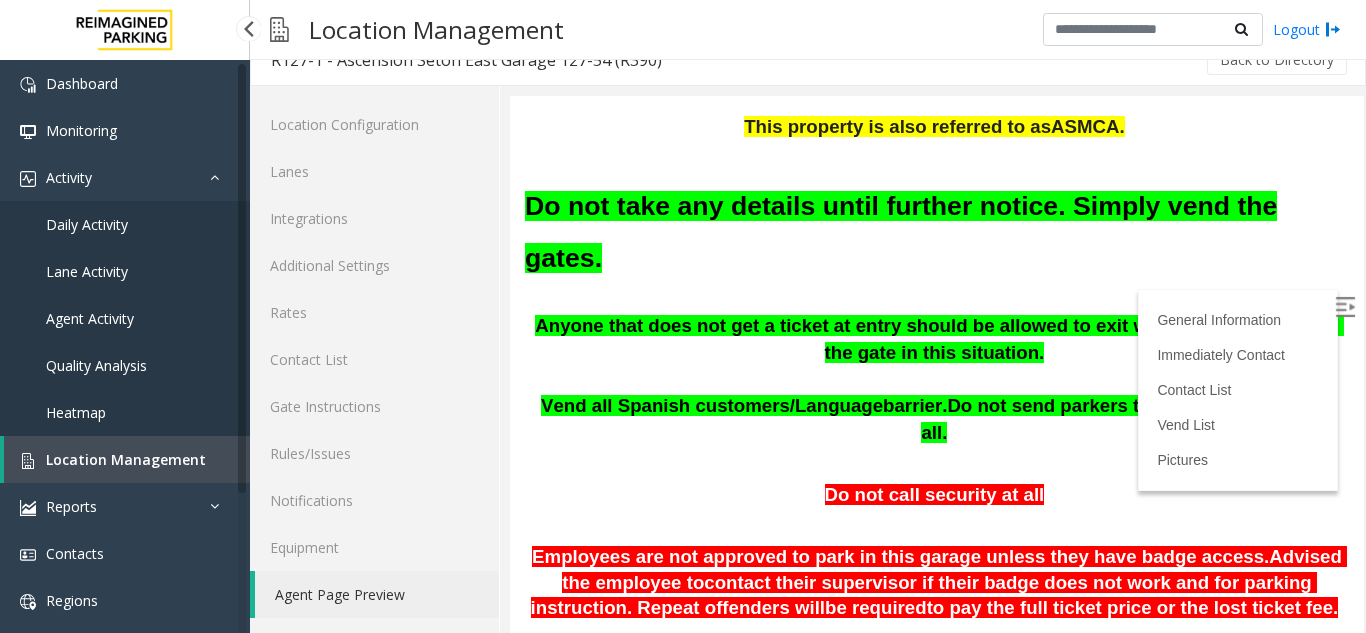 click on "Location Management" at bounding box center [126, 459] 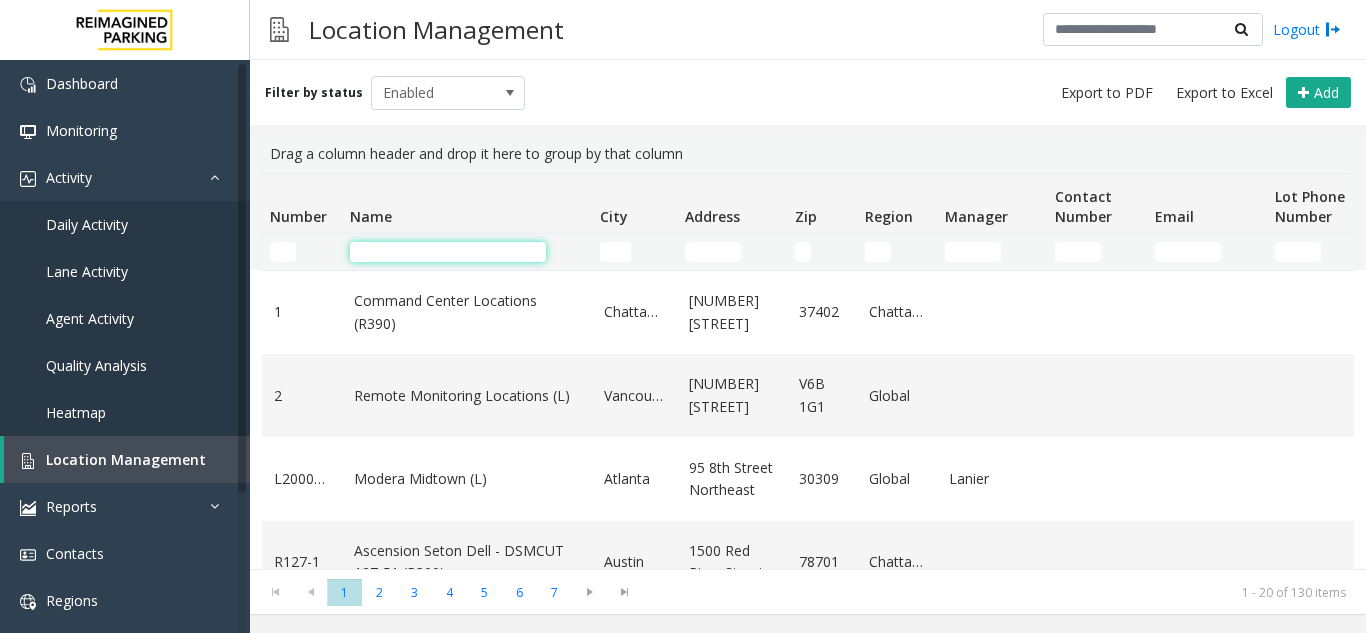 click 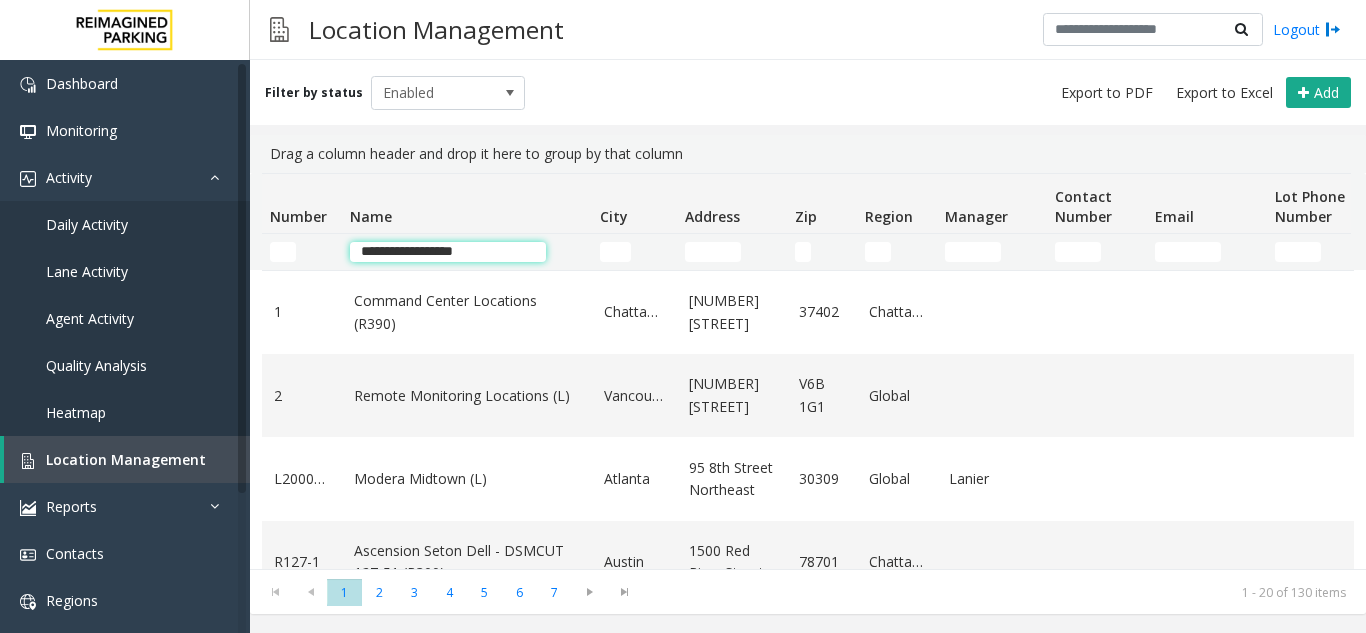 type on "**********" 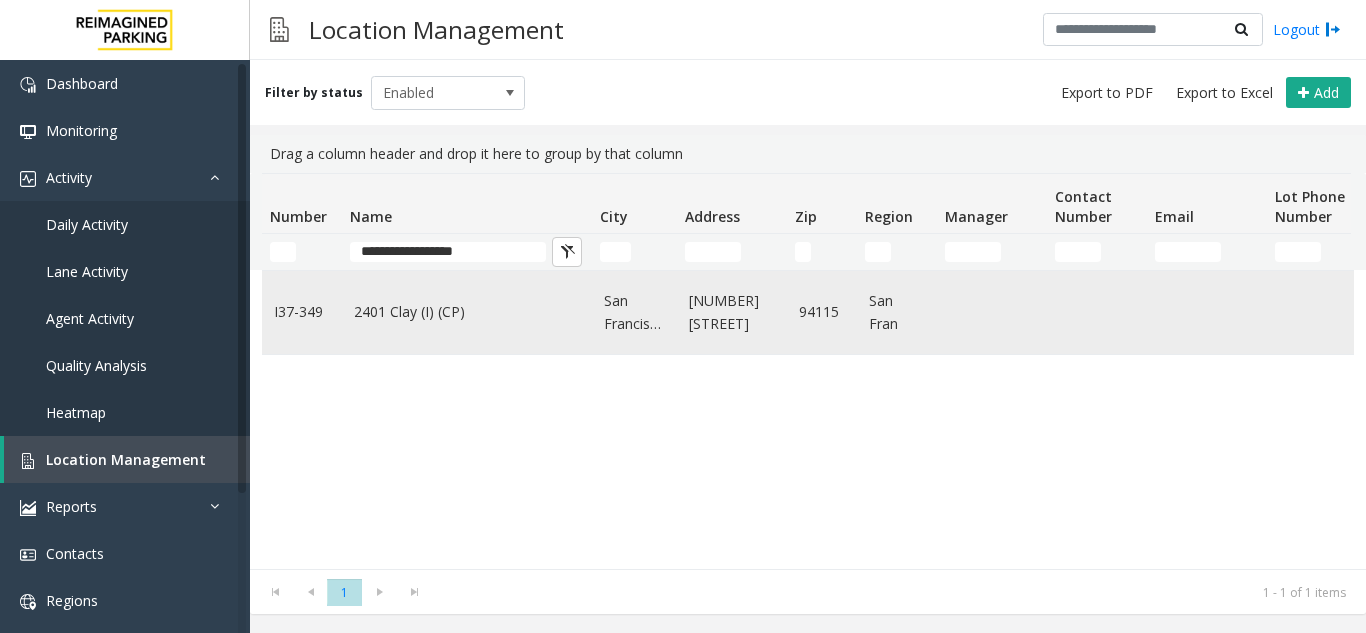 click on "2401 Clay (I) (CP)" 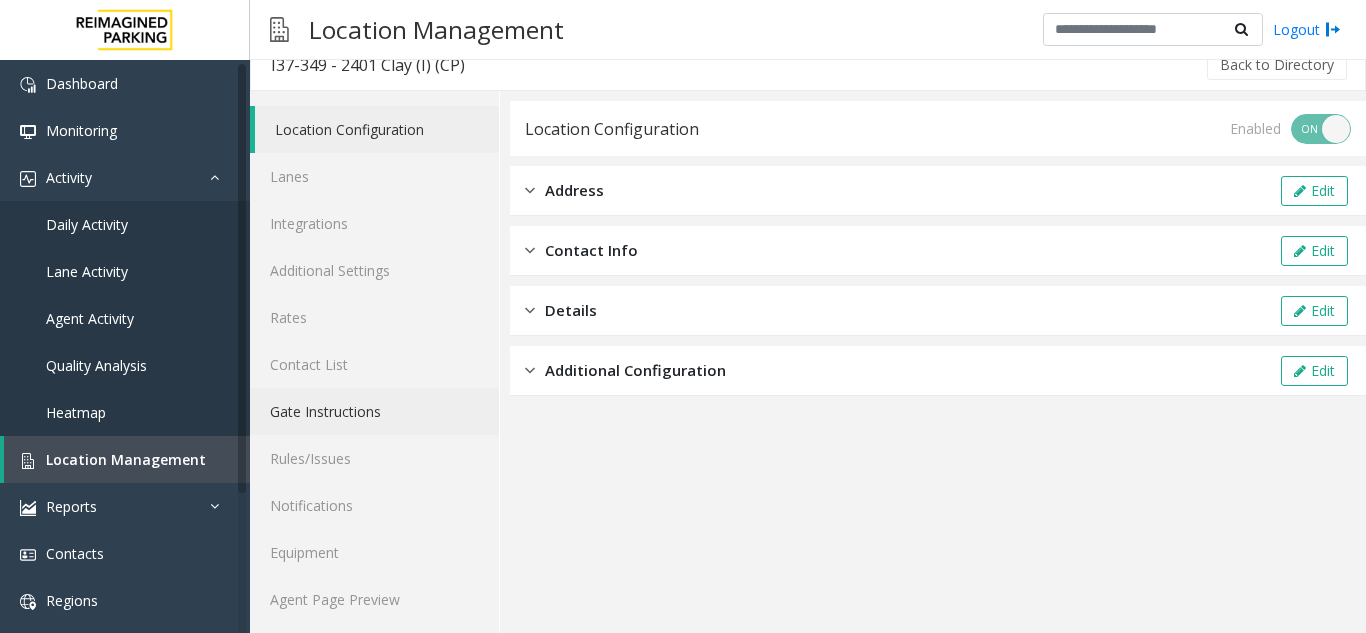 scroll, scrollTop: 26, scrollLeft: 0, axis: vertical 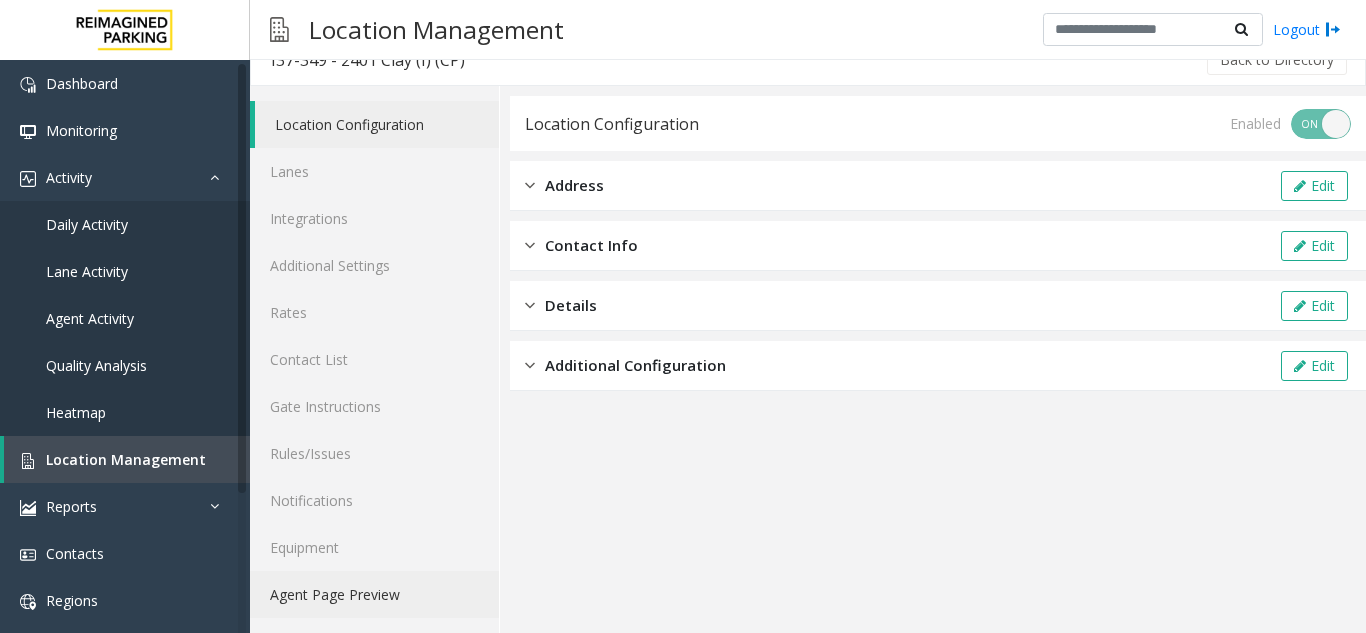 click on "Agent Page Preview" 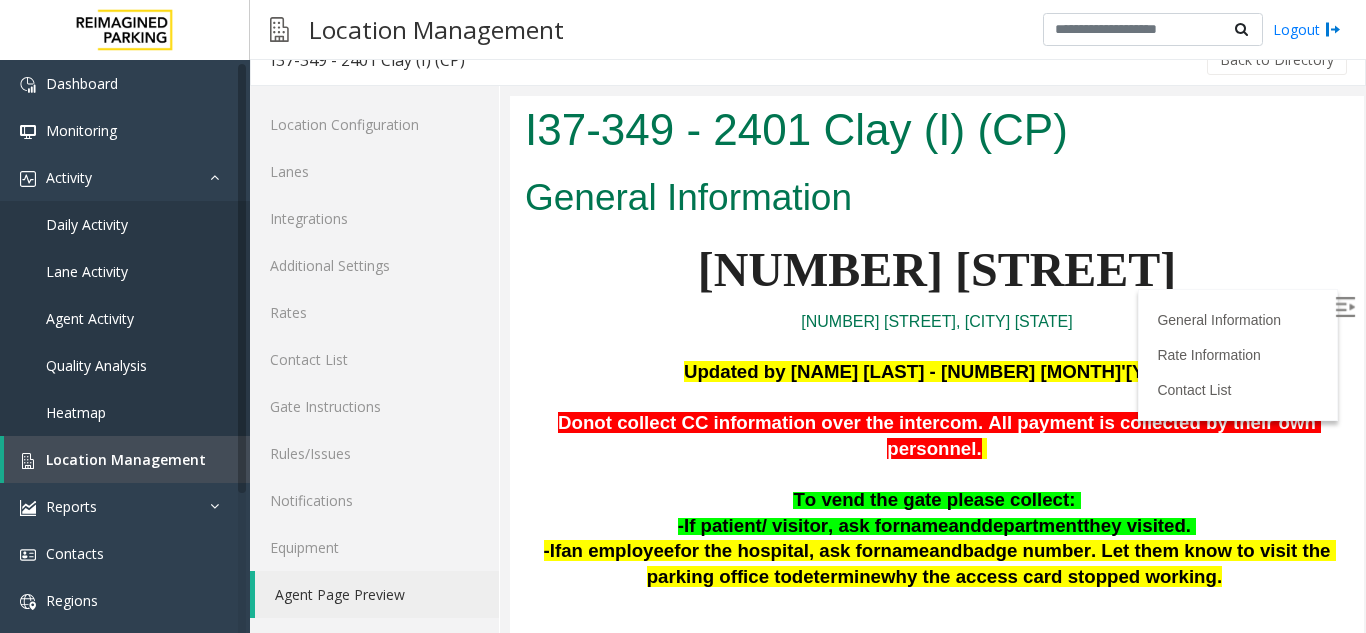 scroll, scrollTop: 100, scrollLeft: 0, axis: vertical 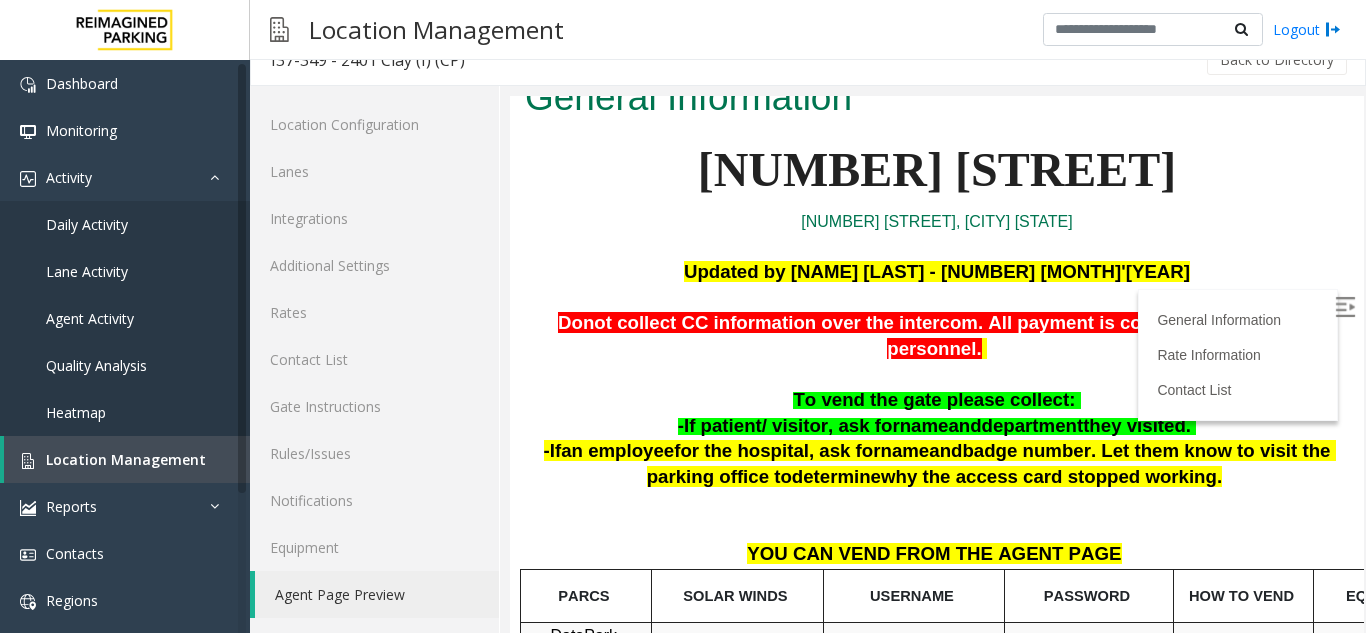 click at bounding box center (1345, 307) 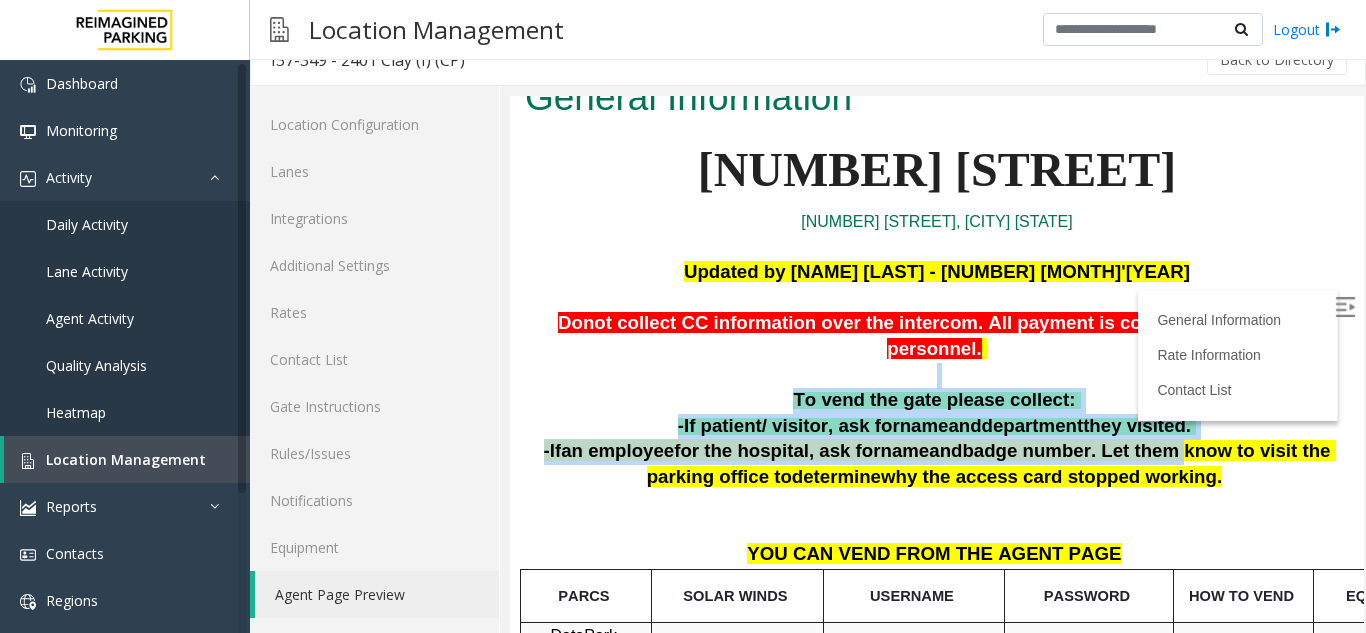 drag, startPoint x: 1076, startPoint y: 351, endPoint x: 1122, endPoint y: 422, distance: 84.59905 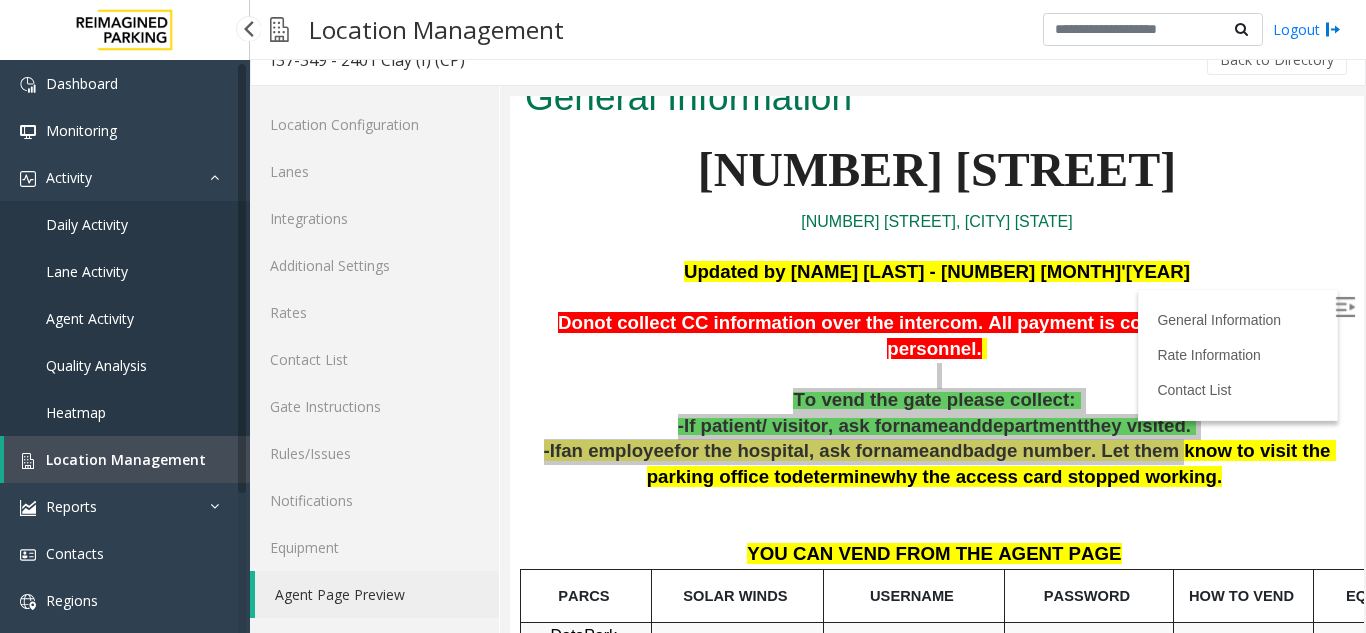 click on "Location Management" at bounding box center (127, 459) 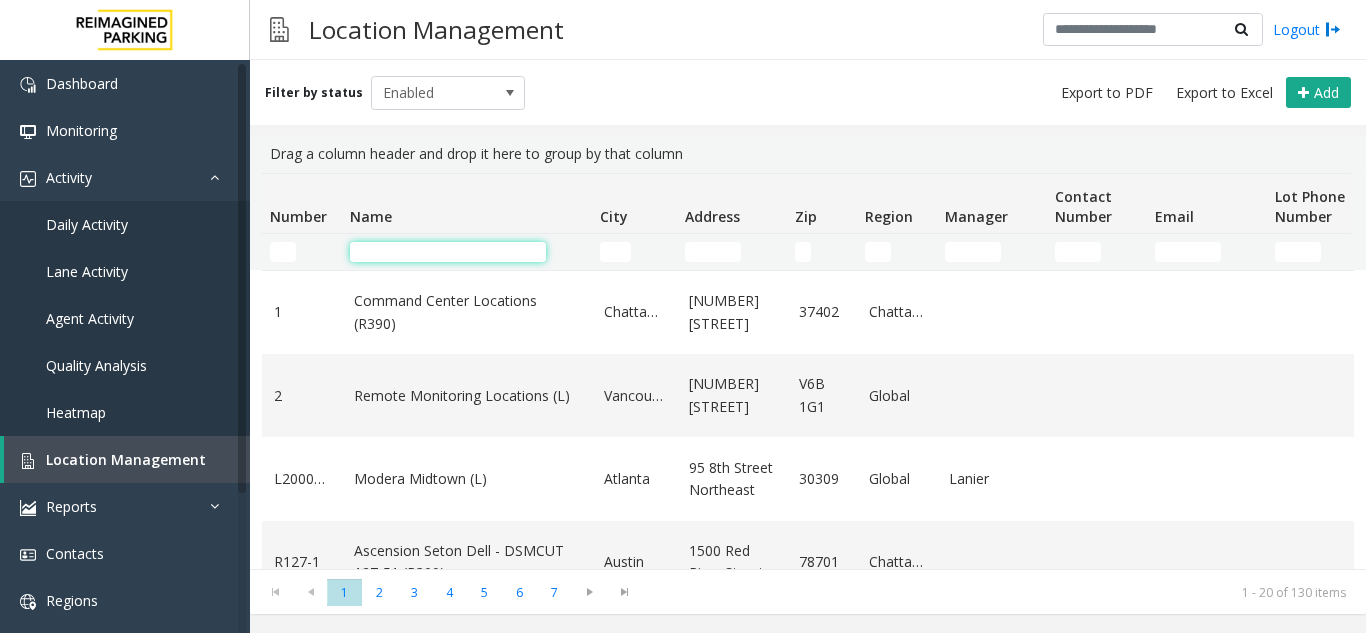 click 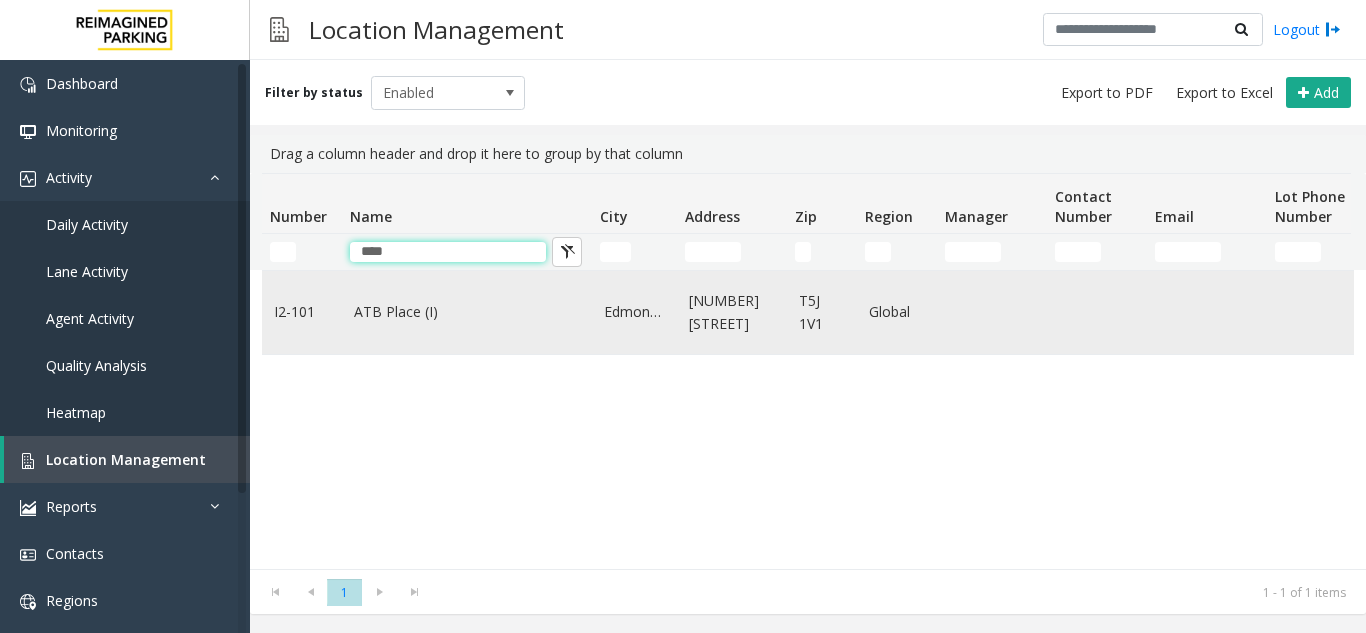 type on "***" 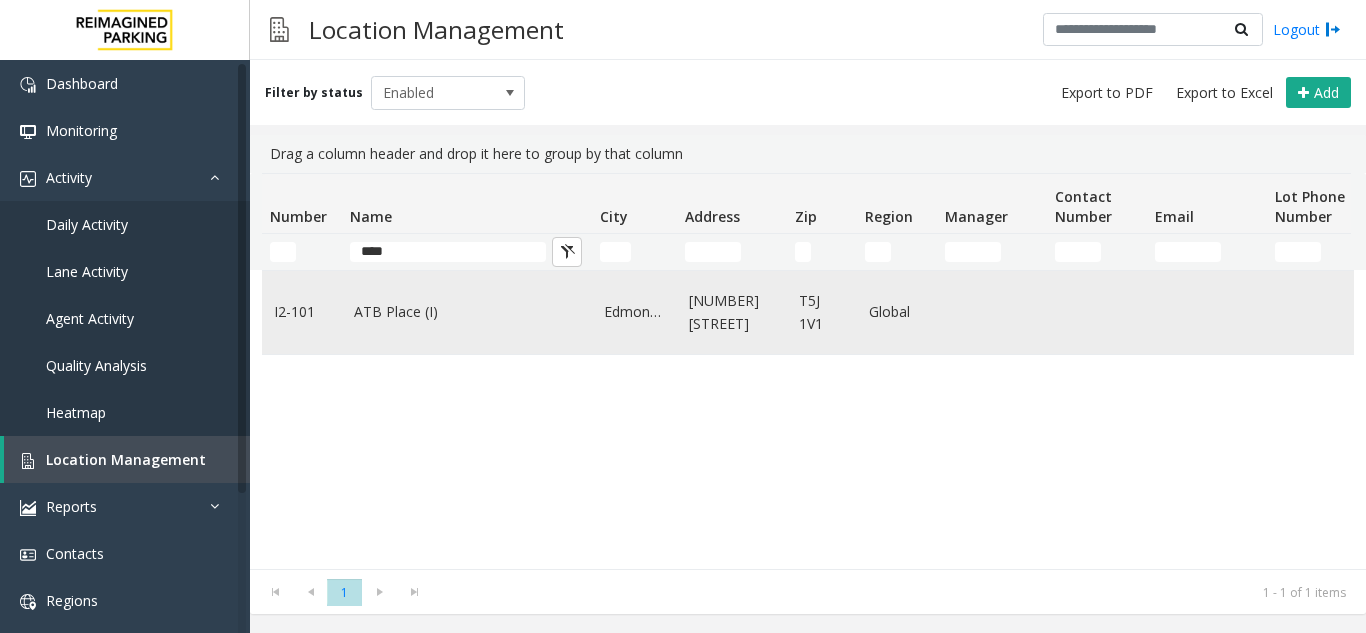 click on "ATB Place (I)" 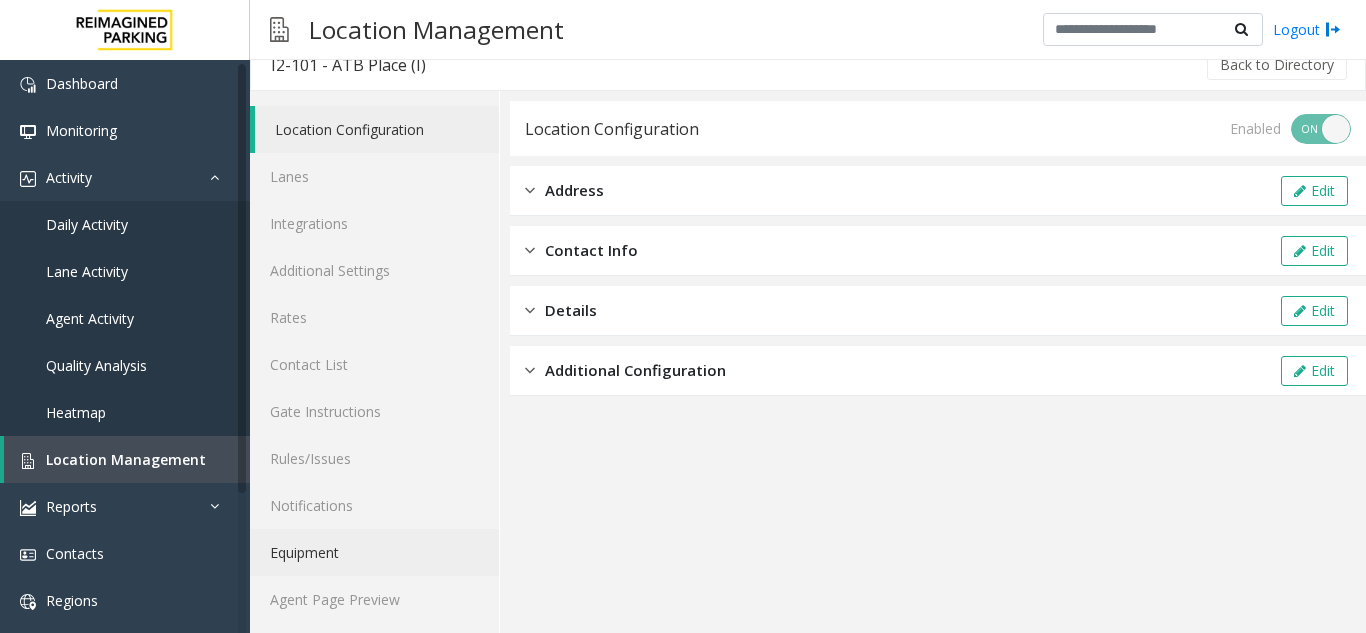 scroll, scrollTop: 26, scrollLeft: 0, axis: vertical 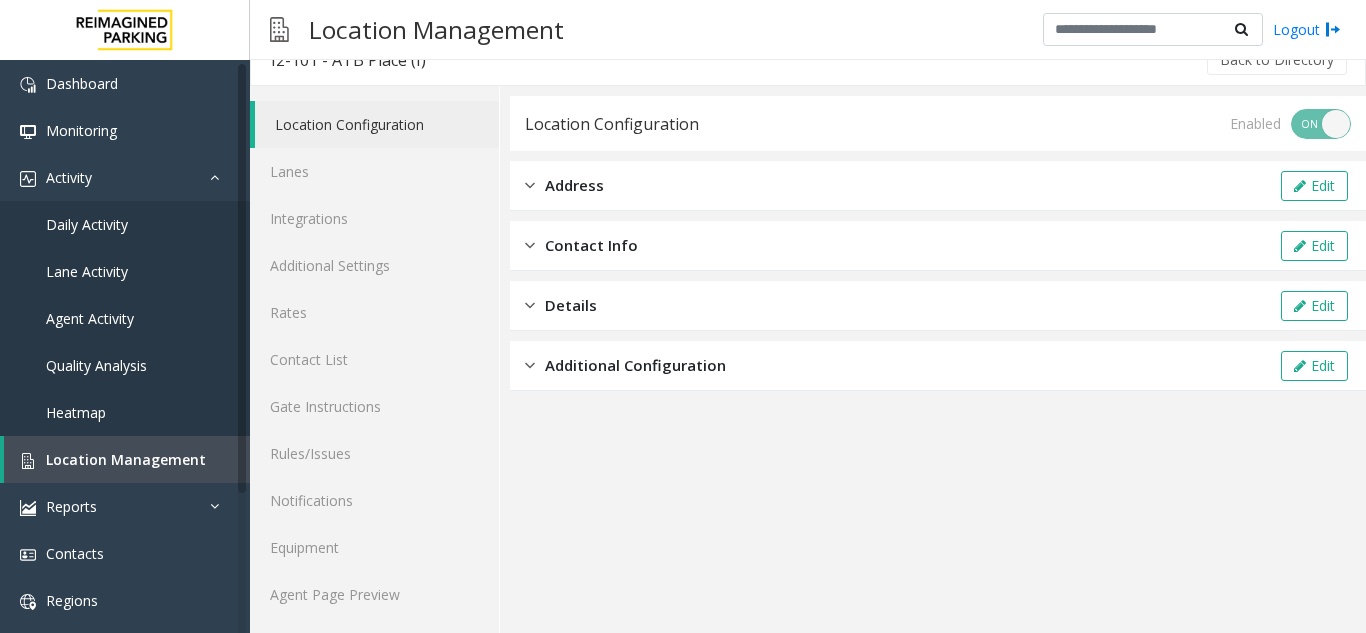click on "Location Configuration Lanes Integrations Additional Settings Rates Contact List Gate Instructions Rules/Issues Notifications Equipment Agent Page Preview" 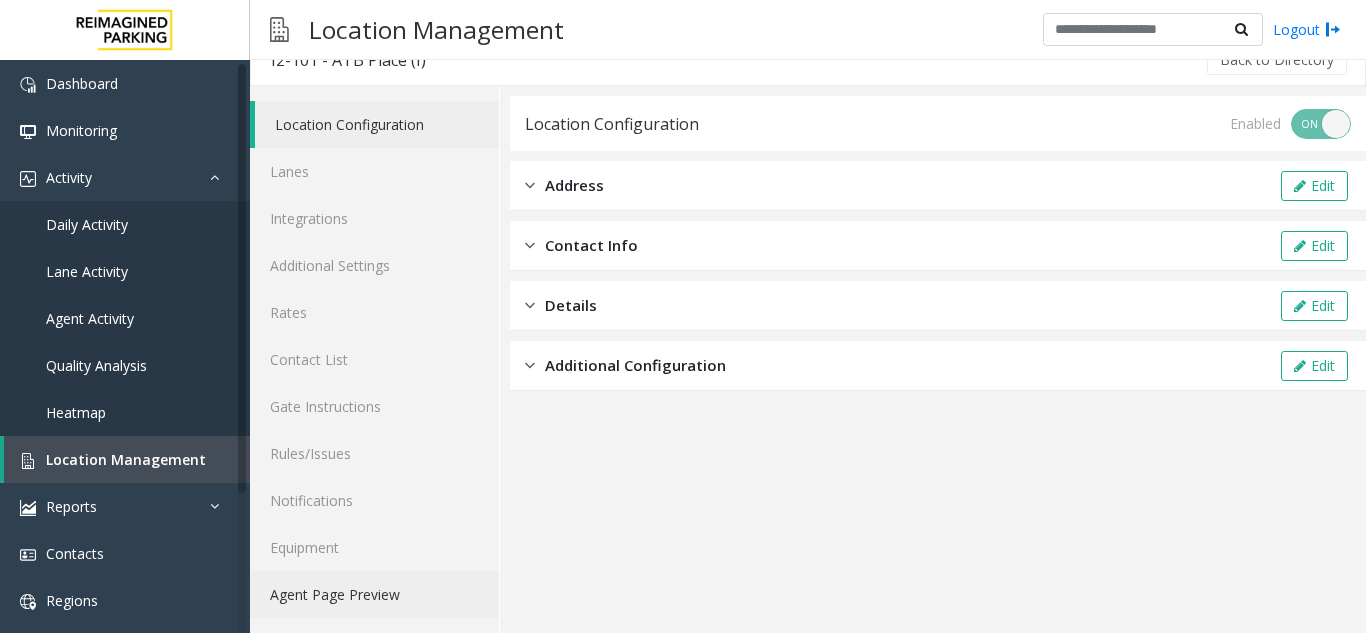 click on "Agent Page Preview" 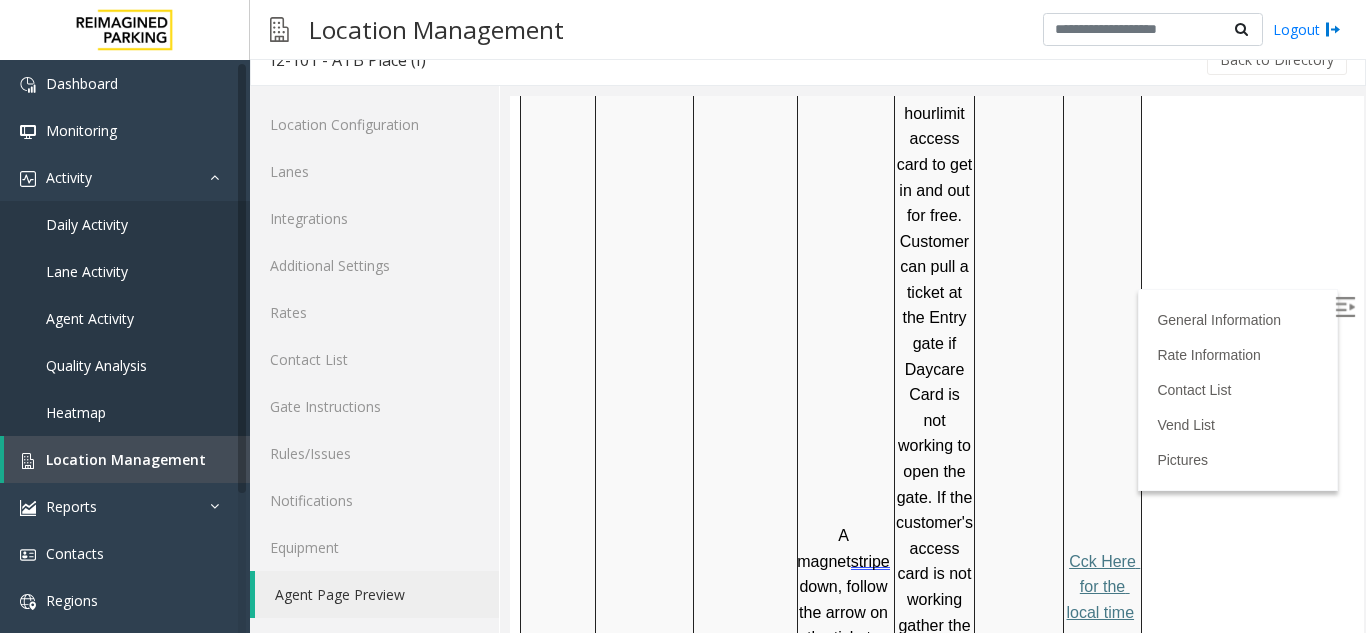 scroll, scrollTop: 1200, scrollLeft: 0, axis: vertical 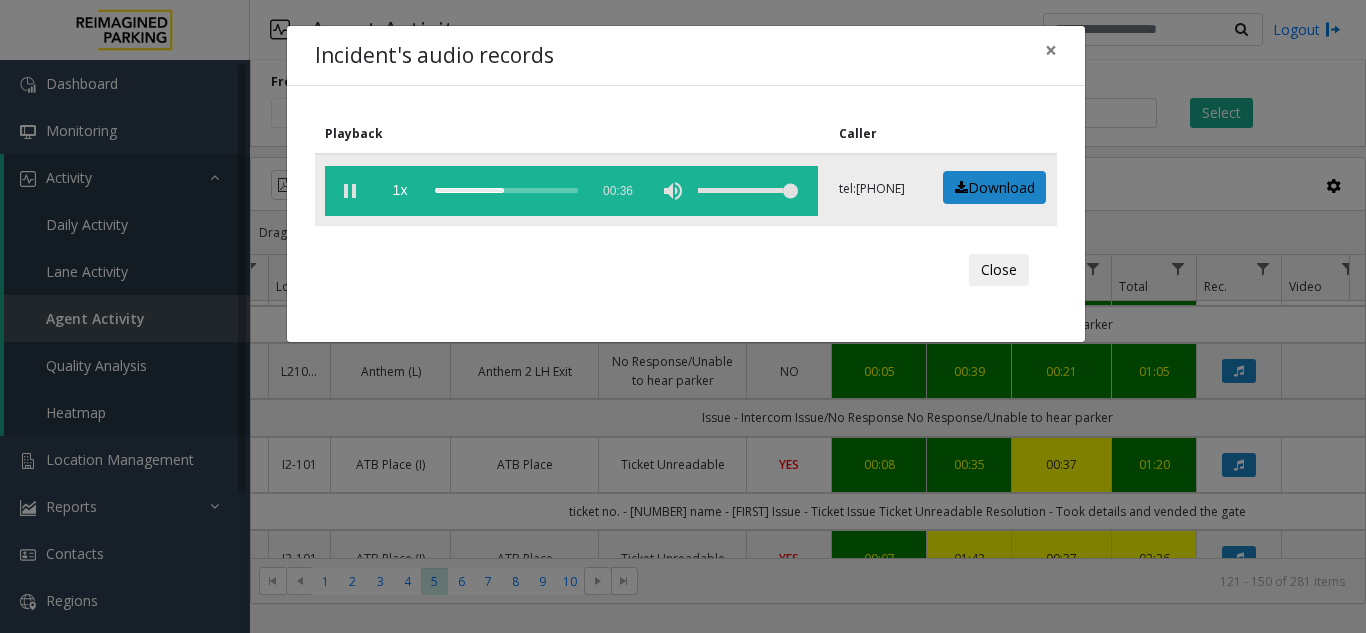 click 